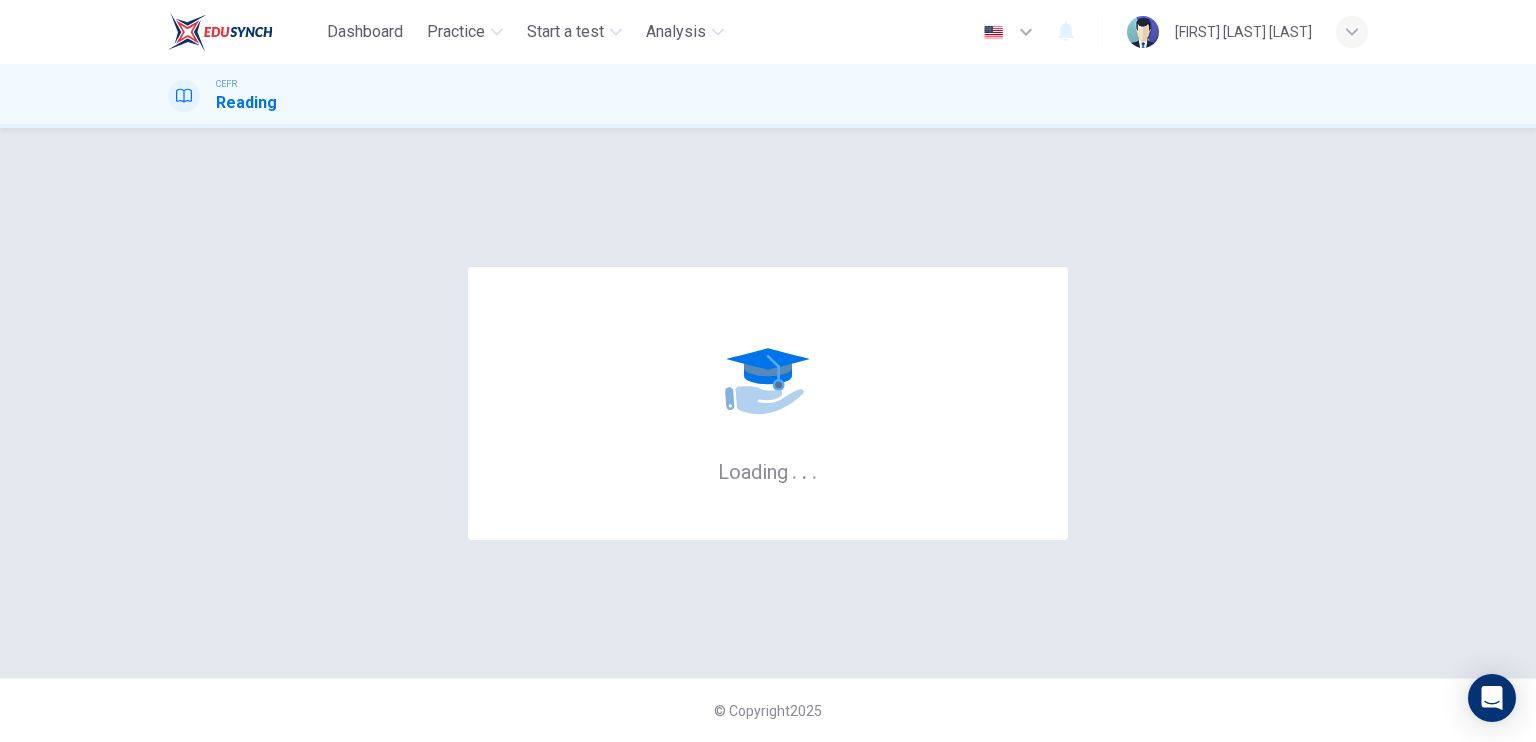 scroll, scrollTop: 0, scrollLeft: 0, axis: both 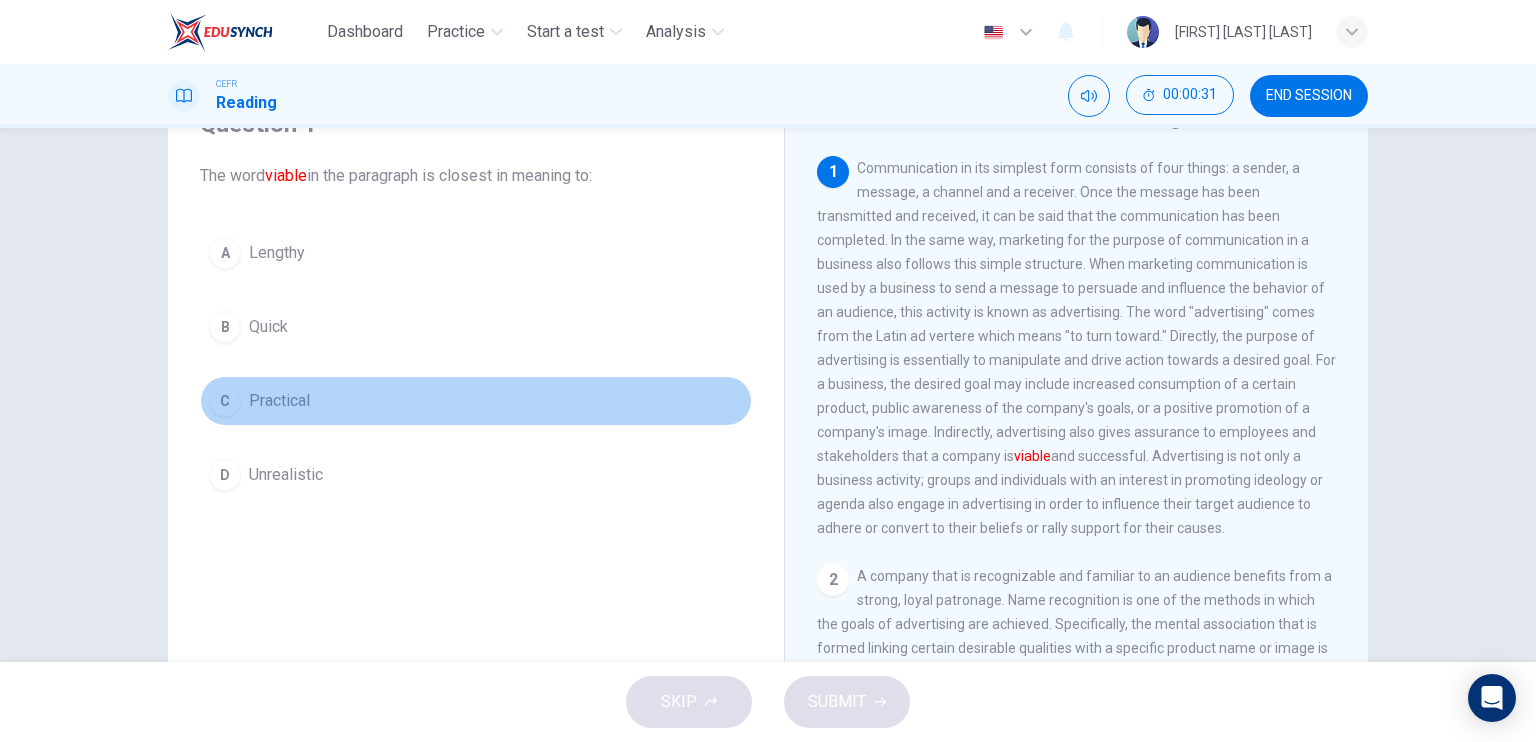 click on "C Practical" at bounding box center [476, 401] 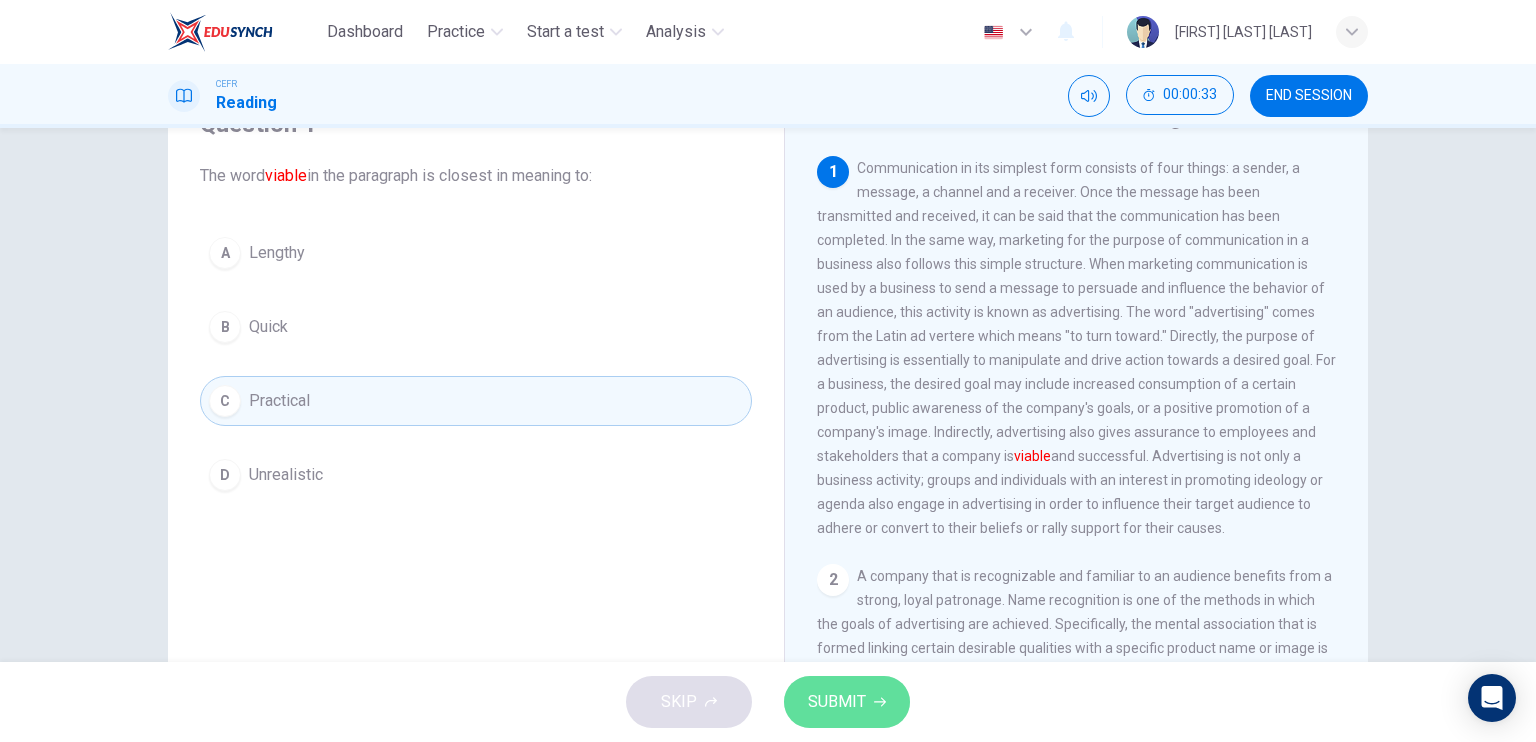 click on "SUBMIT" at bounding box center (837, 702) 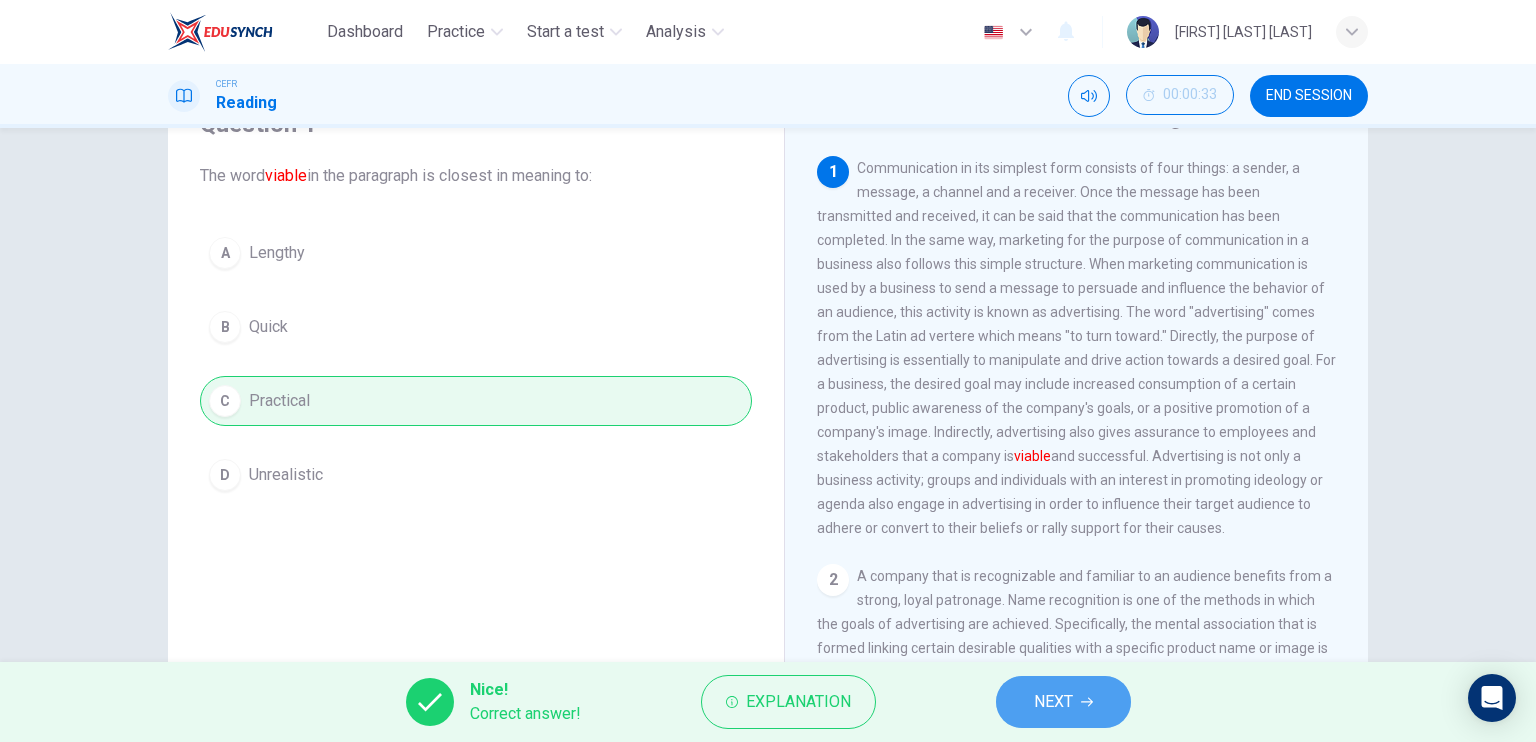 click on "NEXT" at bounding box center (1053, 702) 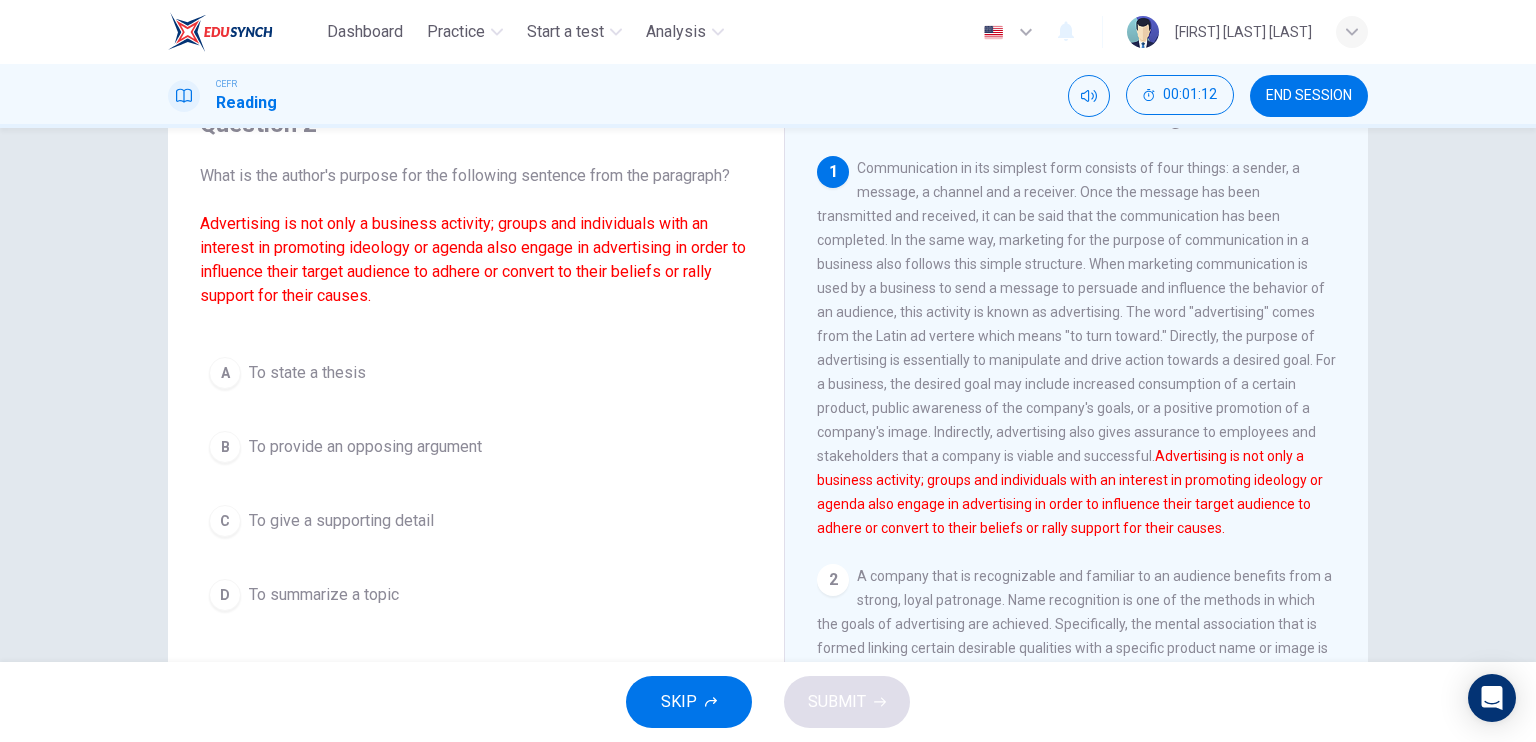 click on "To summarize a topic" at bounding box center [307, 373] 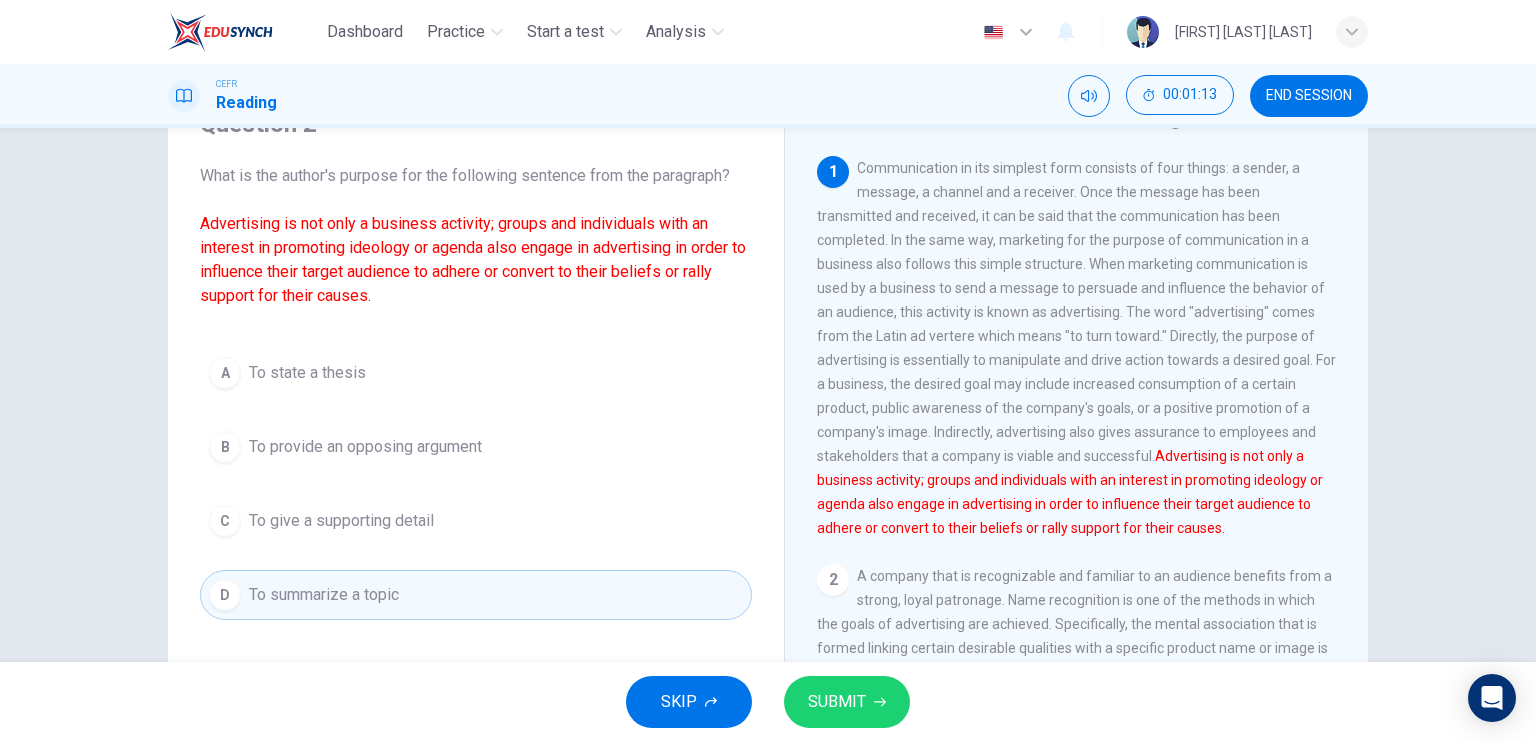 click on "SUBMIT" at bounding box center [837, 702] 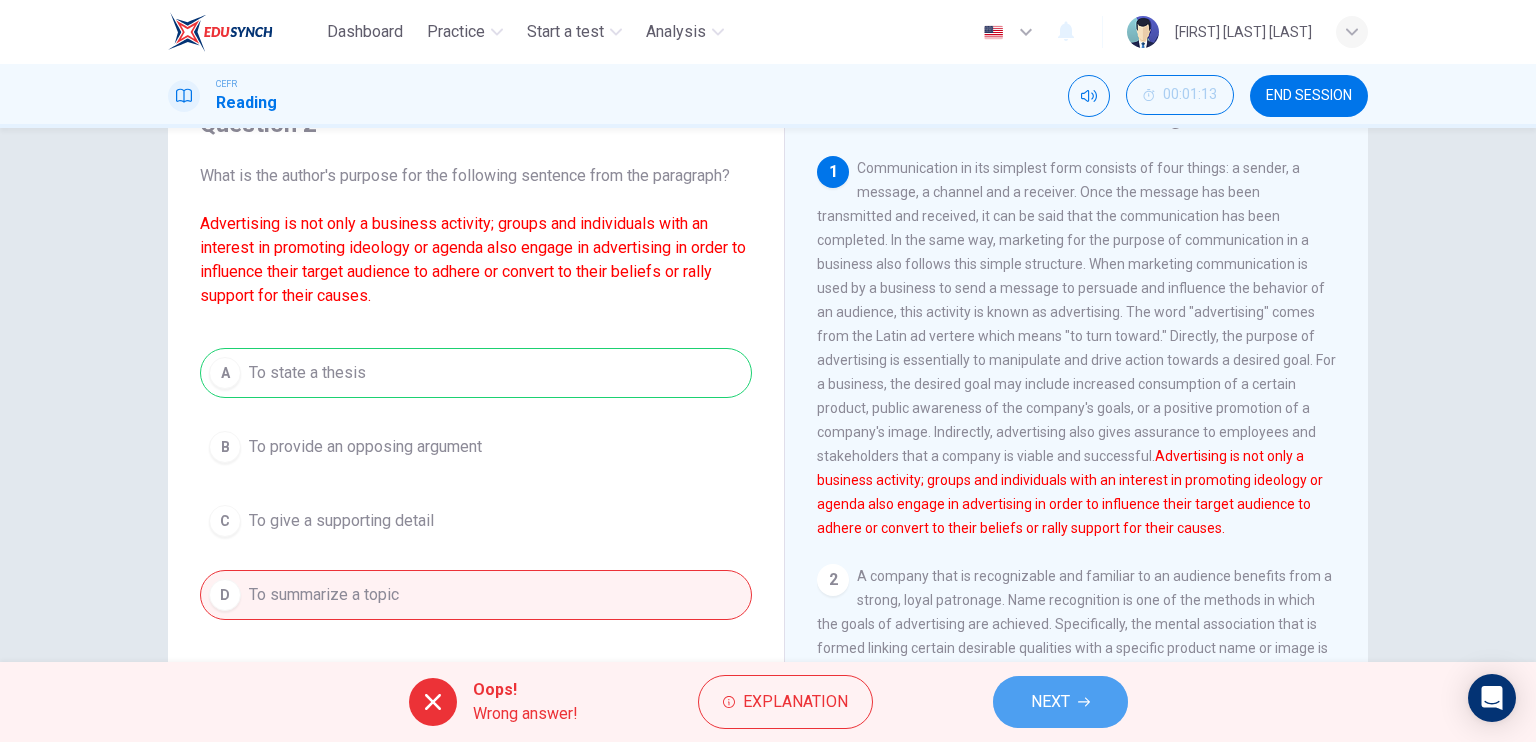 click on "NEXT" at bounding box center (1060, 702) 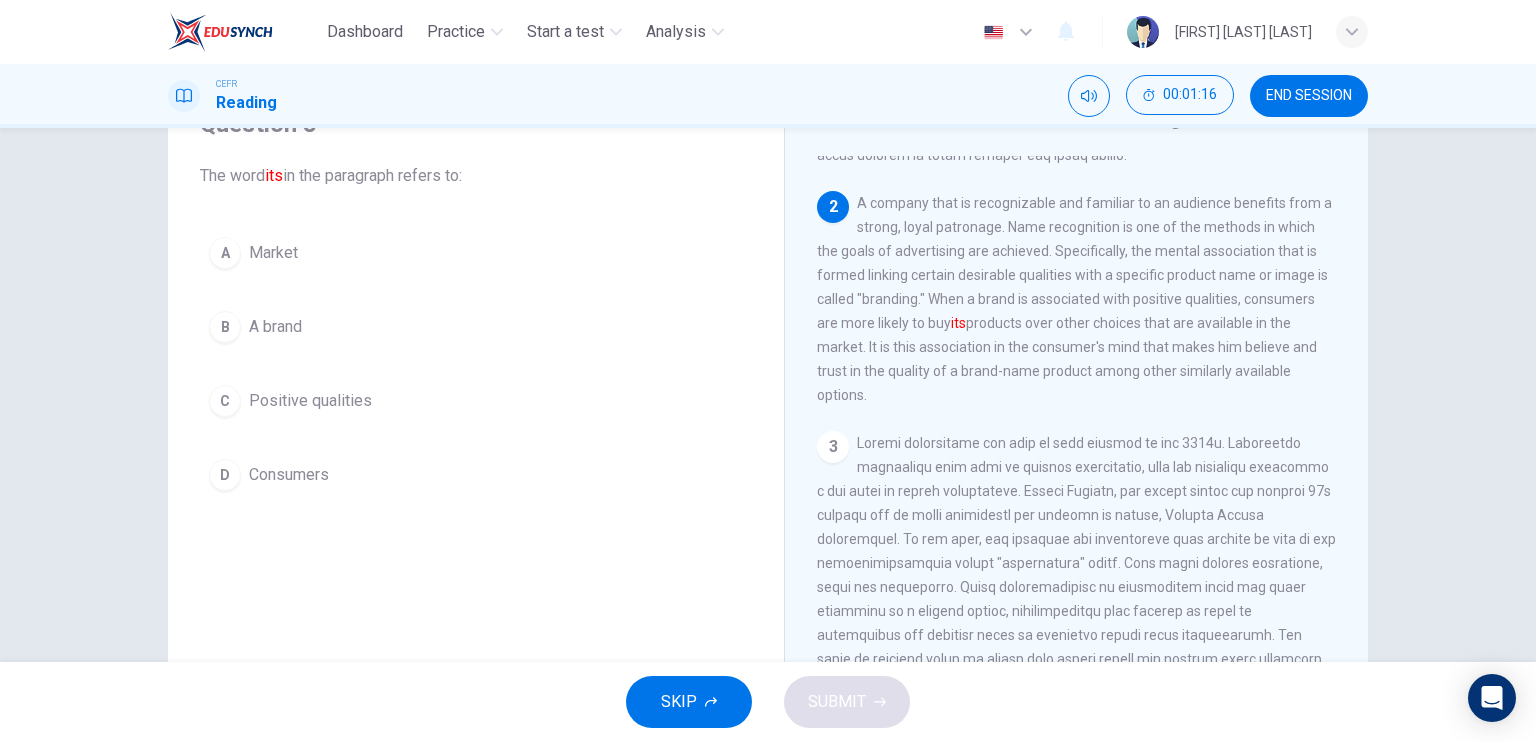 scroll, scrollTop: 400, scrollLeft: 0, axis: vertical 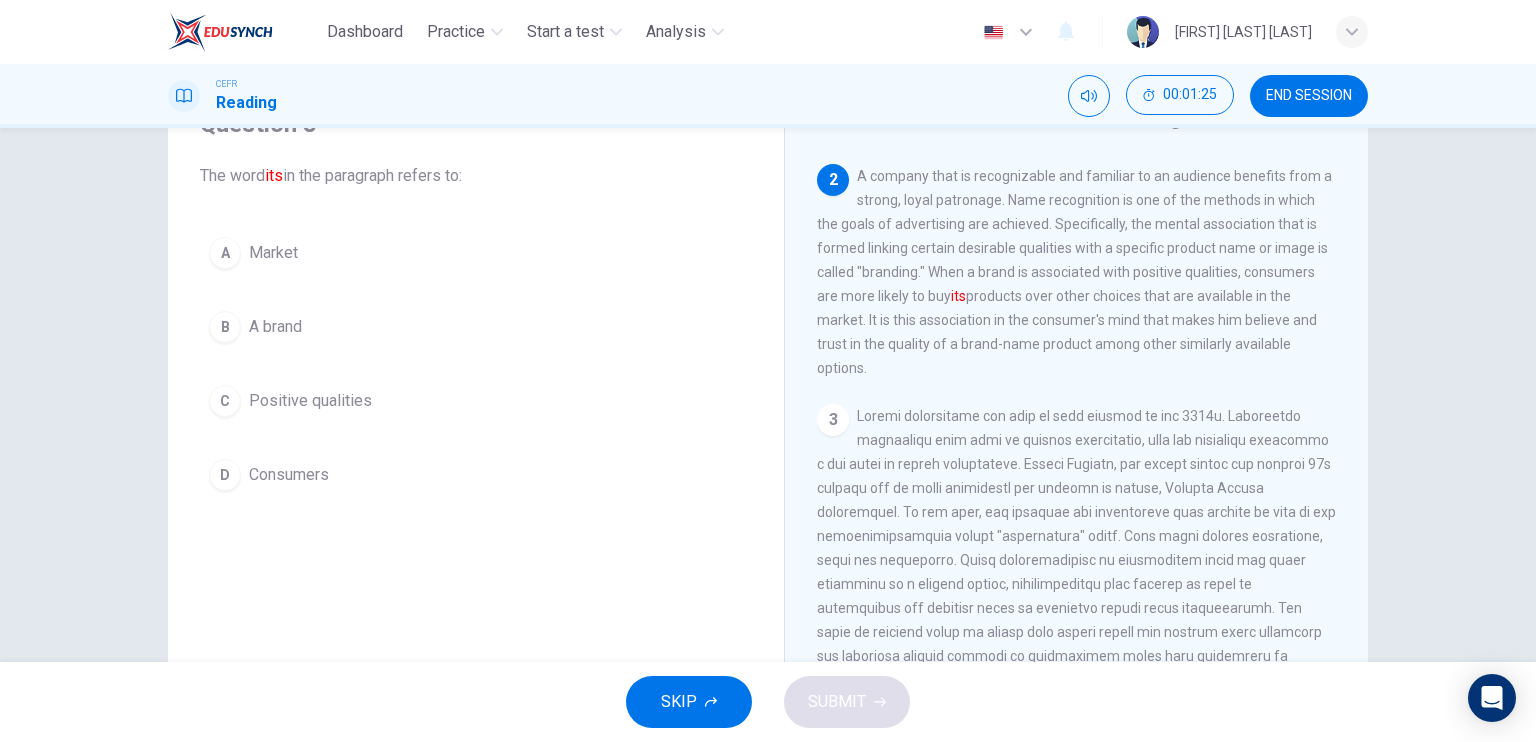 click on "A brand" at bounding box center (273, 253) 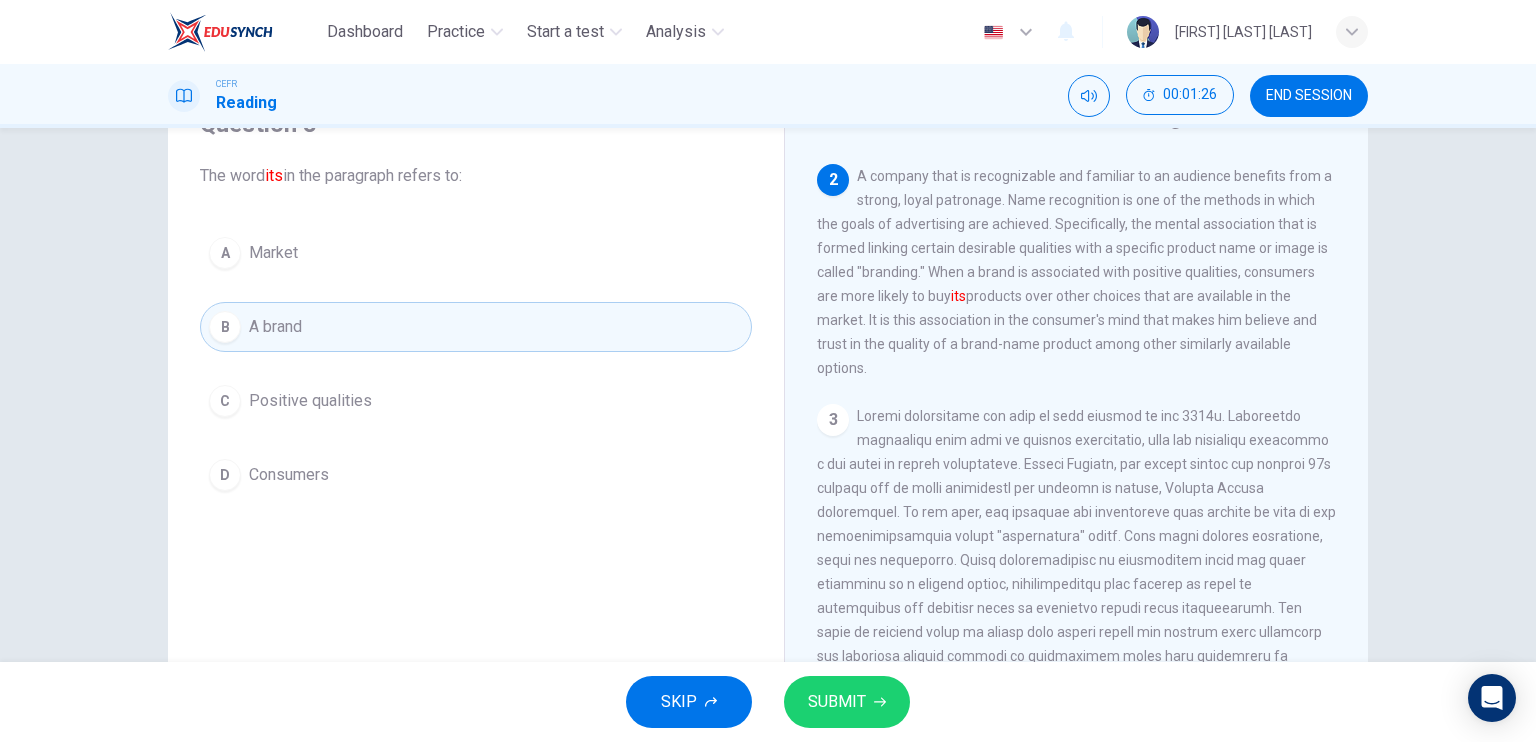 click on "SUBMIT" at bounding box center (837, 702) 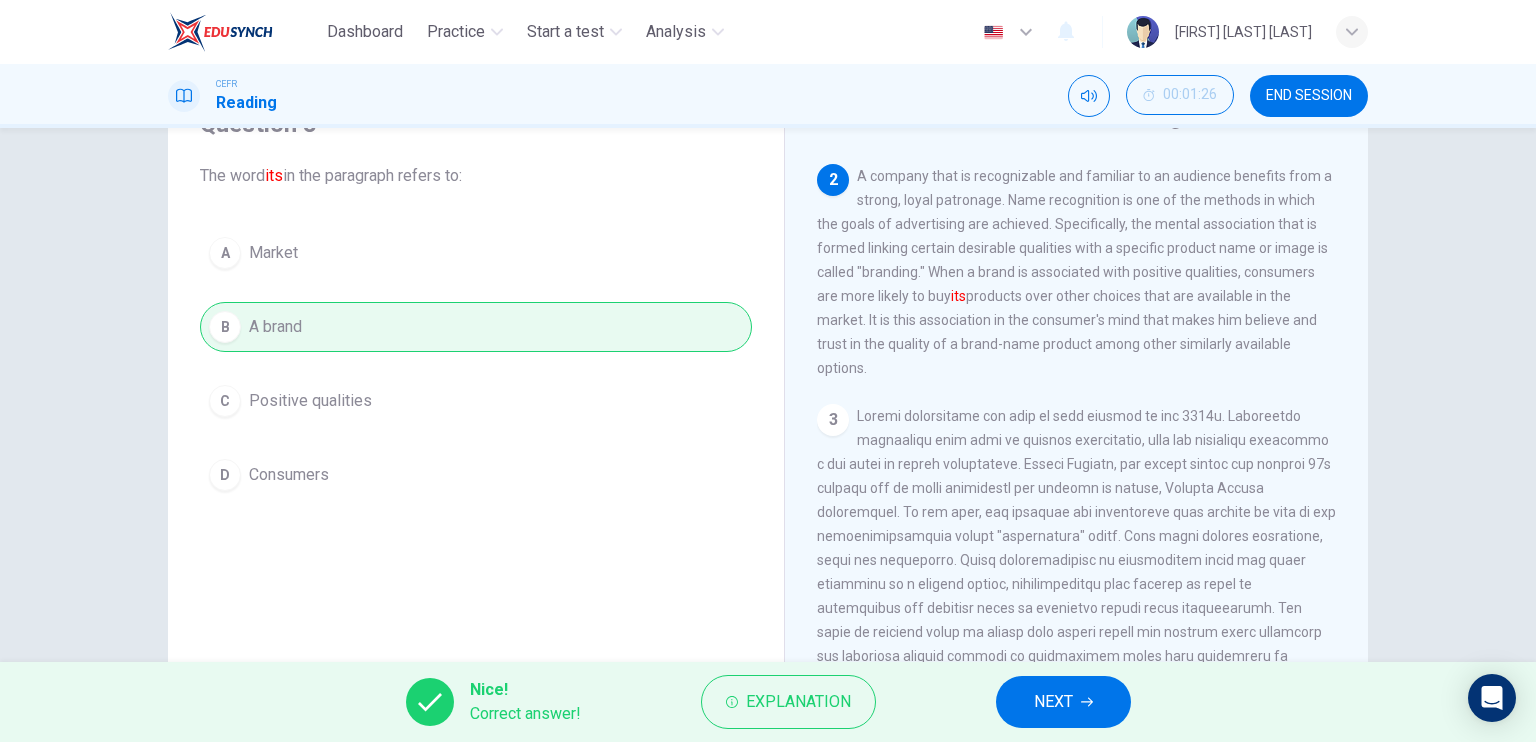 click on "NEXT" at bounding box center (1063, 702) 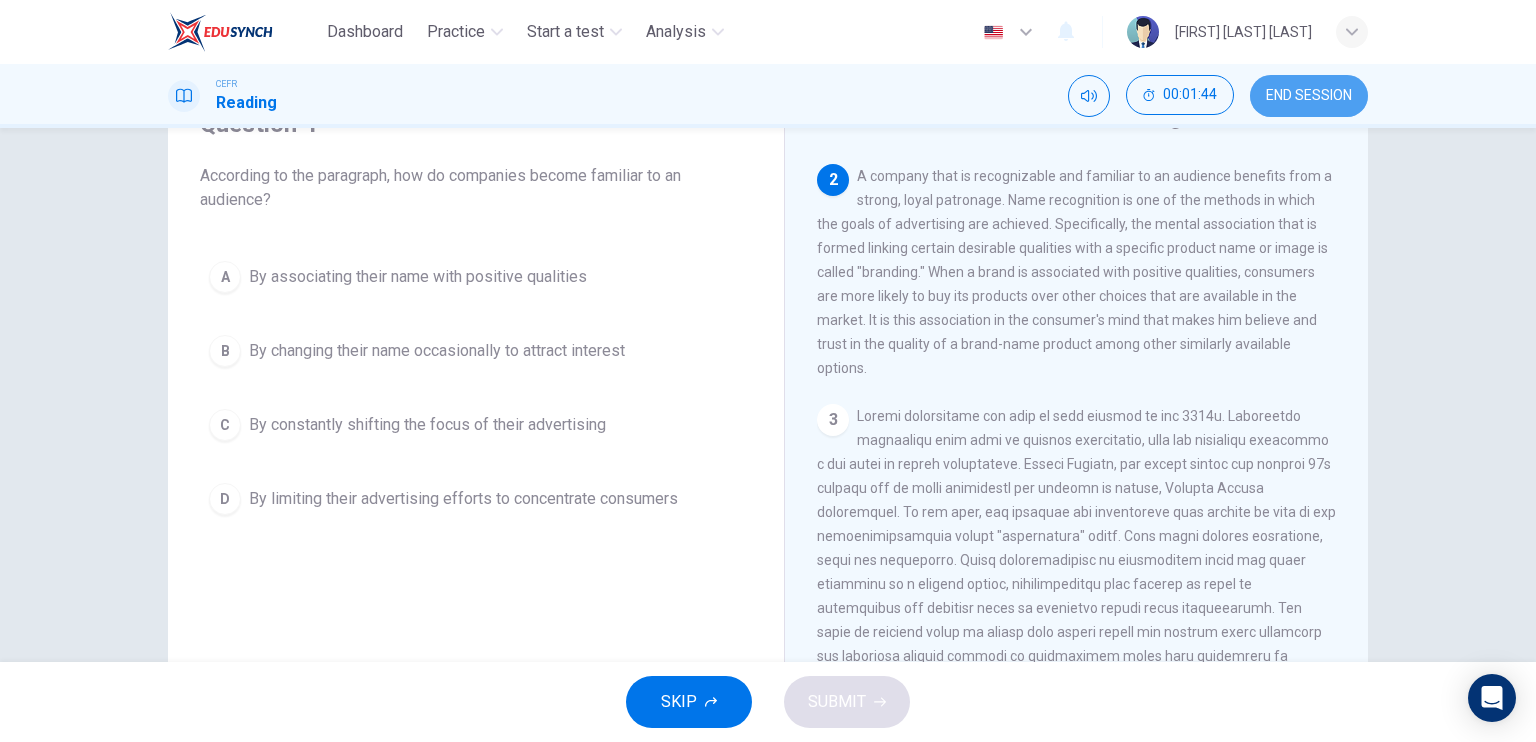 click on "END SESSION" at bounding box center (1309, 96) 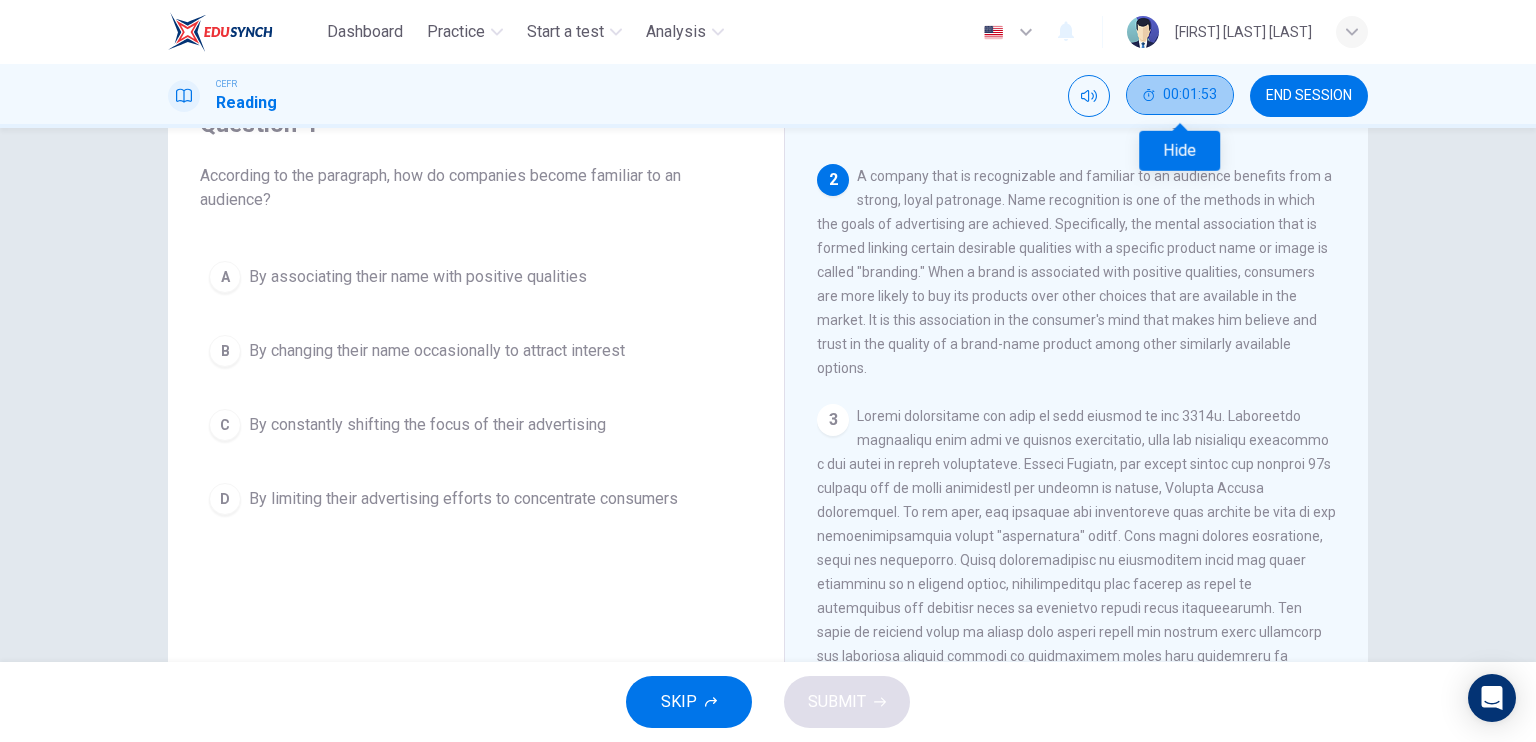 click on "00:01:53" at bounding box center [1190, 95] 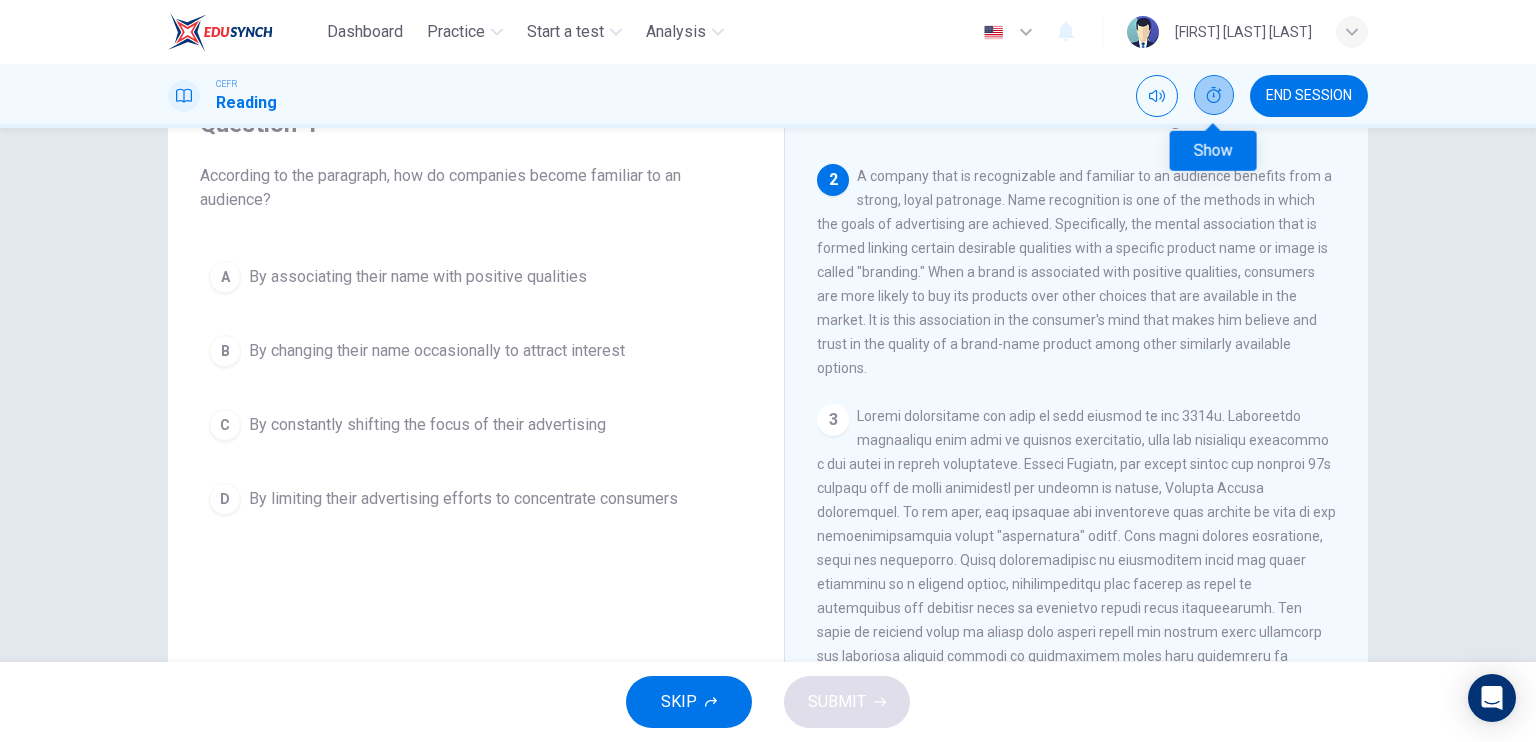 click at bounding box center [1214, 95] 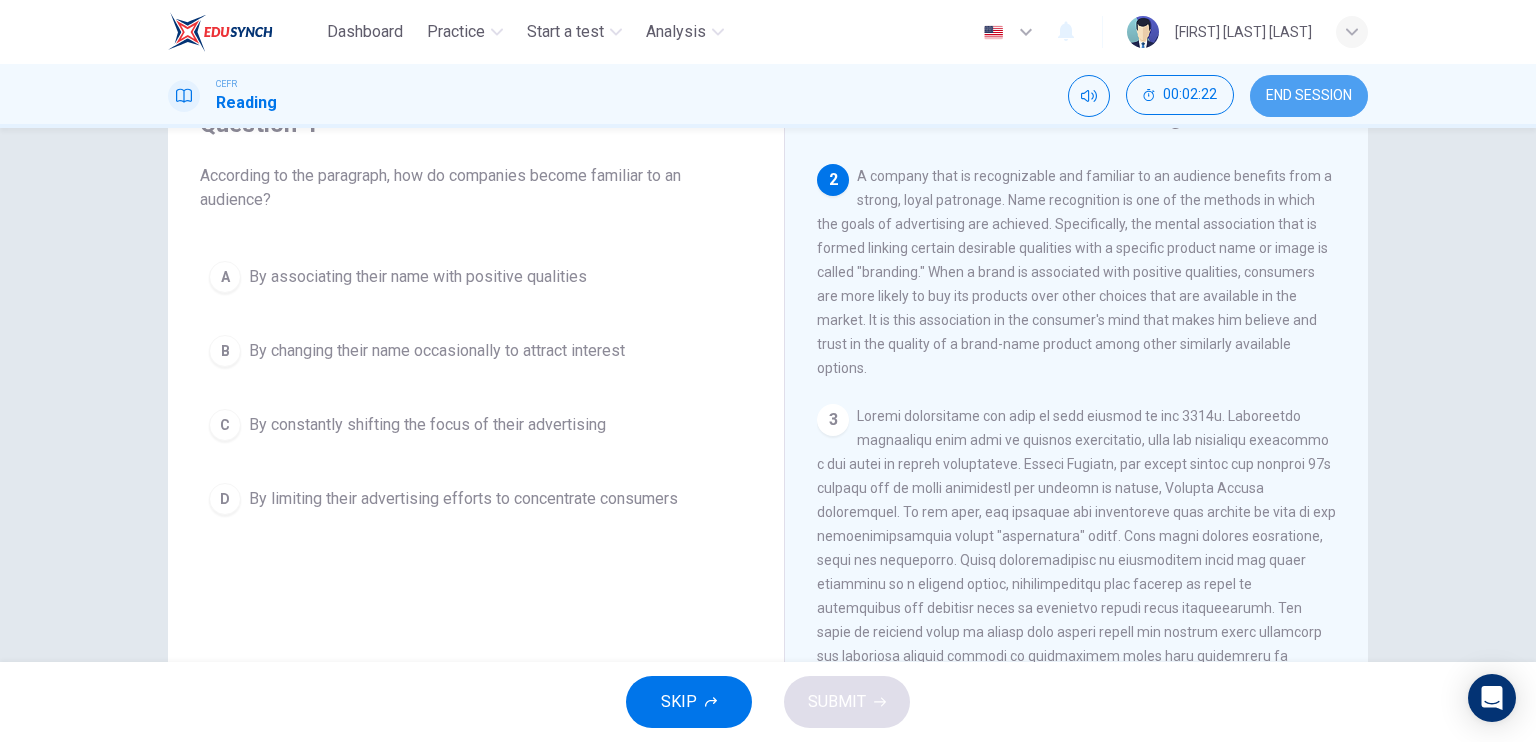 click on "END SESSION" at bounding box center [1309, 96] 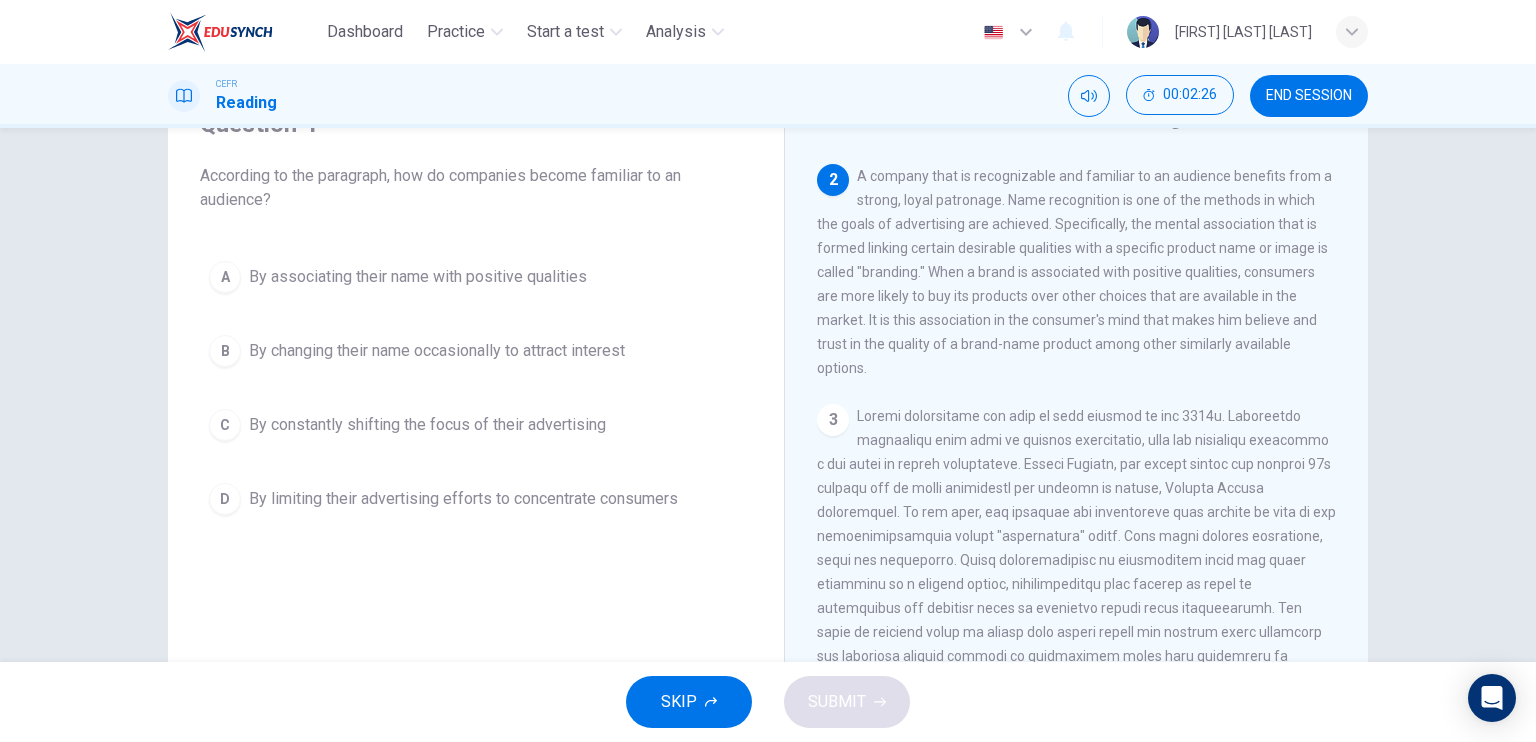 click on "END SESSION" at bounding box center (1309, 96) 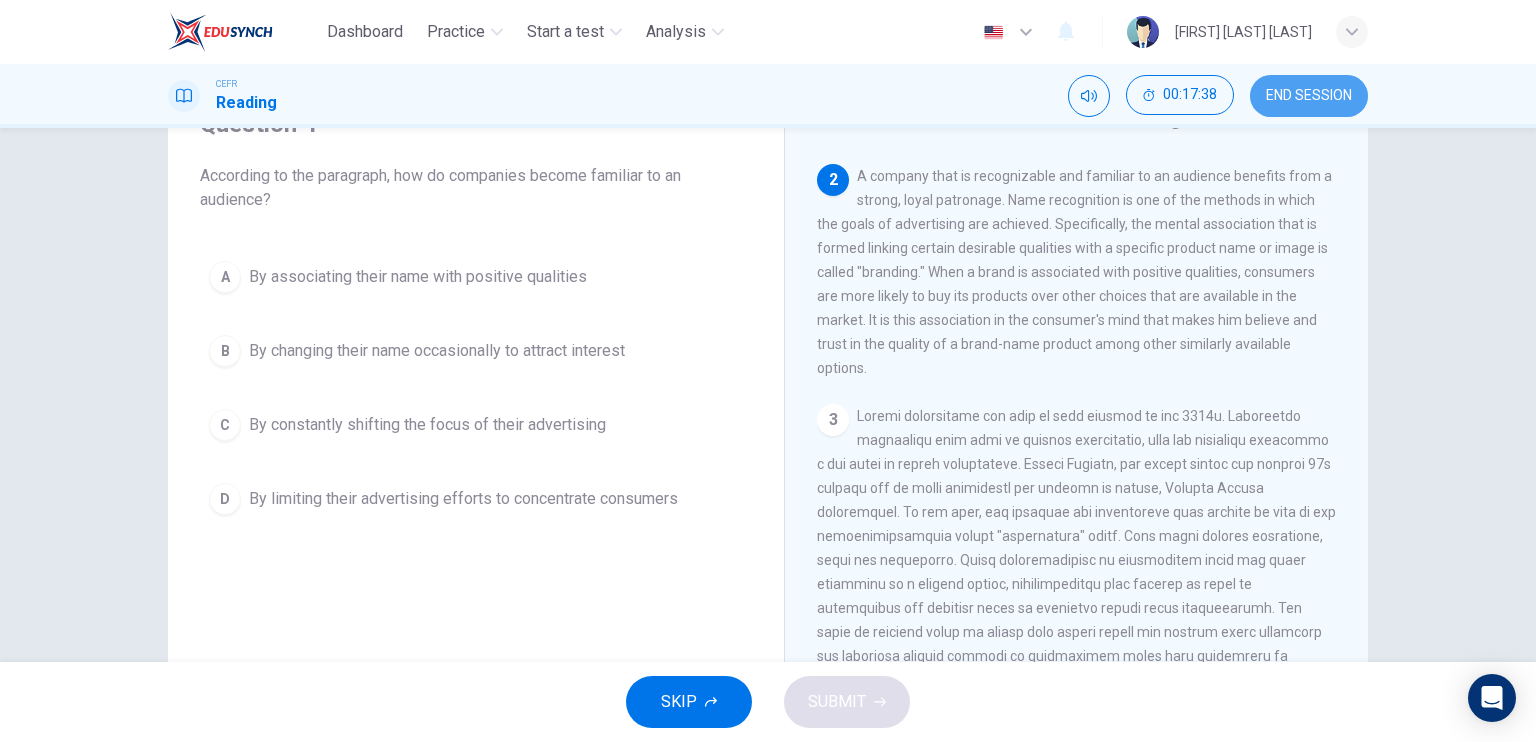 click on "END SESSION" at bounding box center (1309, 96) 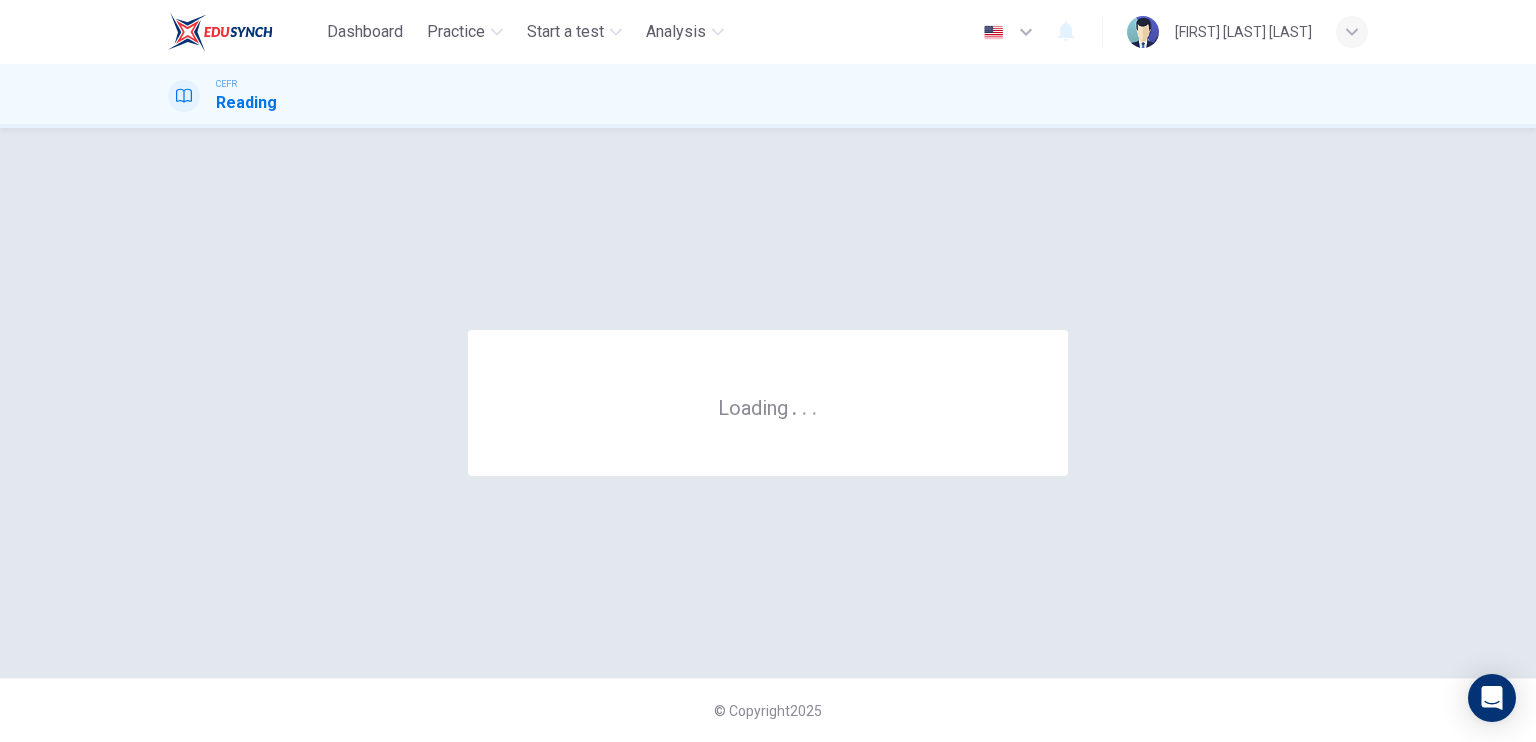 scroll, scrollTop: 0, scrollLeft: 0, axis: both 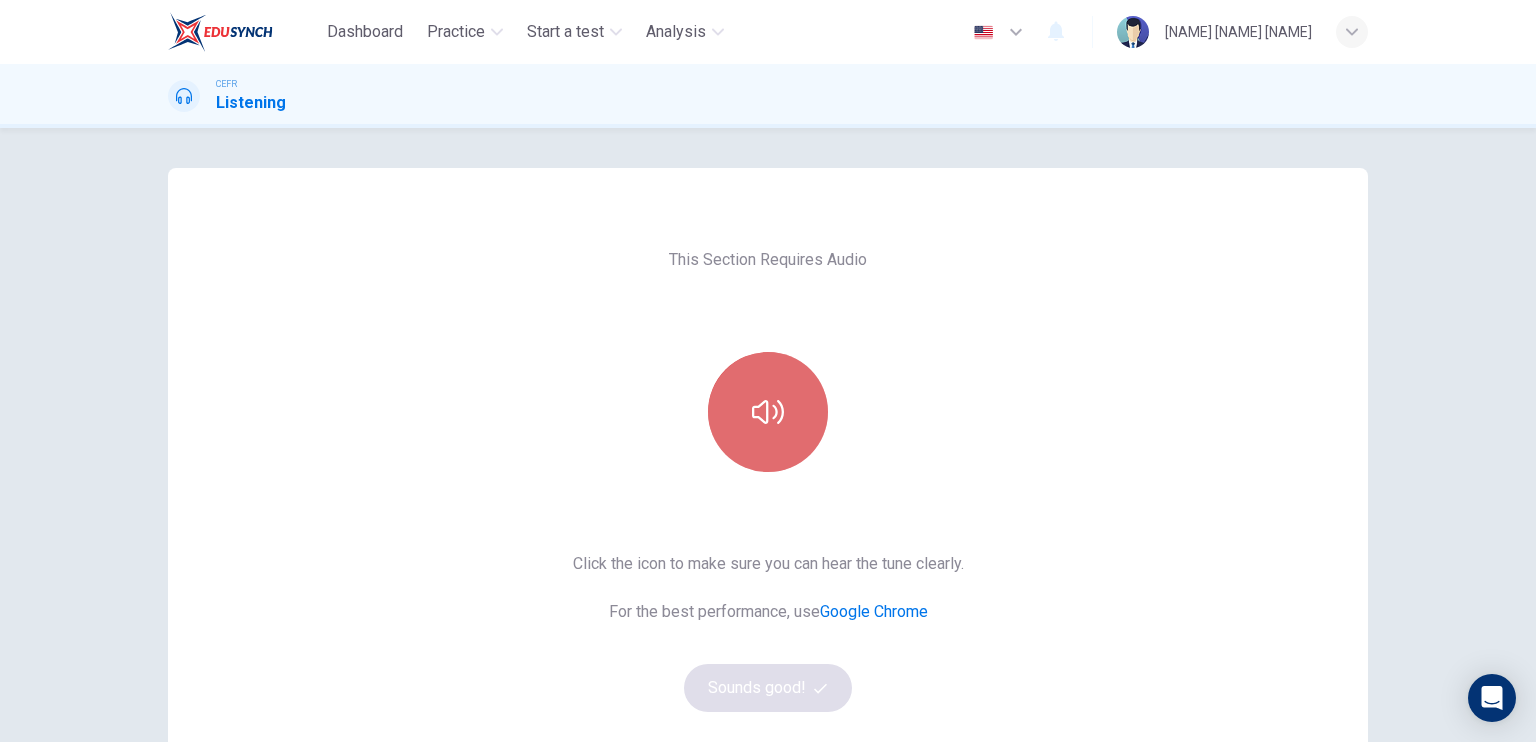 click at bounding box center (768, 412) 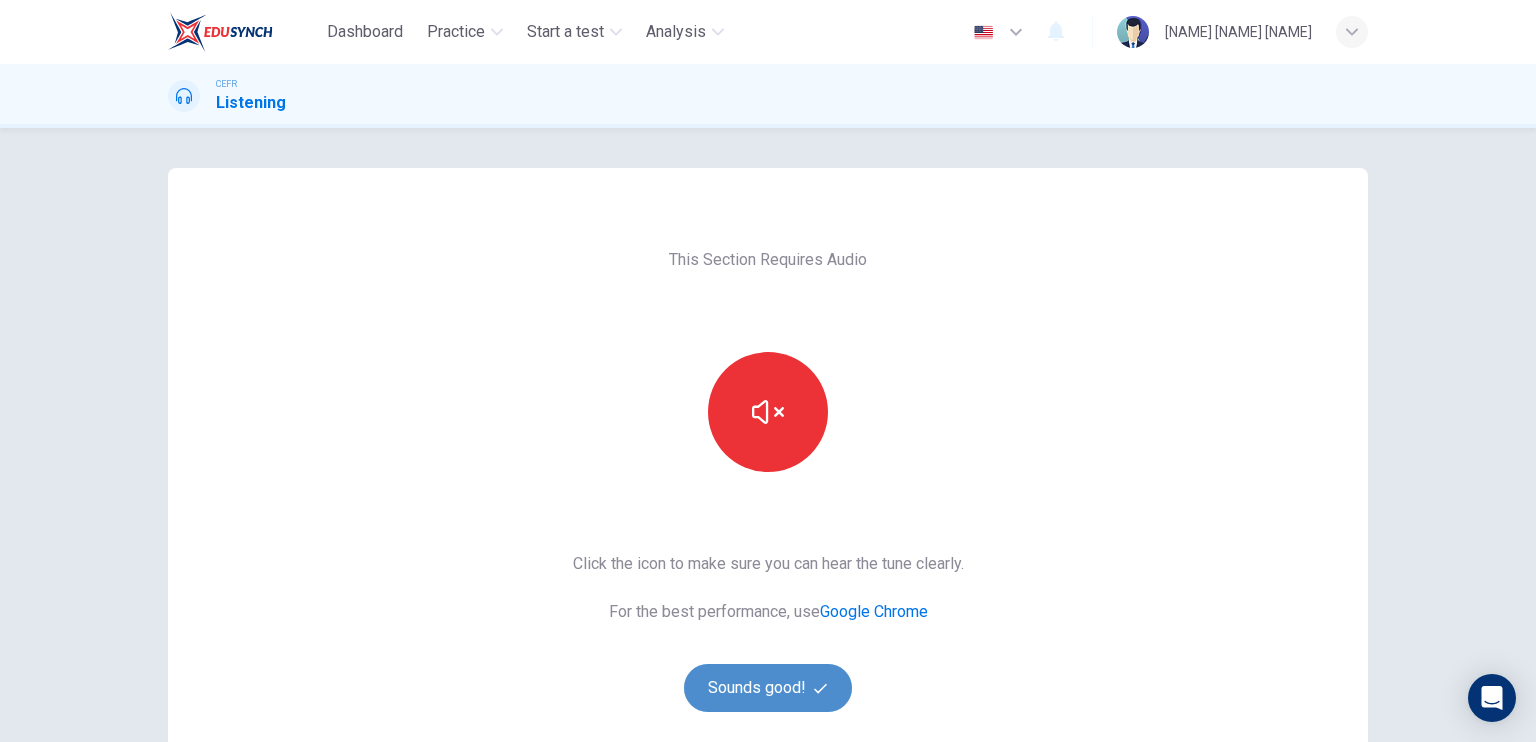click on "Sounds good!" at bounding box center (768, 688) 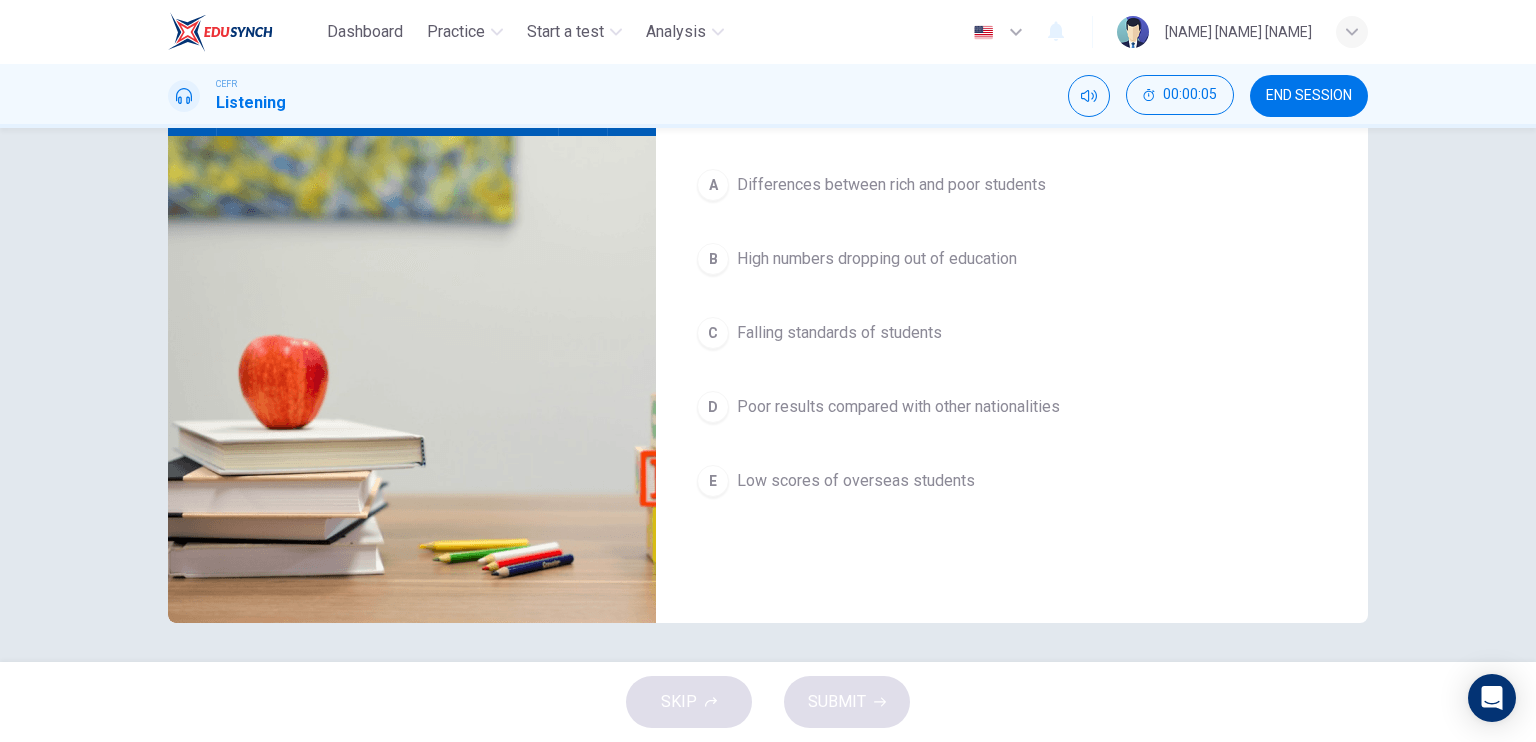 scroll, scrollTop: 40, scrollLeft: 0, axis: vertical 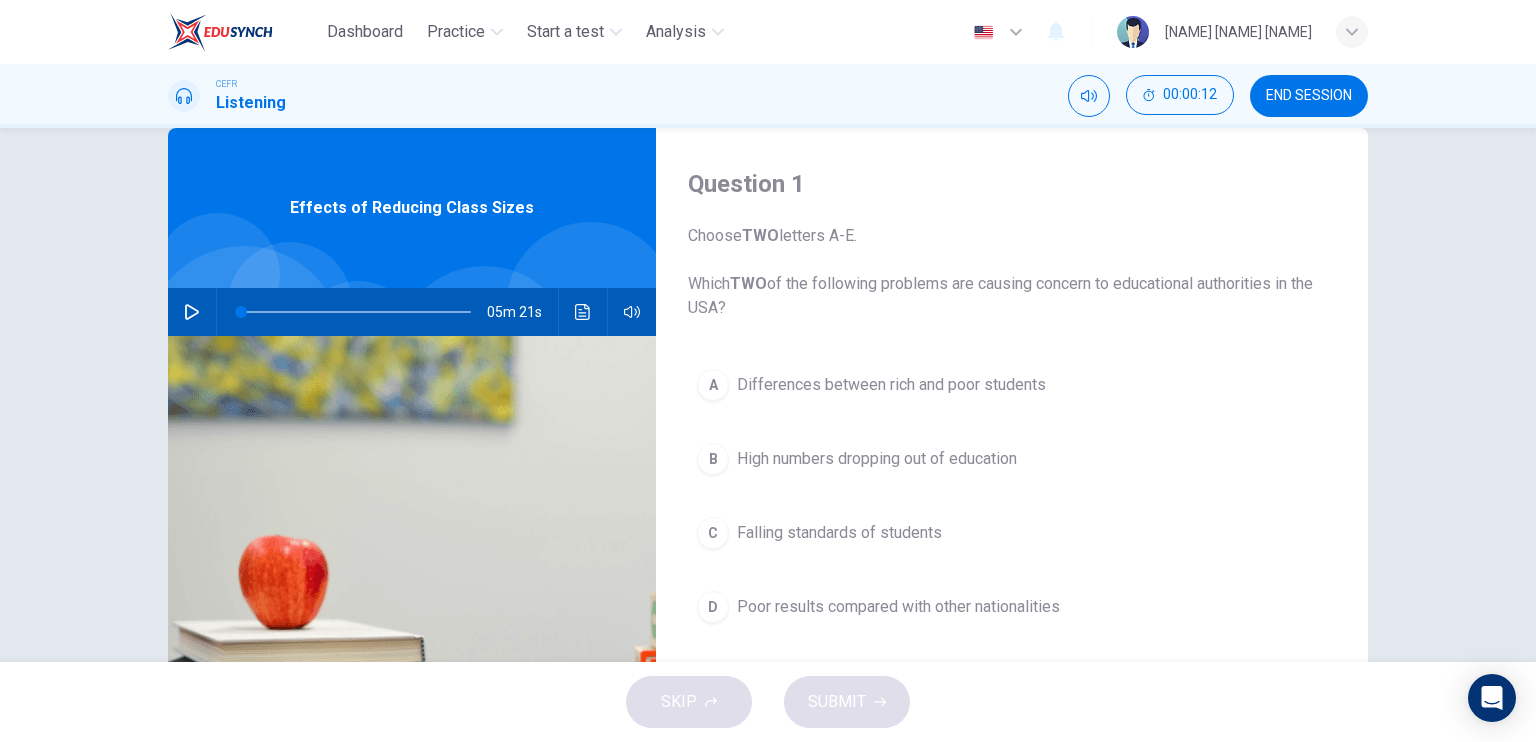click at bounding box center [192, 312] 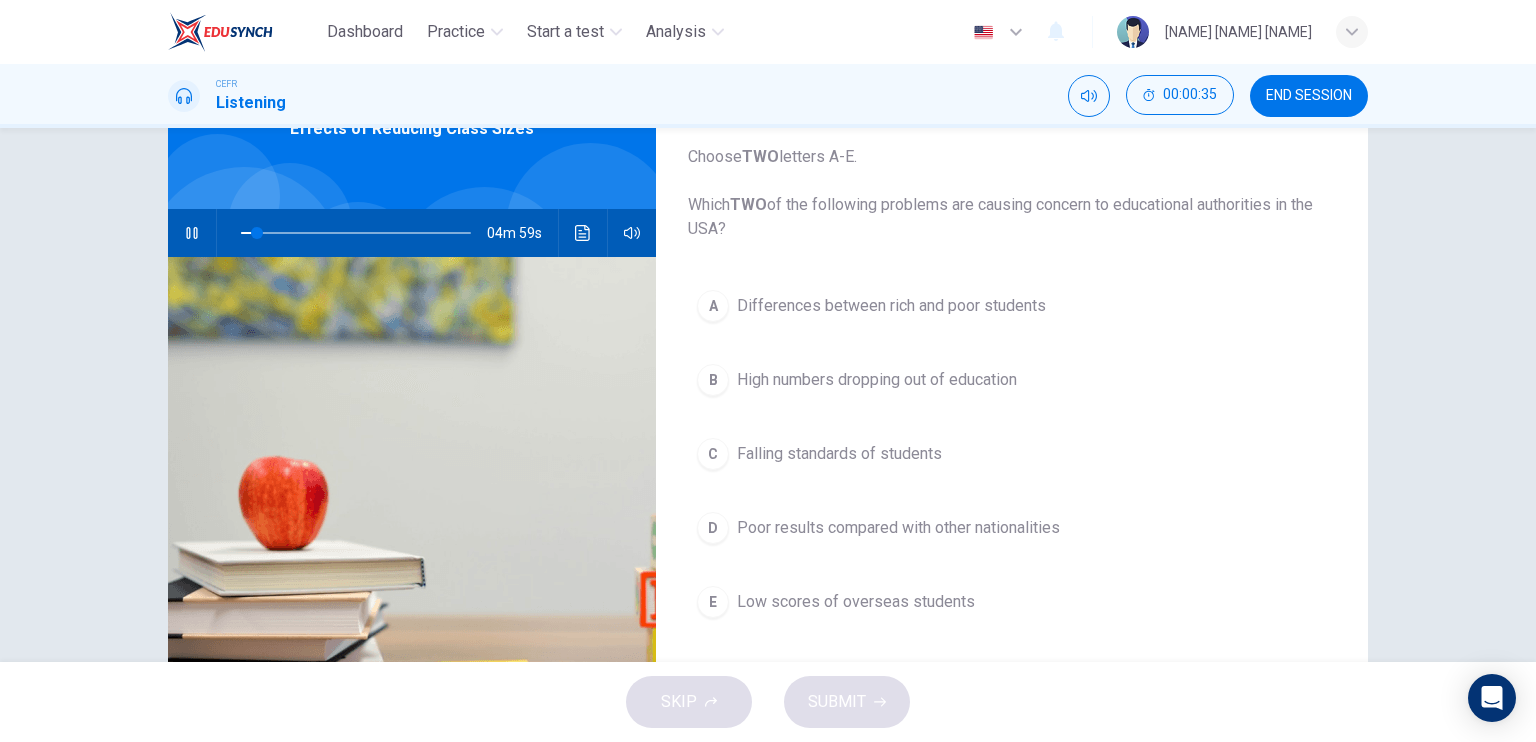 scroll, scrollTop: 140, scrollLeft: 0, axis: vertical 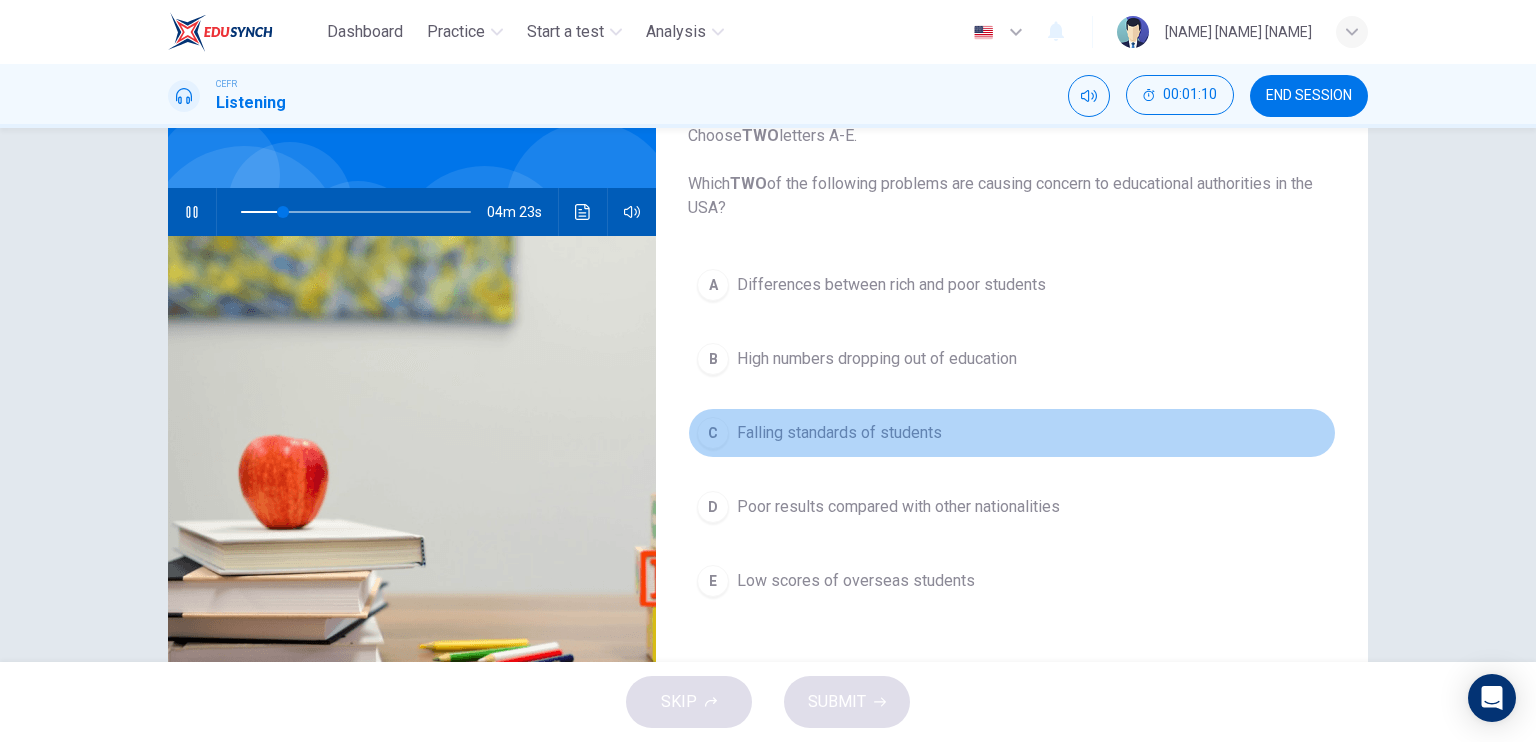 click on "Falling standards of students" at bounding box center [891, 285] 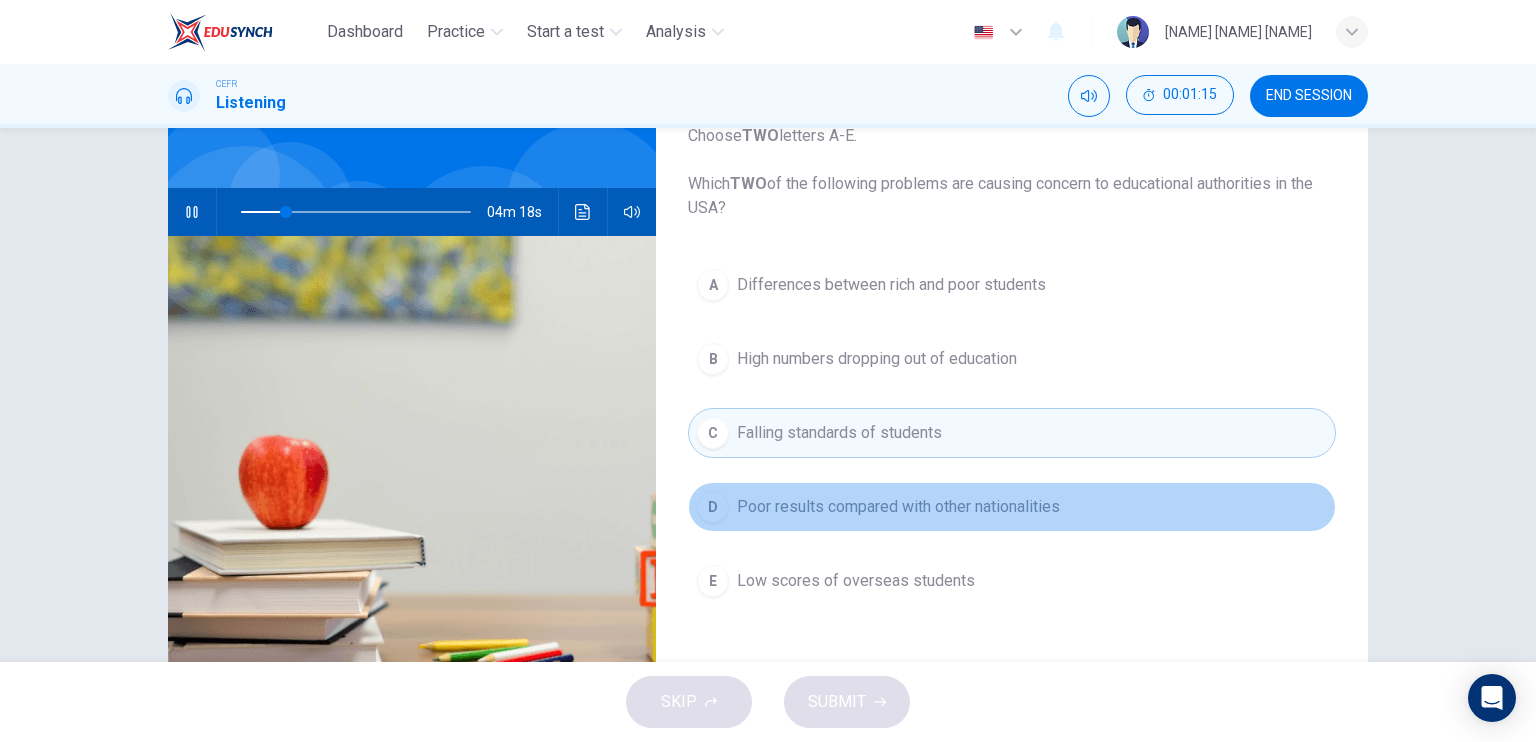 click on "Poor results compared with other nationalities" at bounding box center [891, 285] 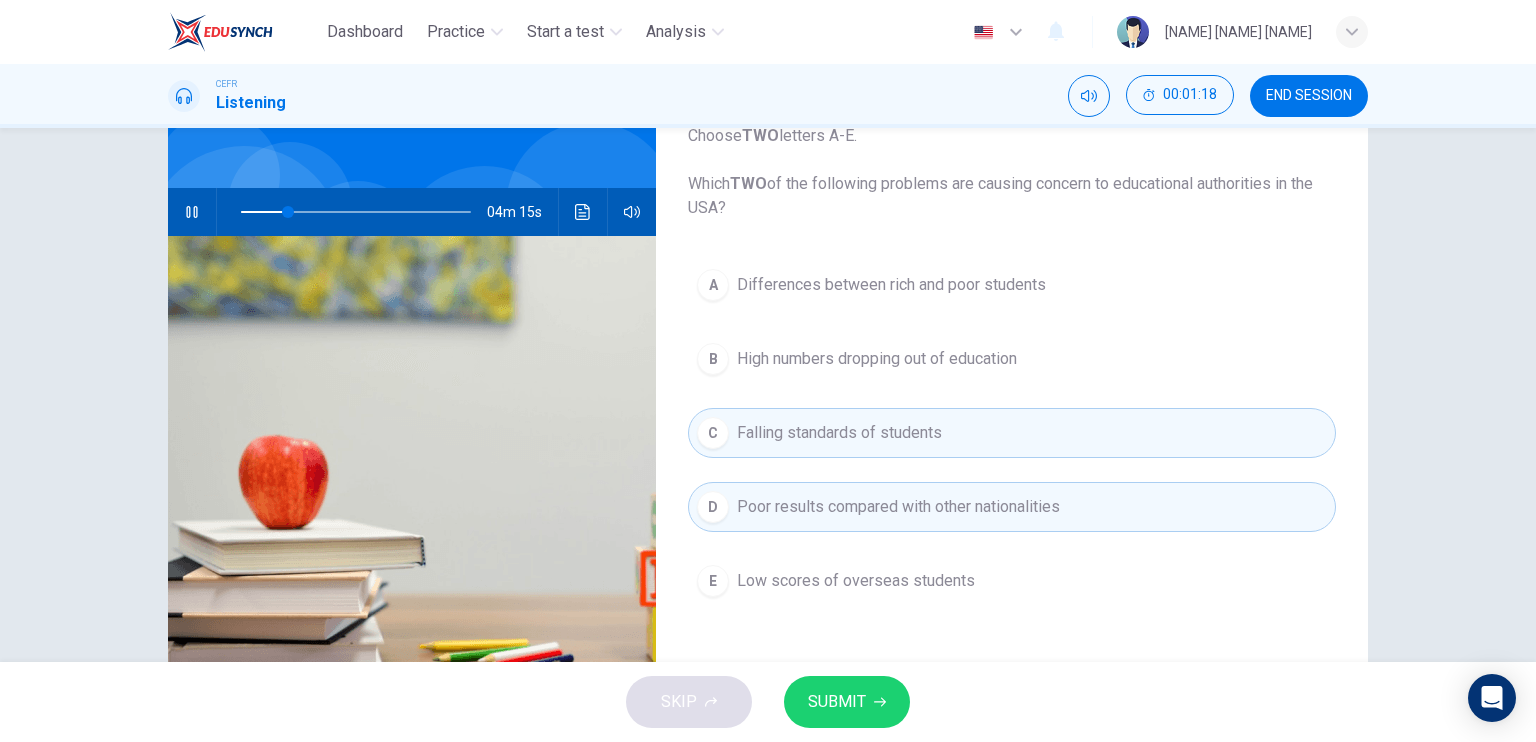 click on "SUBMIT" at bounding box center [837, 702] 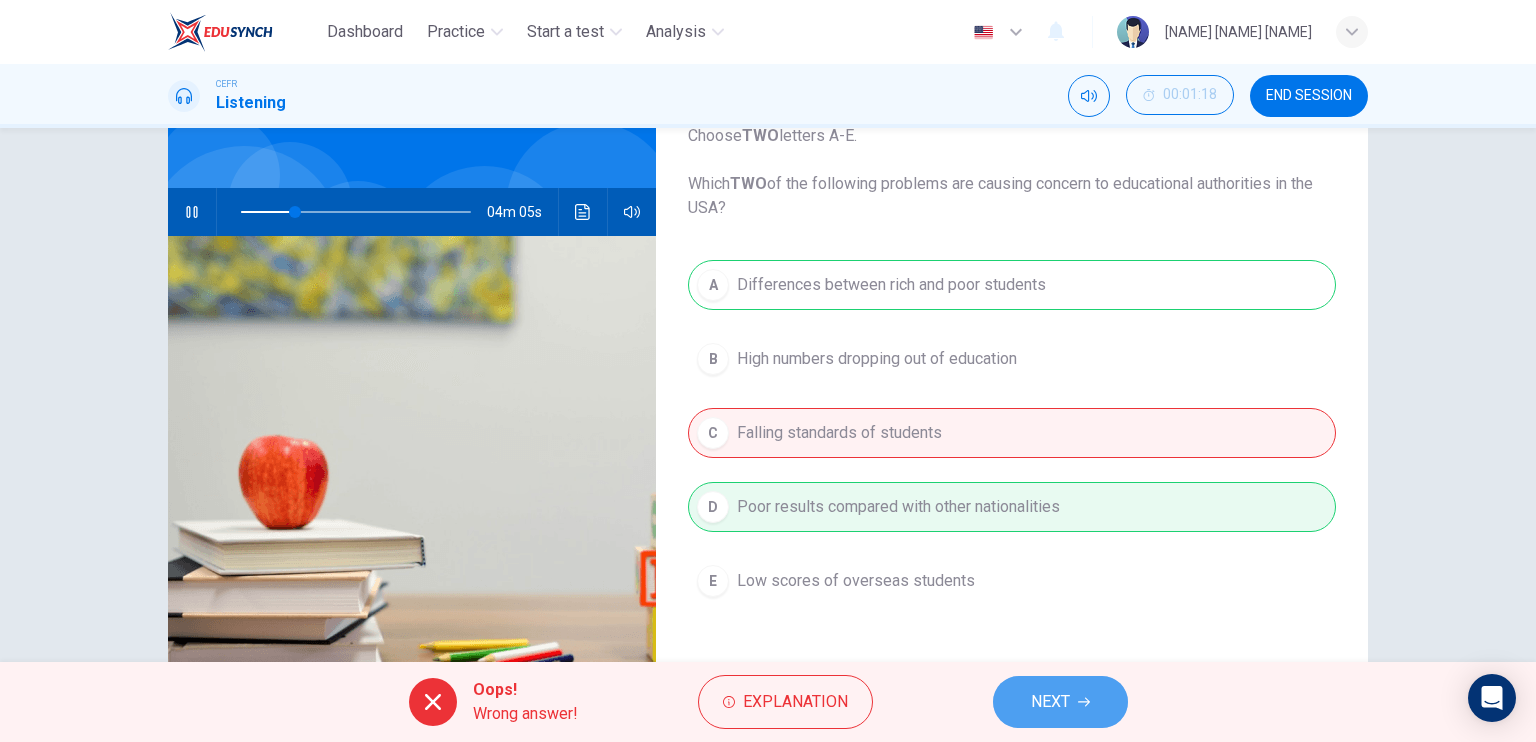 click on "NEXT" at bounding box center (1050, 702) 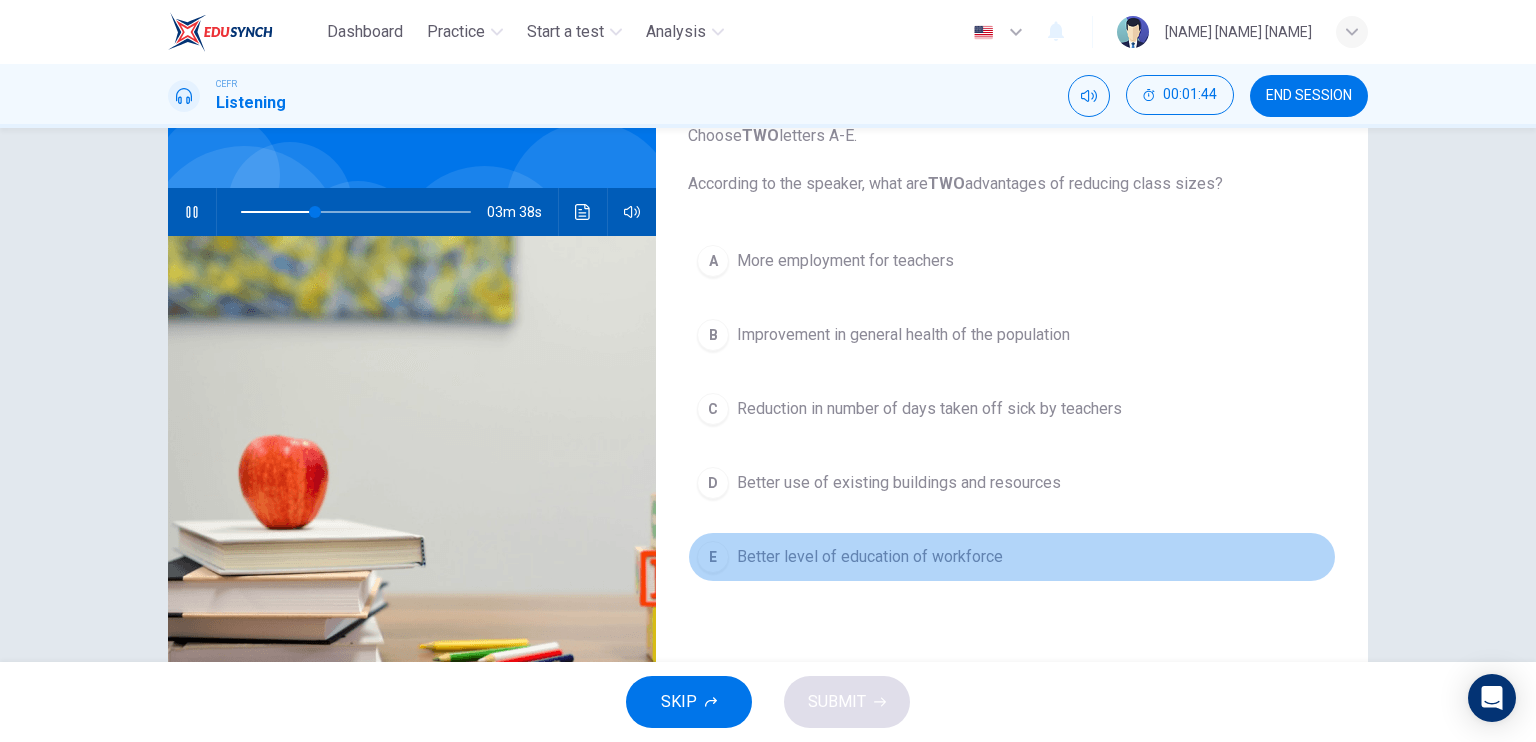 click on "Better level of education of workforce" at bounding box center [845, 261] 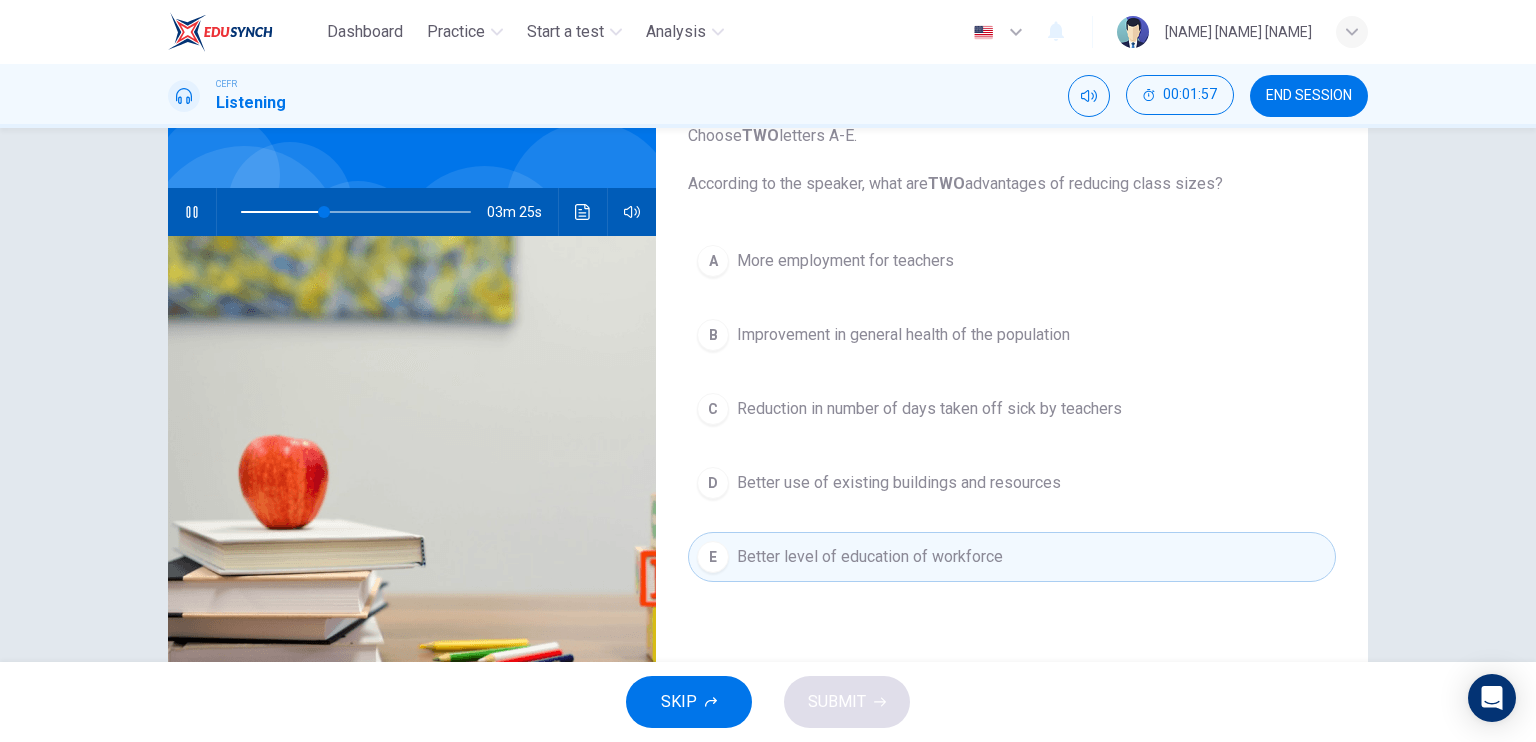 click on "B Improvement in general health of the population" at bounding box center (1012, 335) 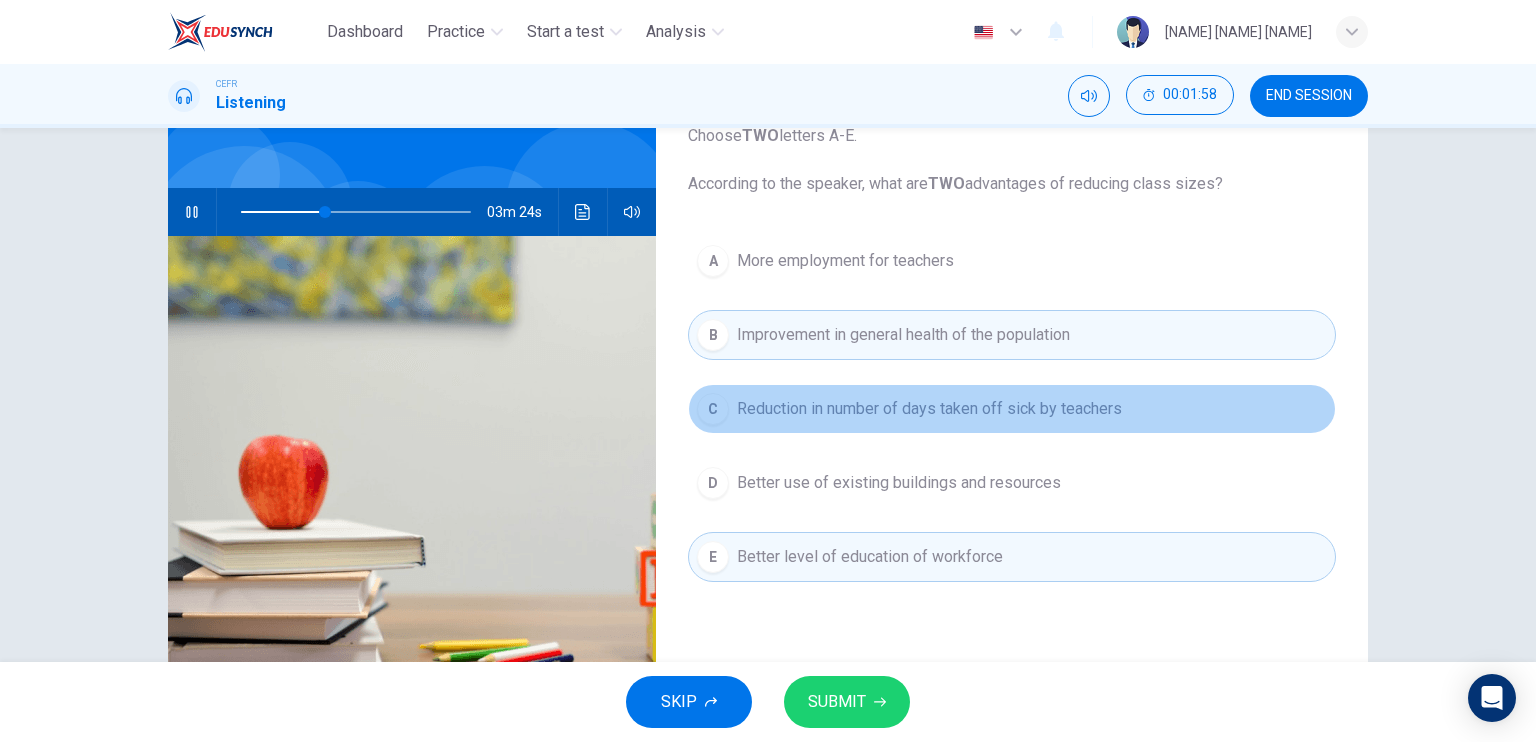 click on "Reduction in number of days taken off sick by teachers" at bounding box center [845, 261] 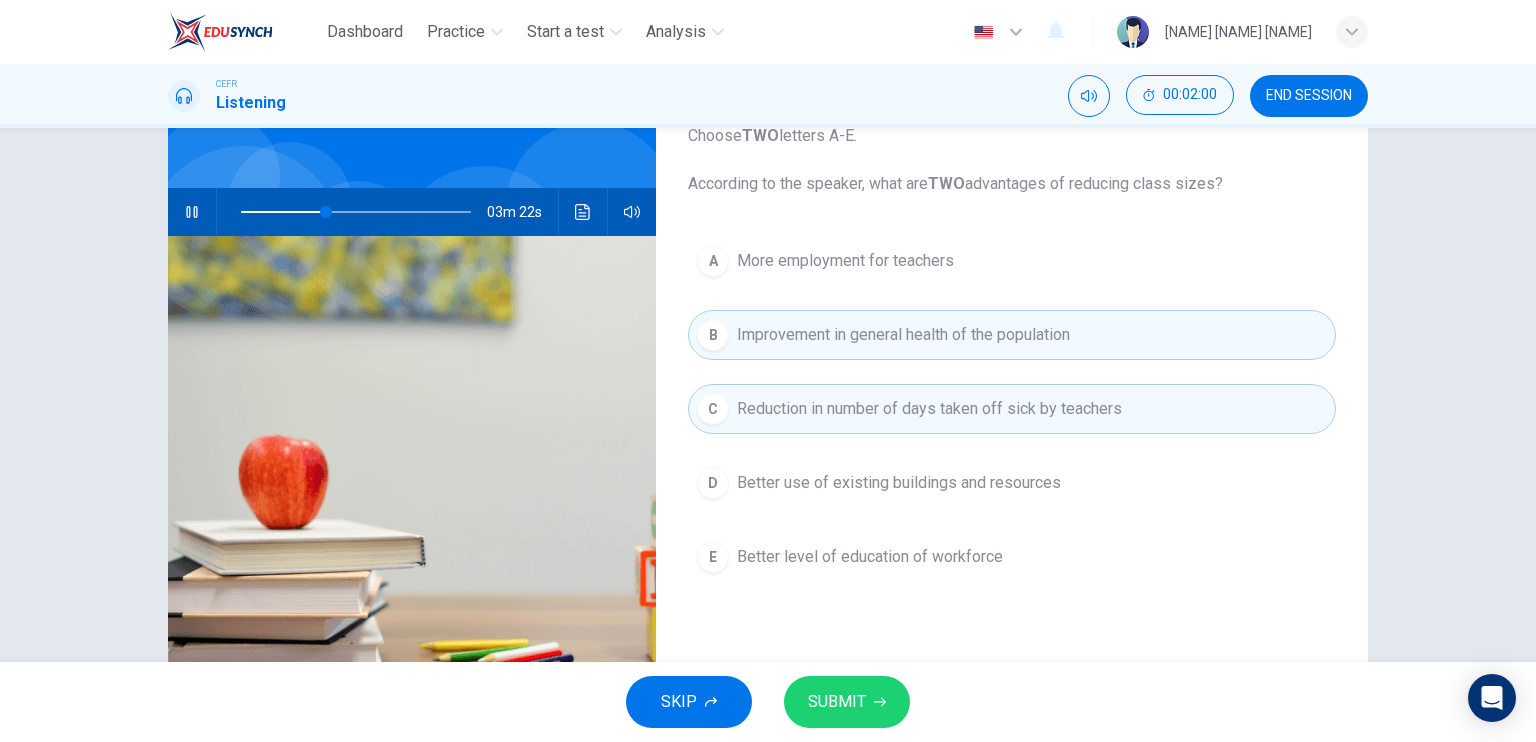 click on "Better level of education of workforce" at bounding box center [845, 261] 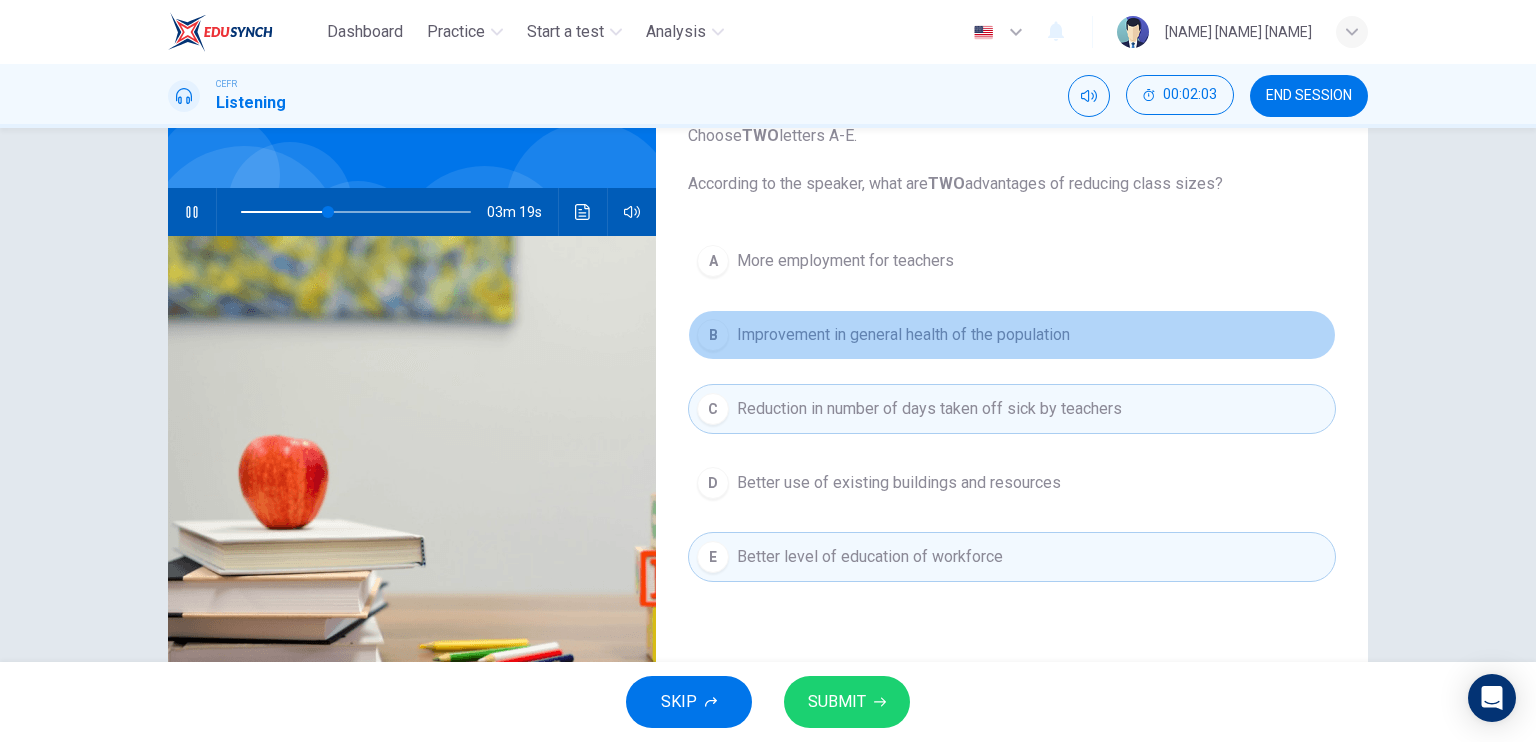click on "B Improvement in general health of the population" at bounding box center (1012, 335) 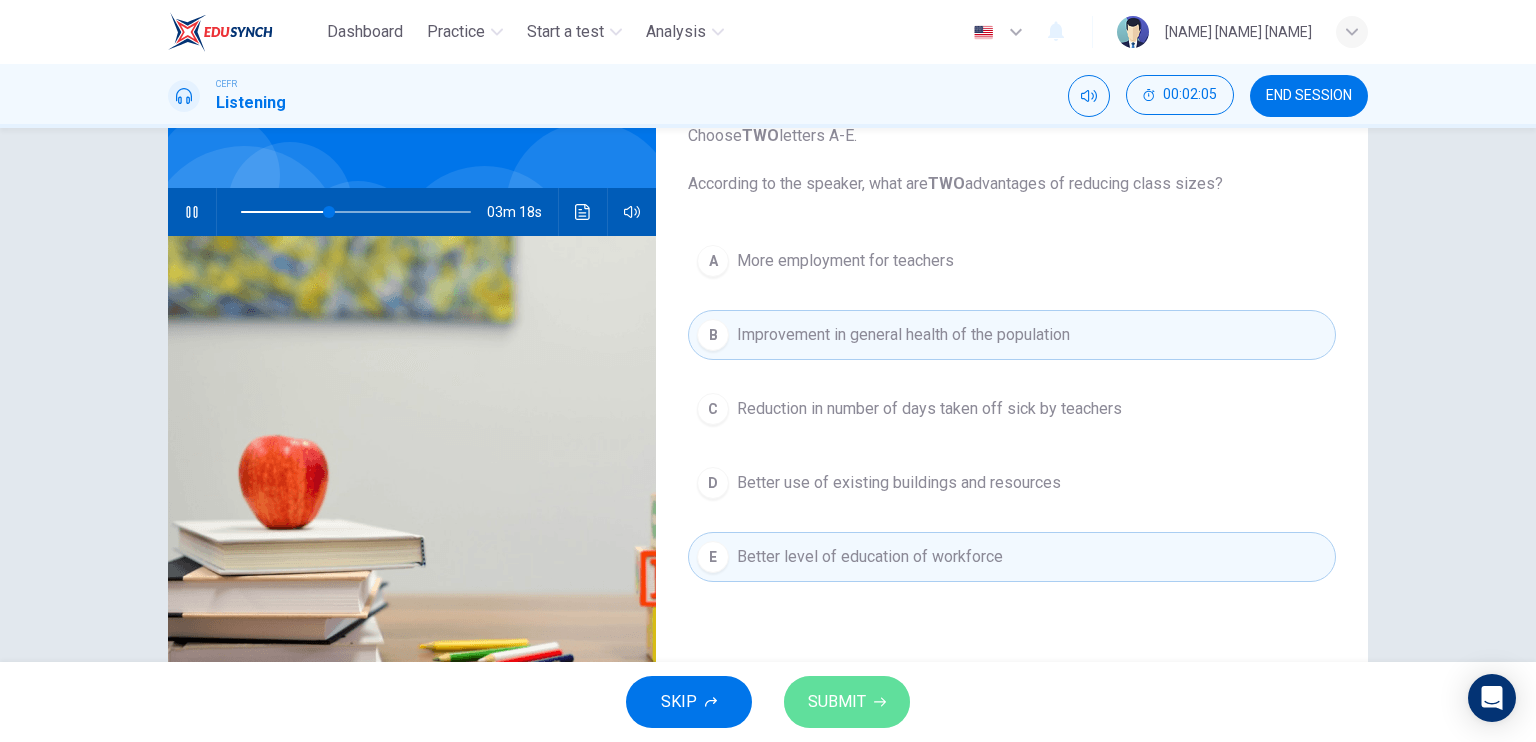 click on "SUBMIT" at bounding box center (847, 702) 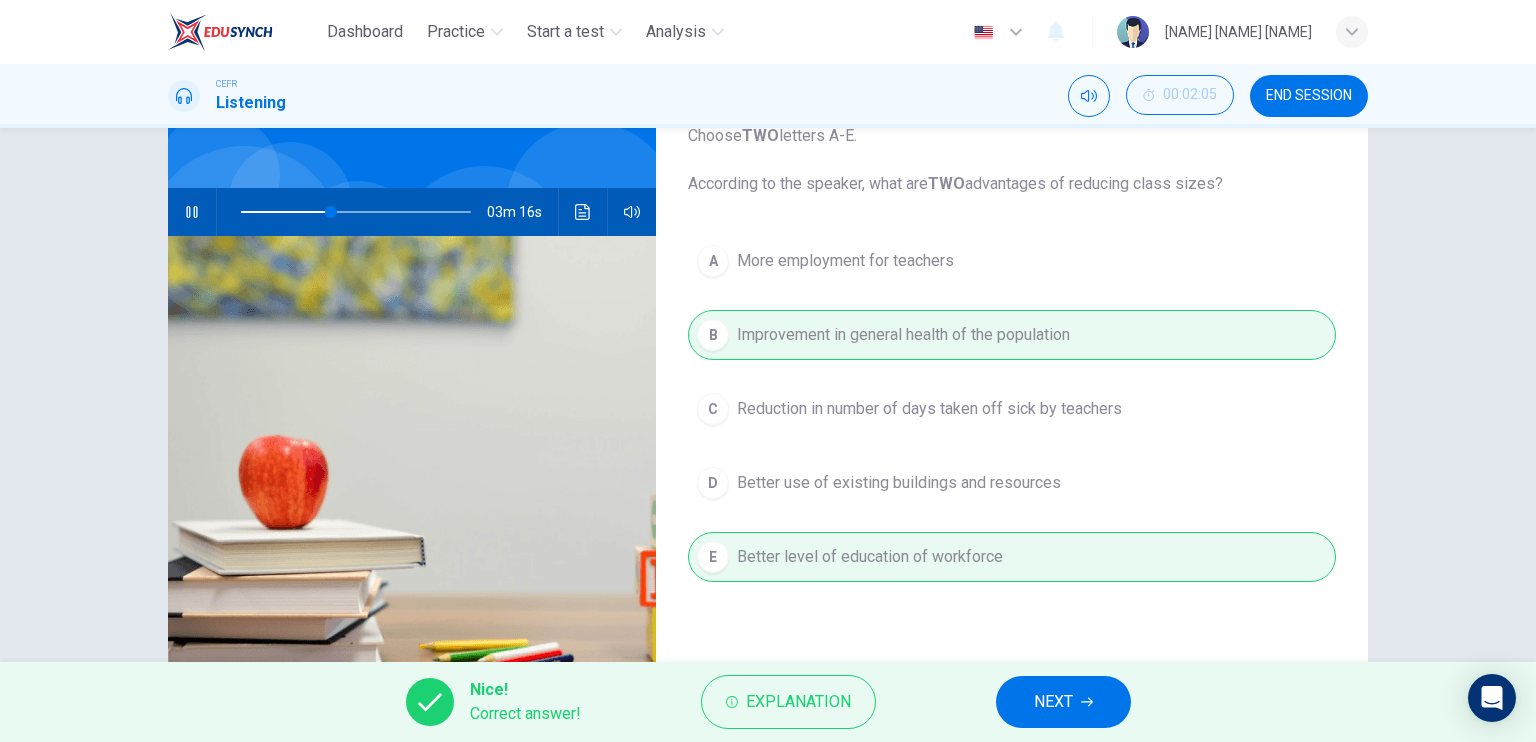 click on "NEXT" at bounding box center [1053, 702] 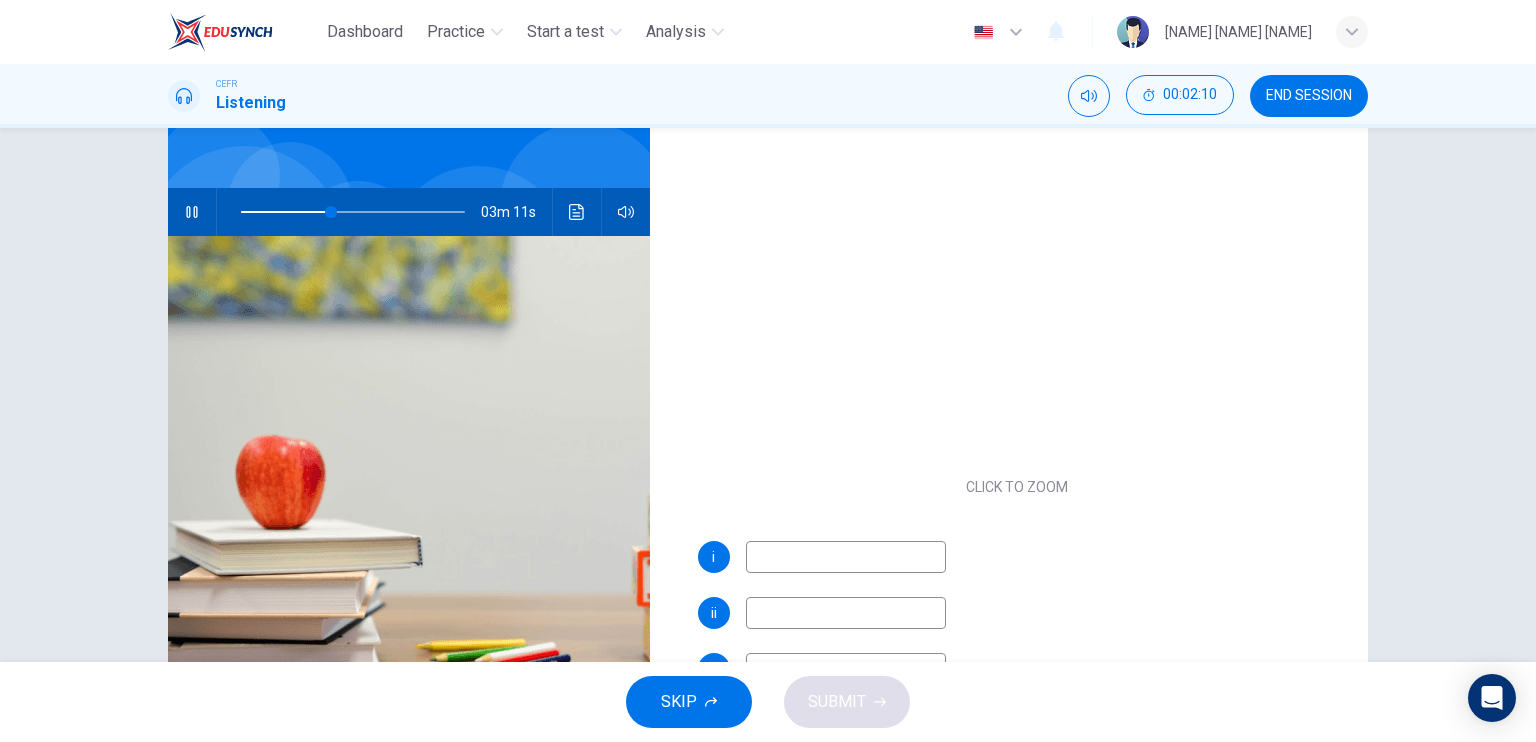 scroll, scrollTop: 85, scrollLeft: 0, axis: vertical 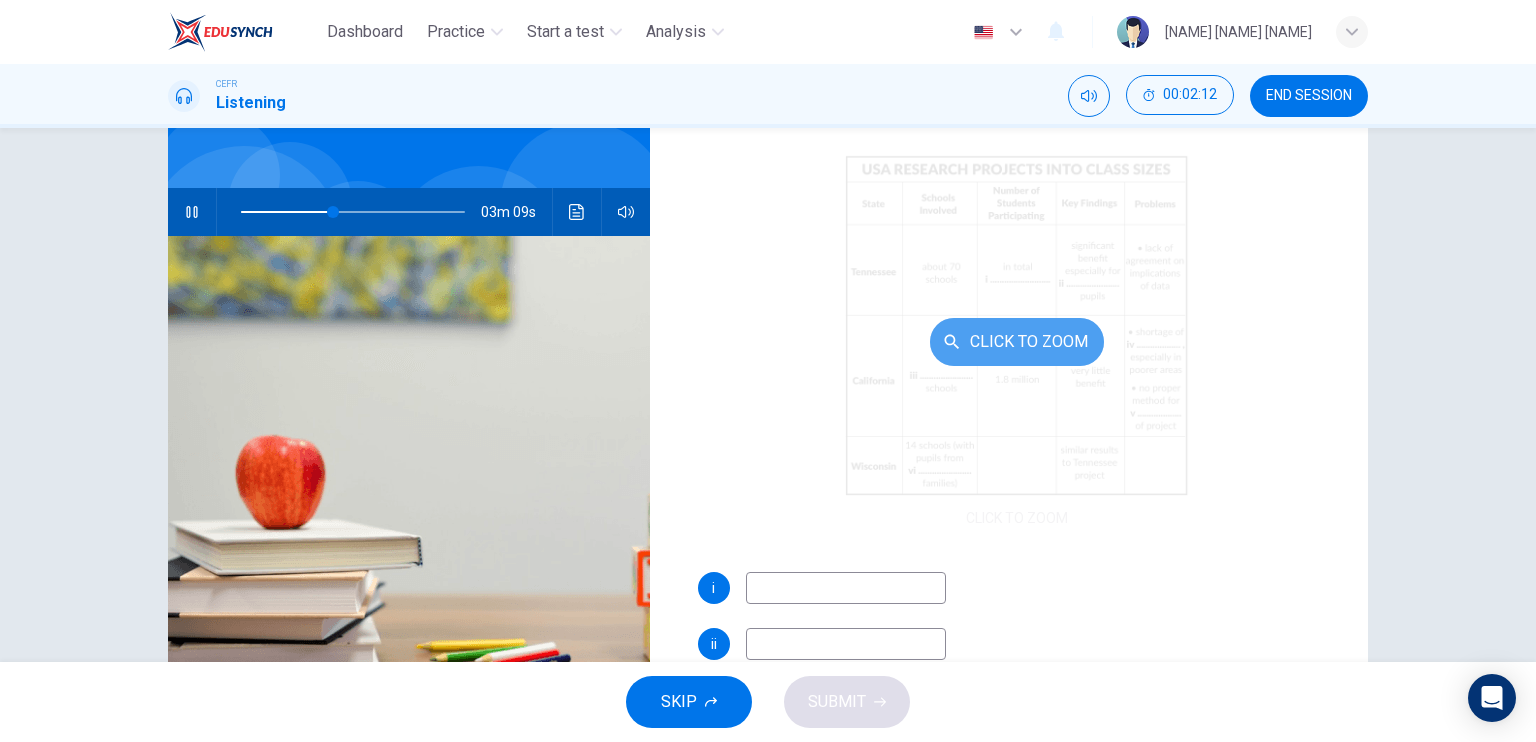 click on "Click to Zoom" at bounding box center [1017, 342] 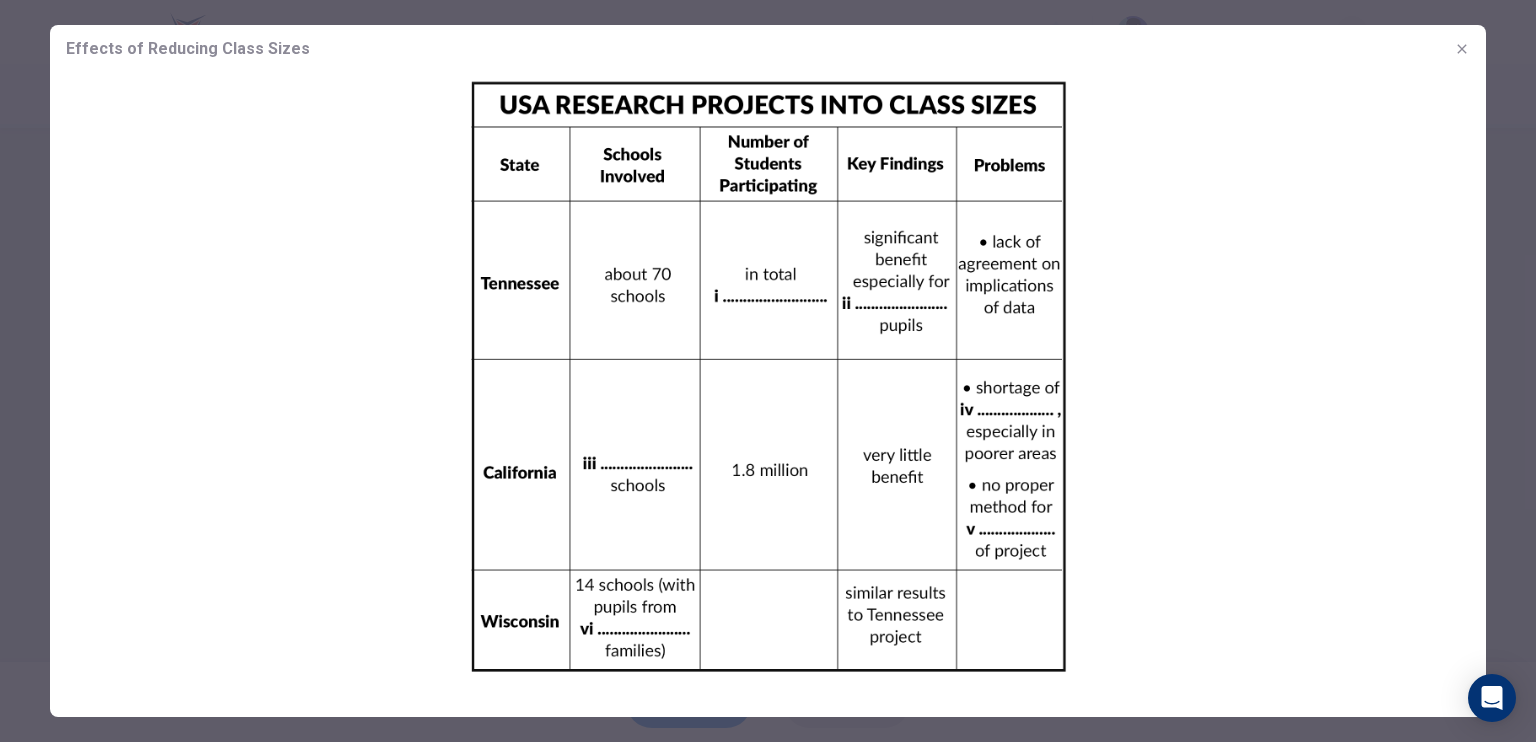 click on "Effects of Reducing Class Sizes" at bounding box center [768, 49] 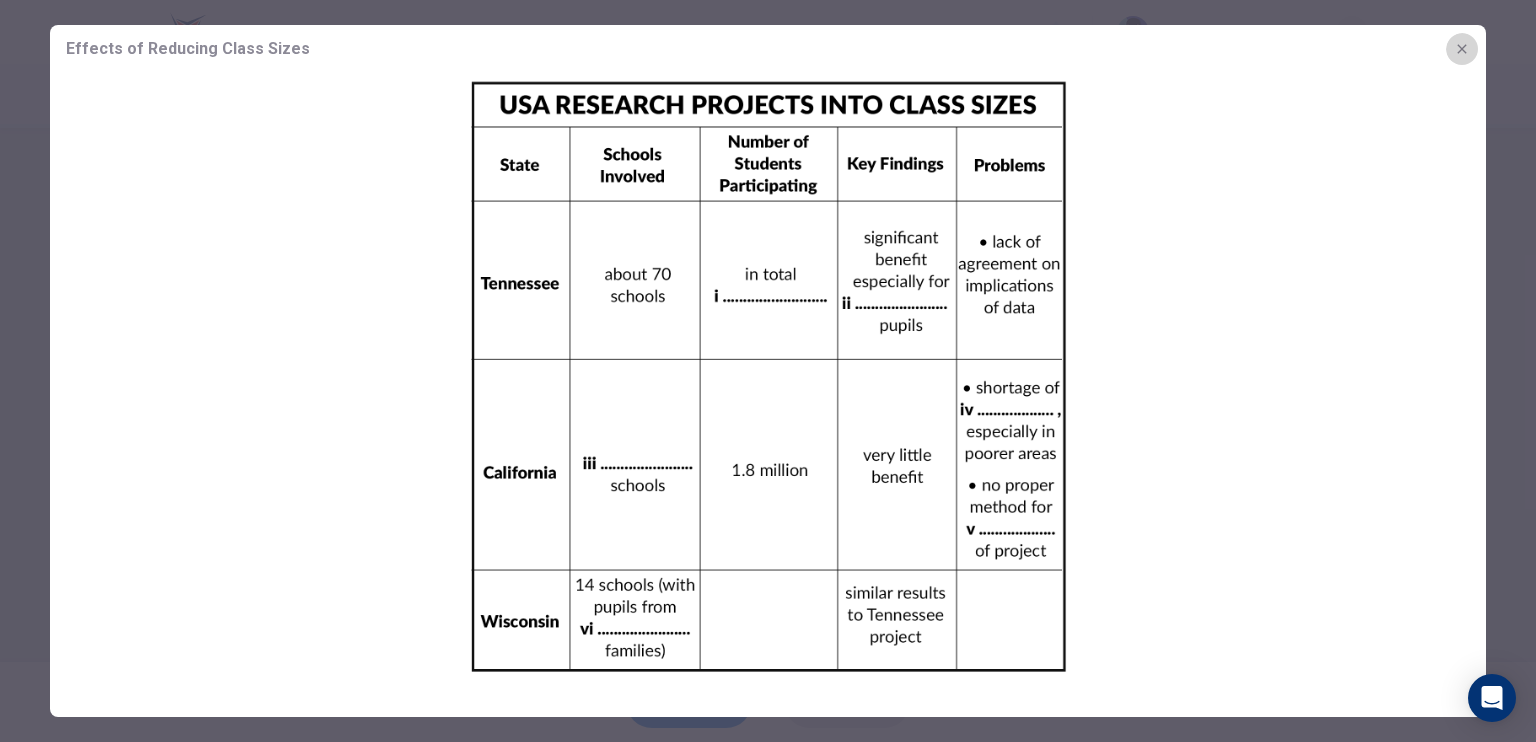 click at bounding box center [1462, 49] 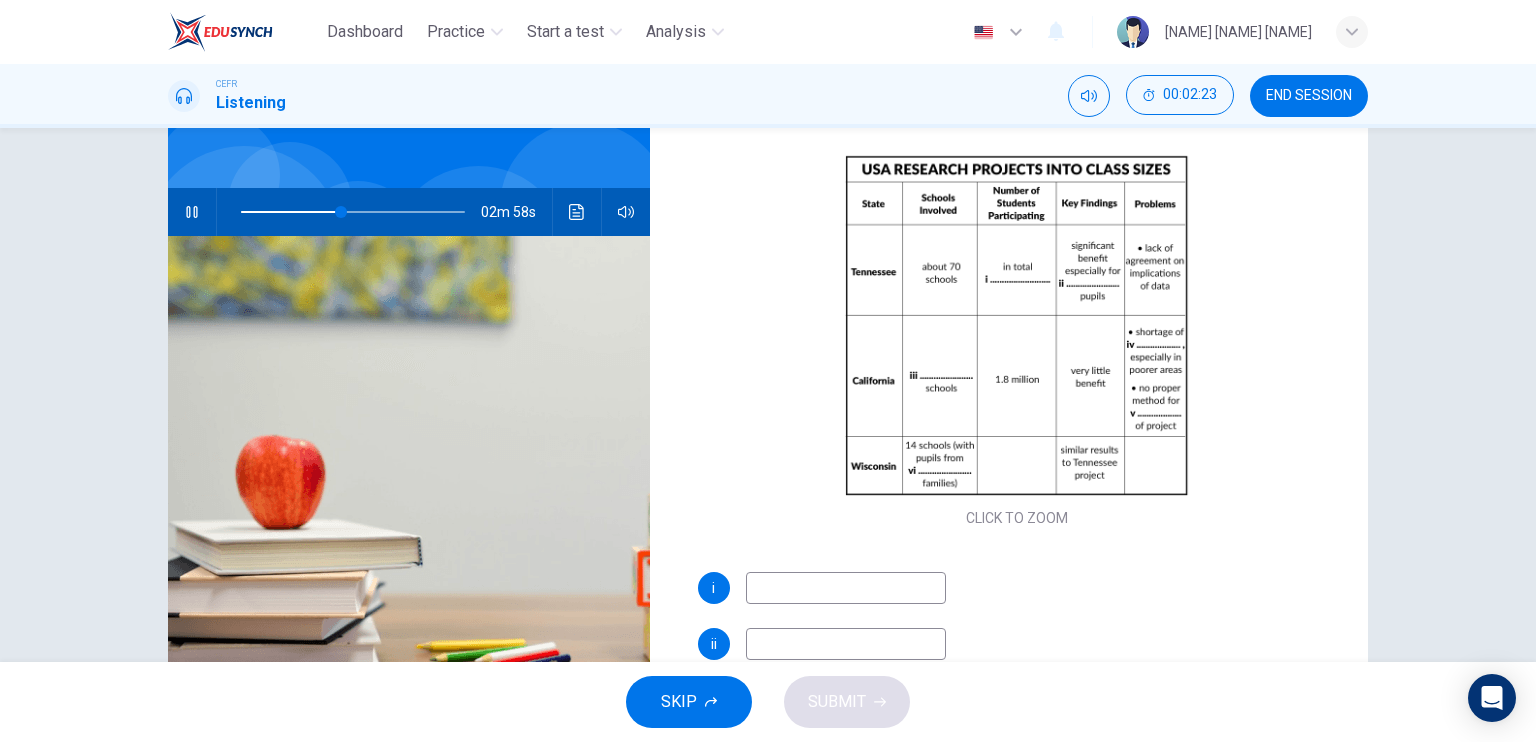 click at bounding box center (846, 588) 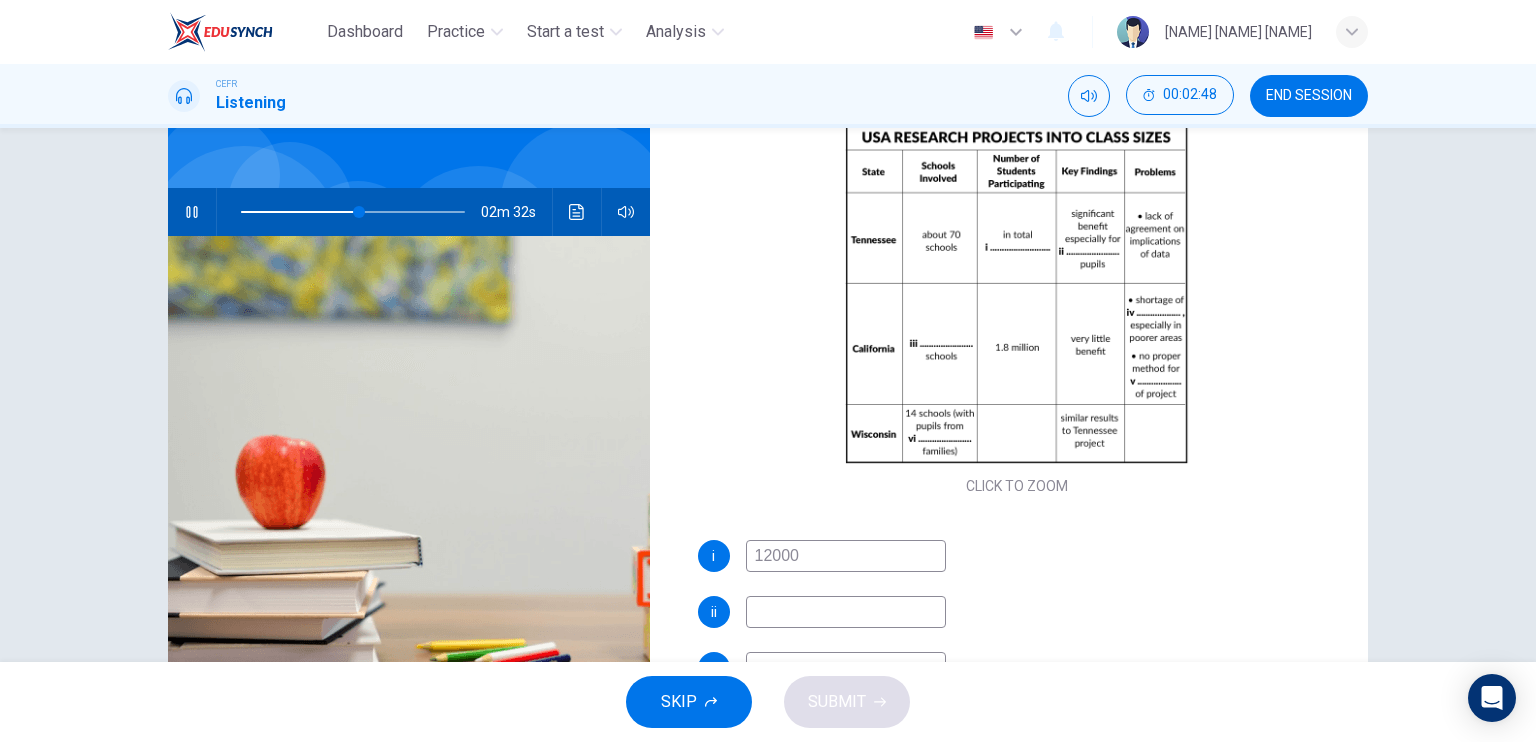 scroll, scrollTop: 120, scrollLeft: 0, axis: vertical 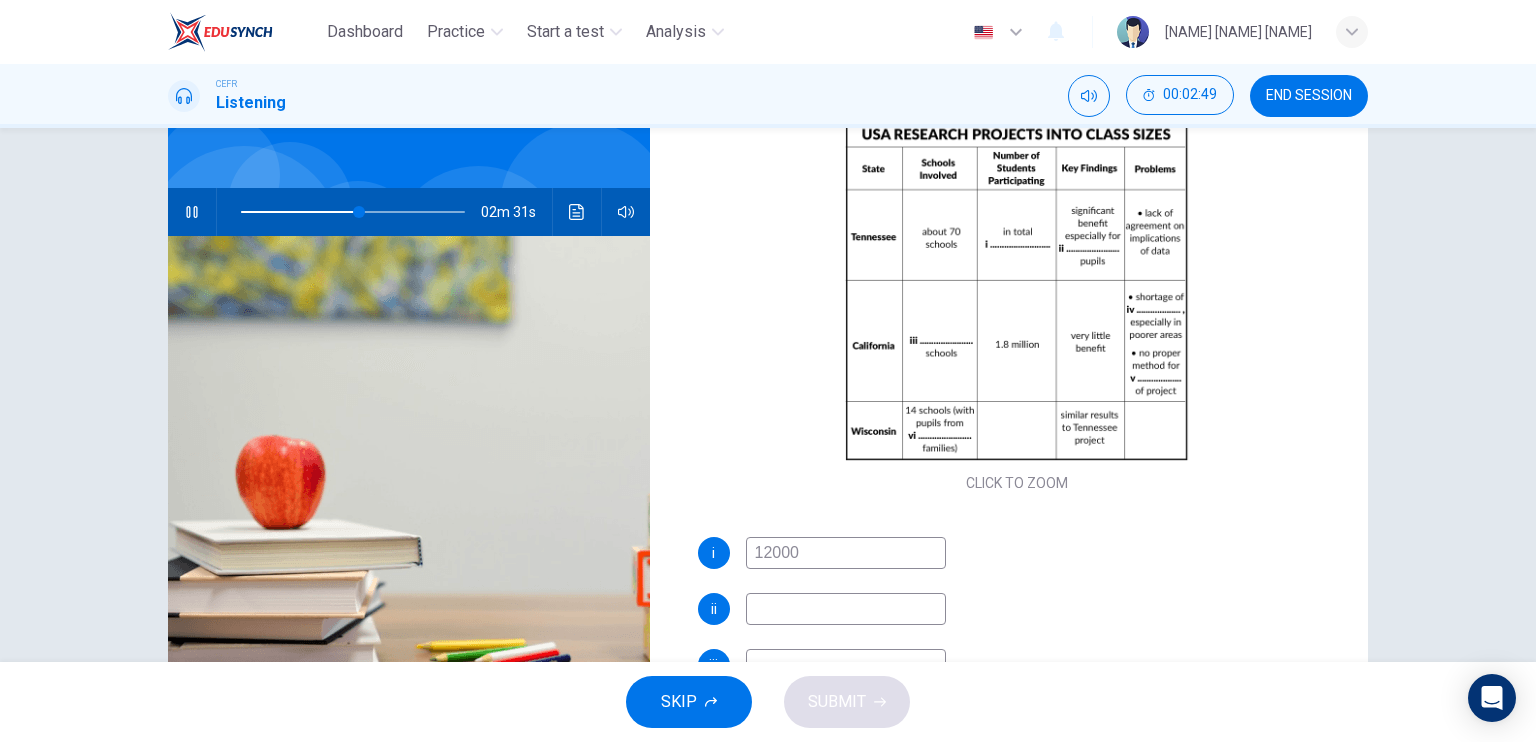 type on "12000" 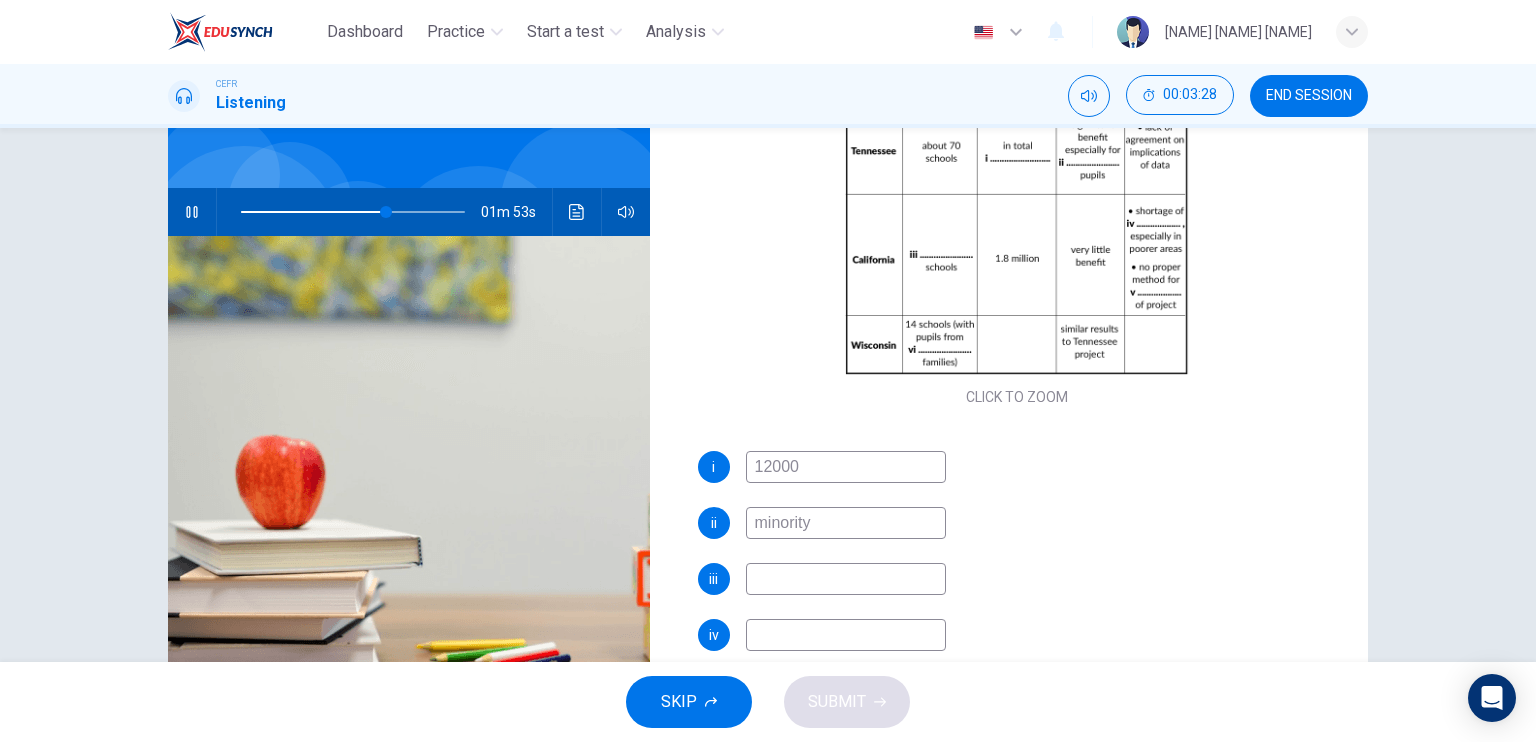 scroll, scrollTop: 208, scrollLeft: 0, axis: vertical 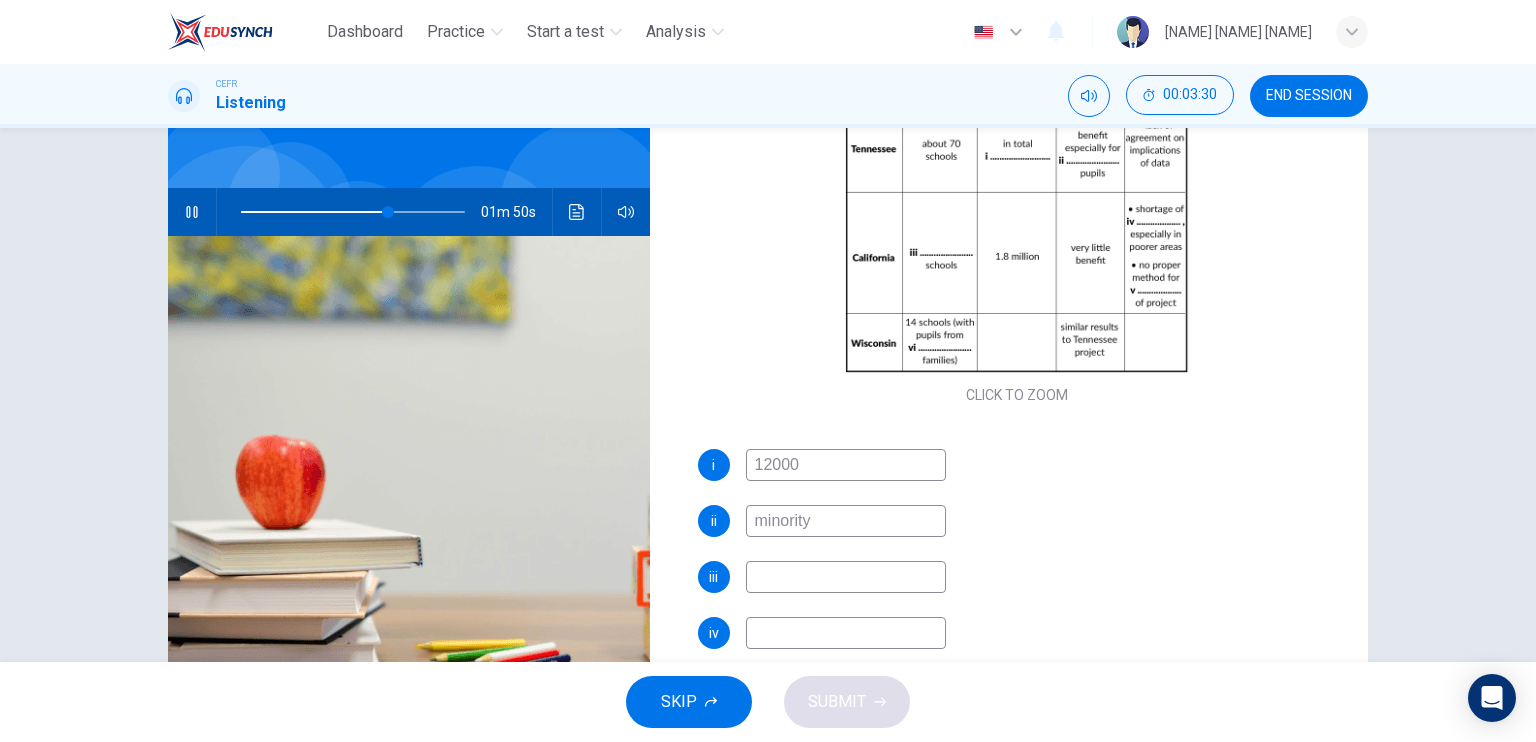 type on "minority" 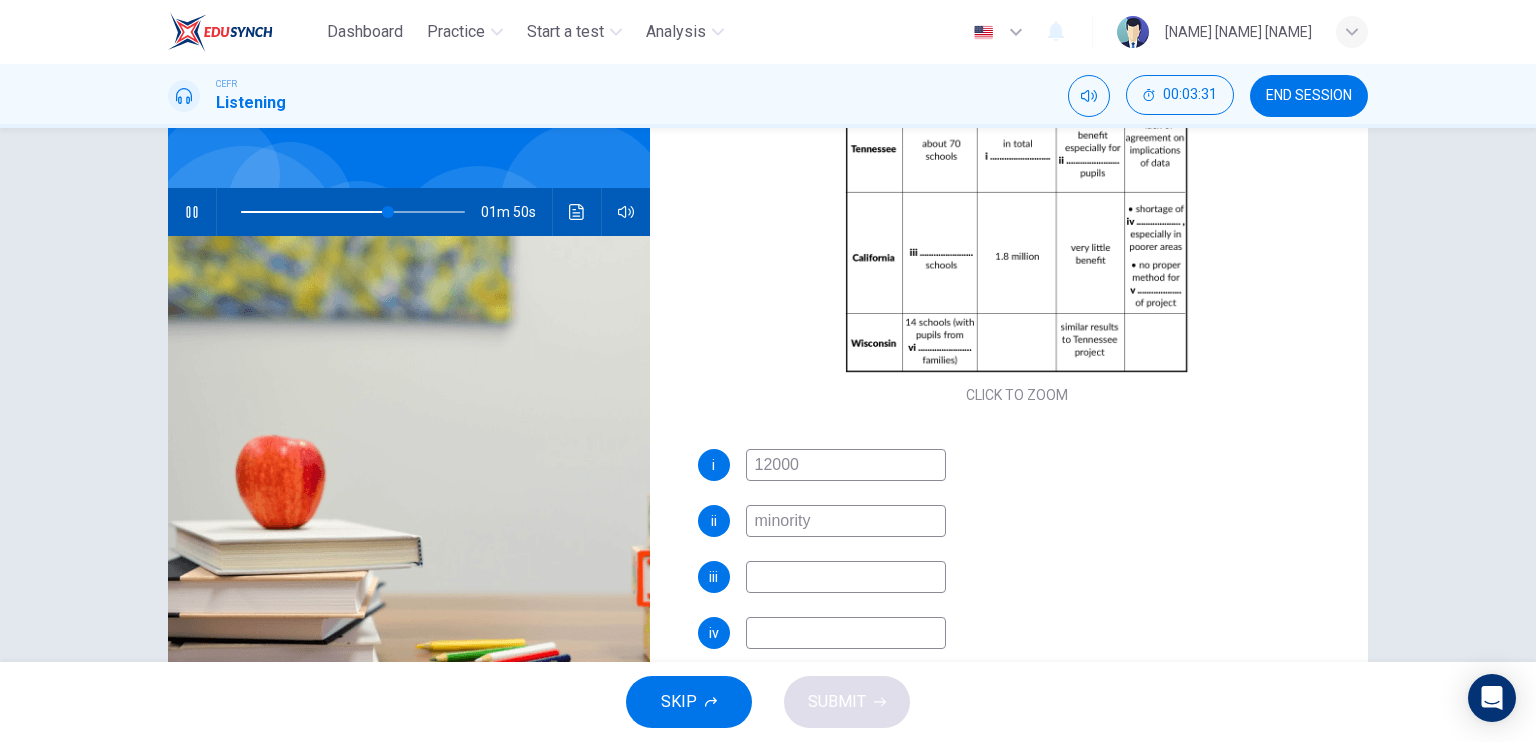 click at bounding box center [846, 465] 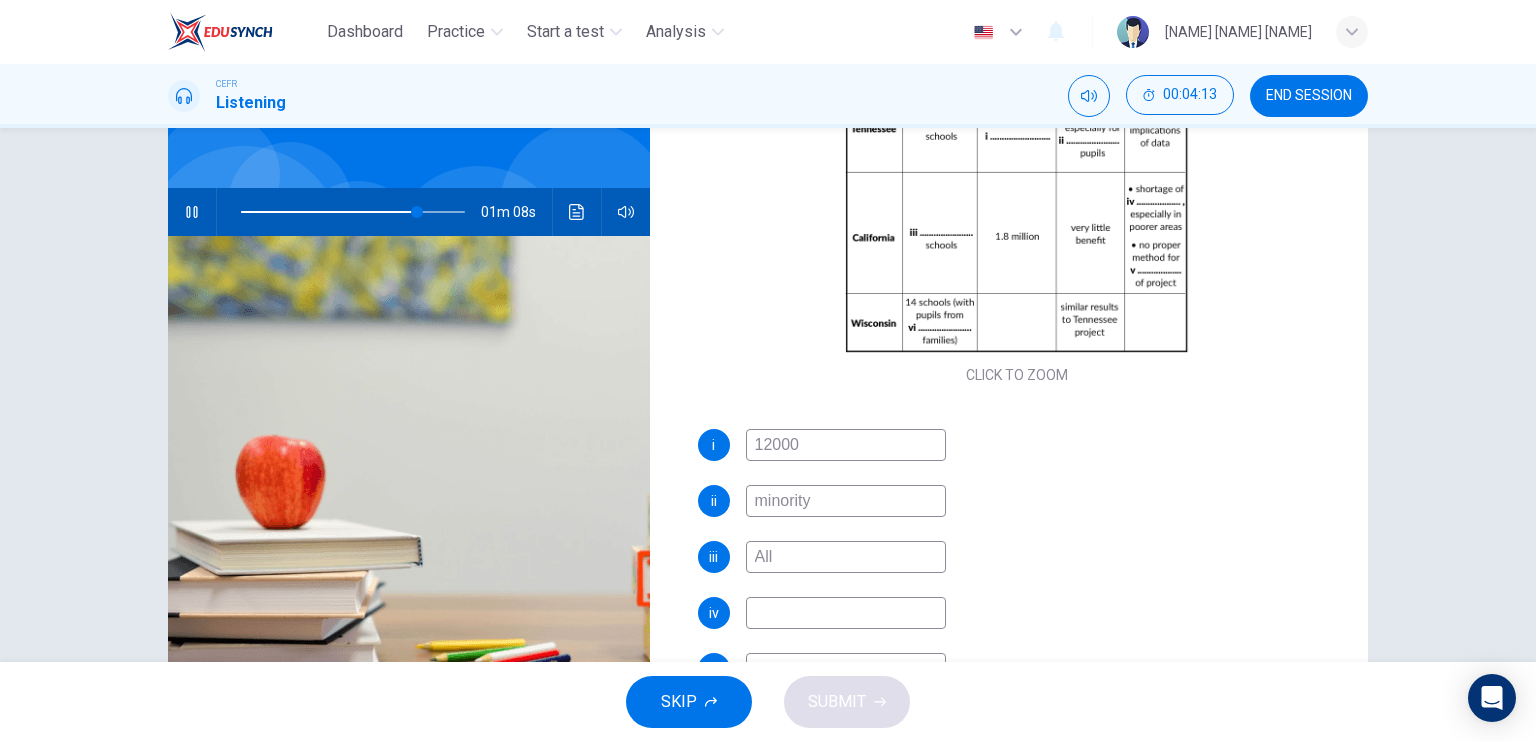 scroll, scrollTop: 248, scrollLeft: 0, axis: vertical 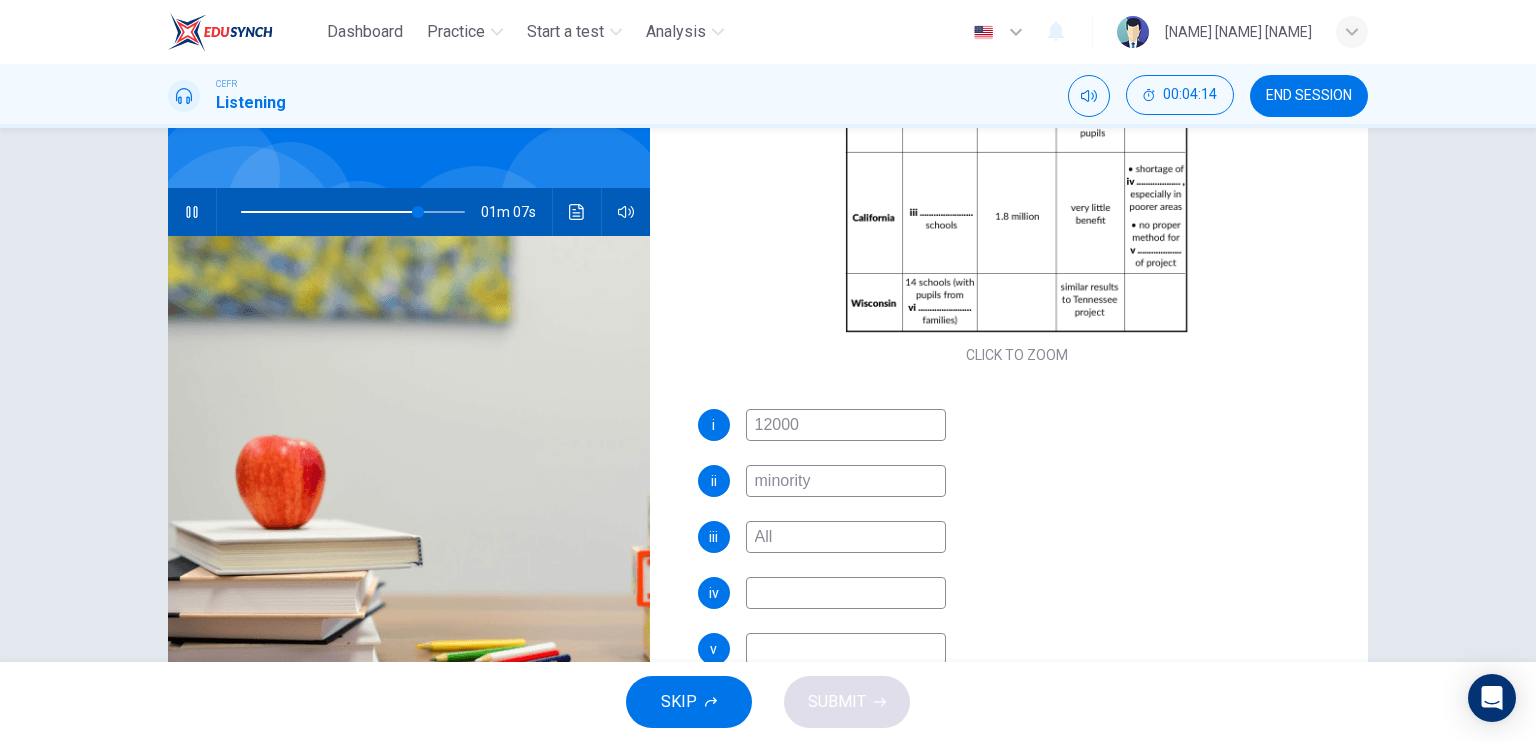 type on "All" 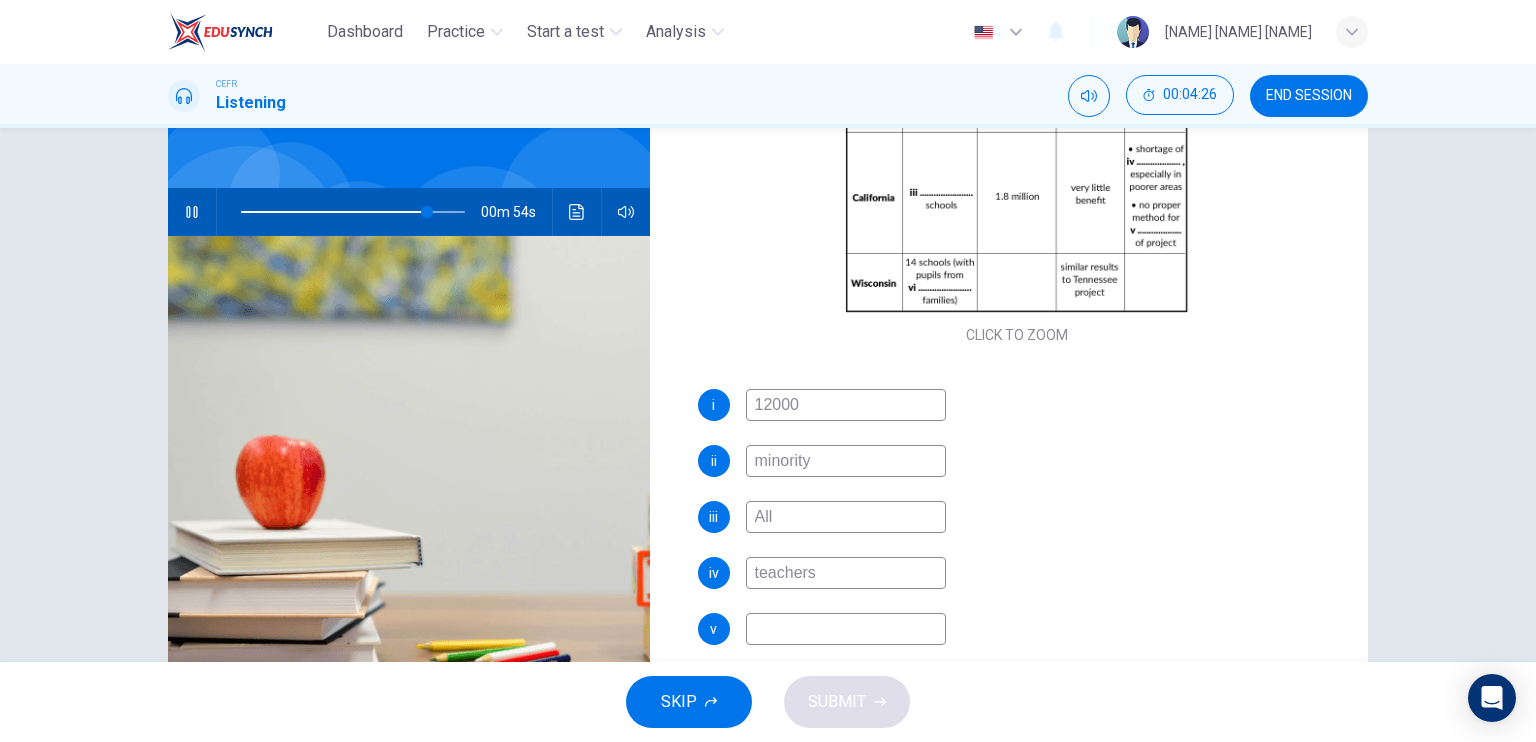 scroll, scrollTop: 278, scrollLeft: 0, axis: vertical 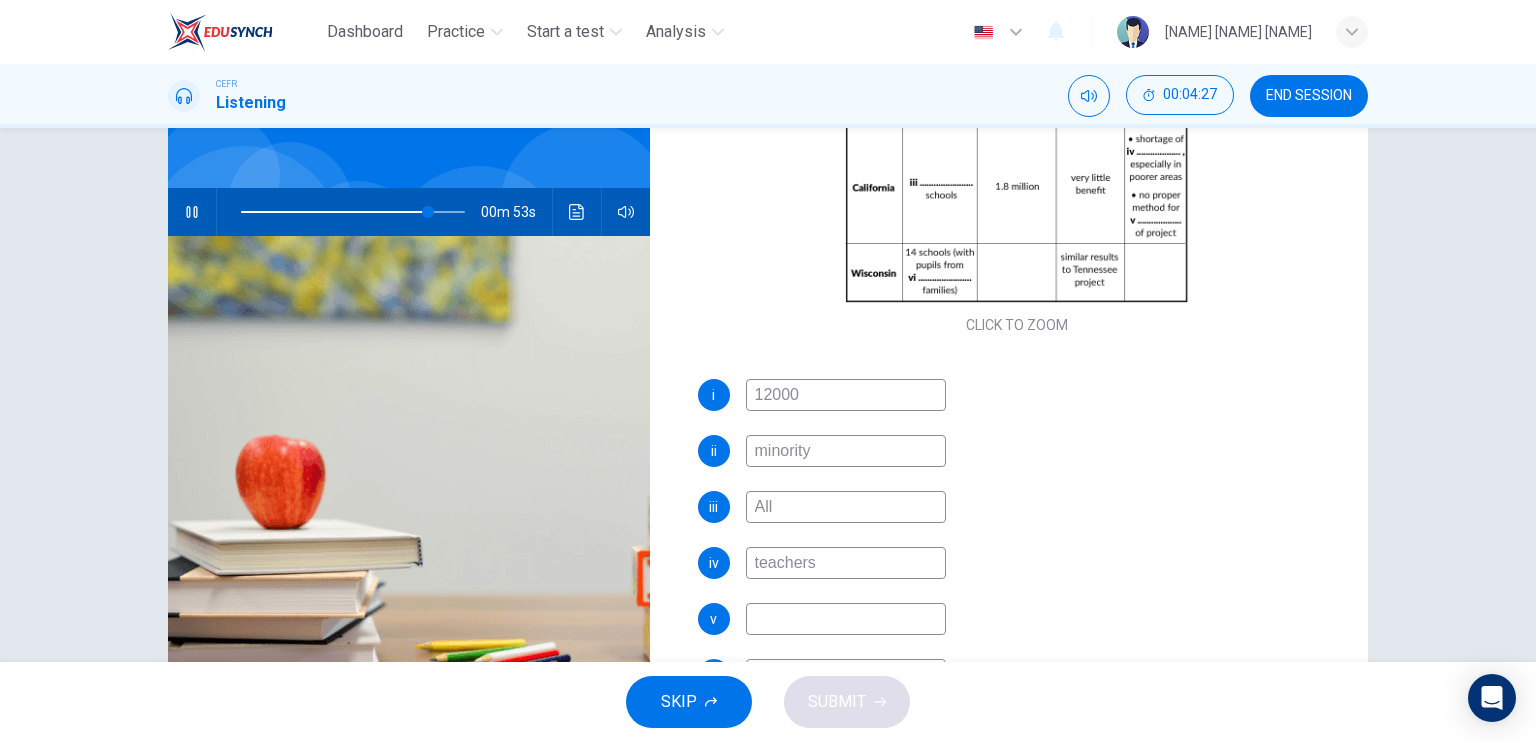 type on "teachers" 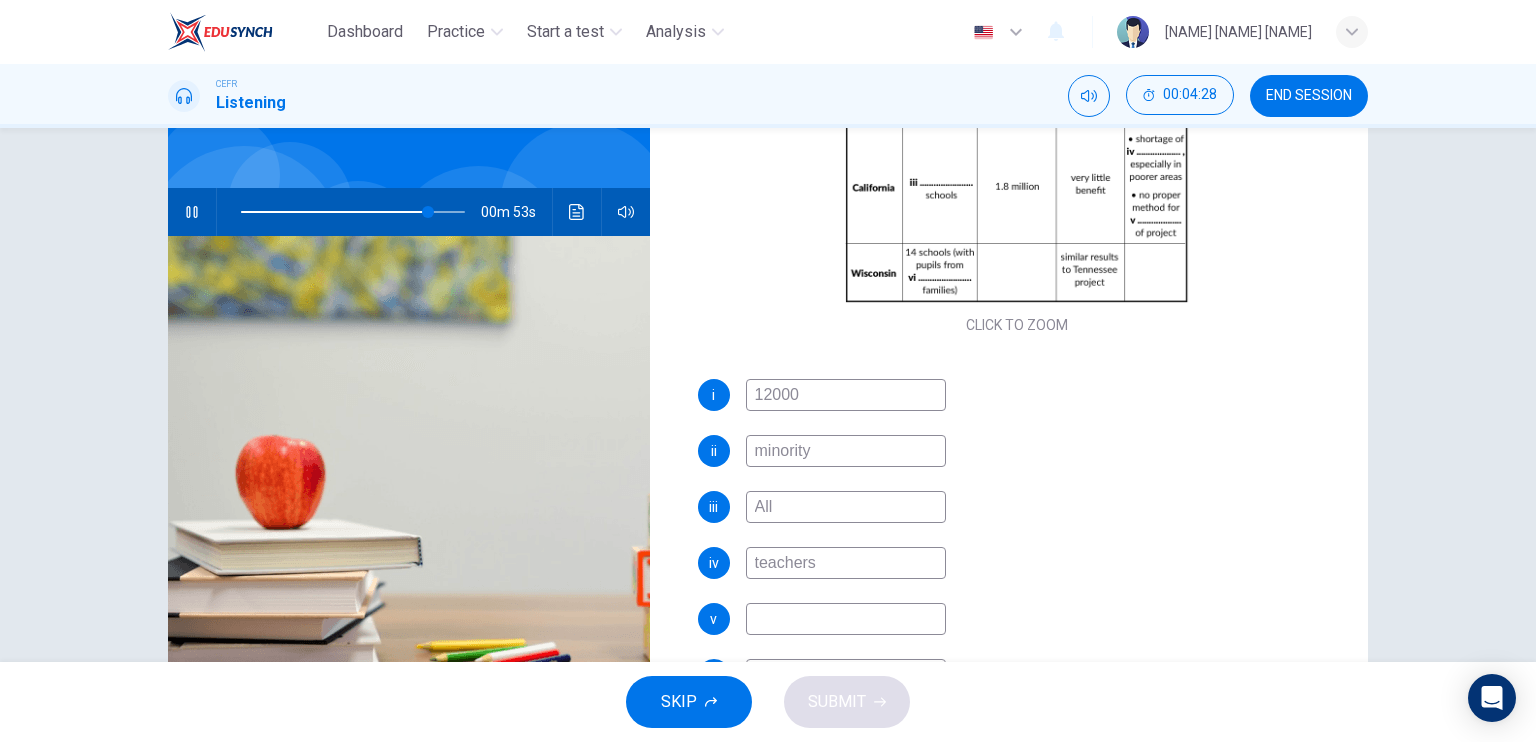 click at bounding box center (846, 395) 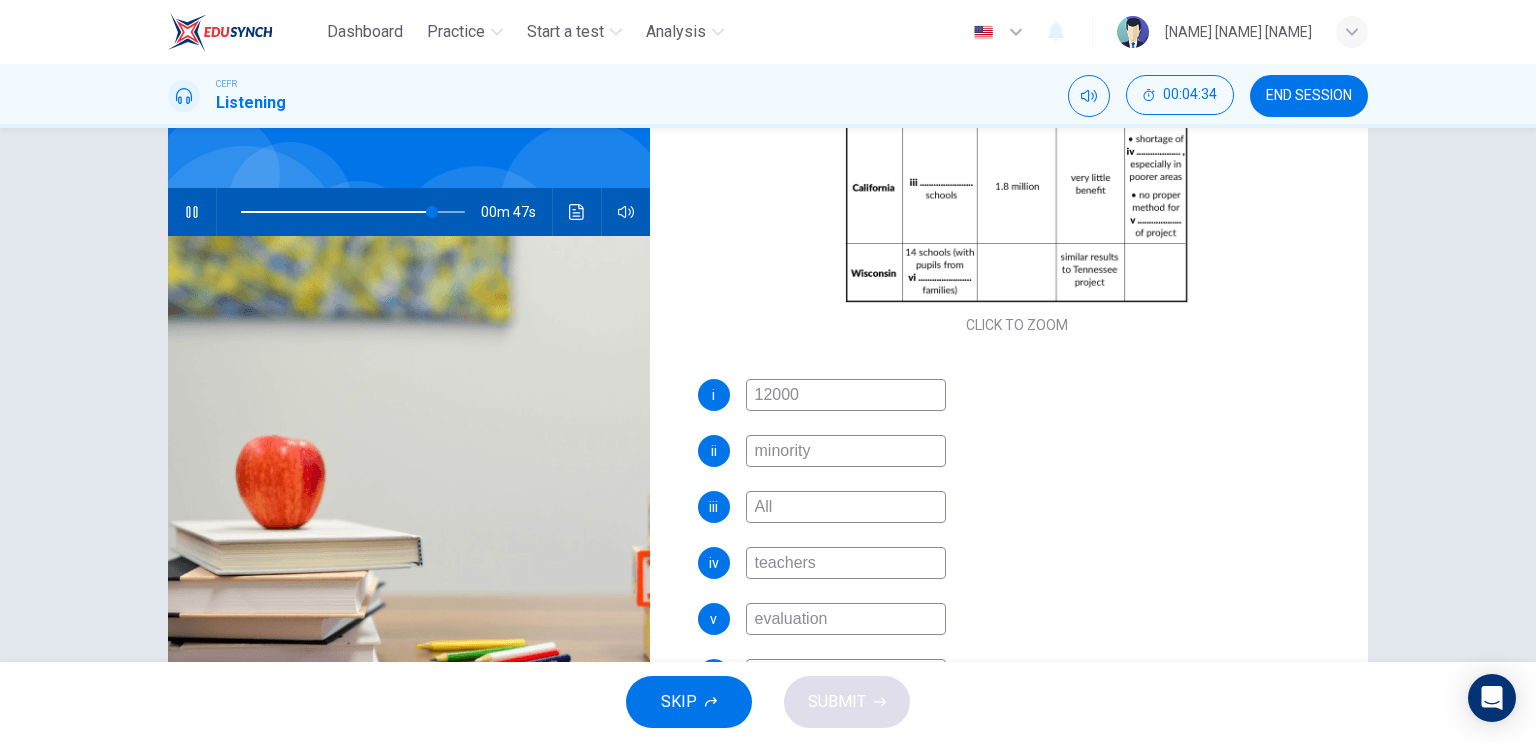 scroll, scrollTop: 285, scrollLeft: 0, axis: vertical 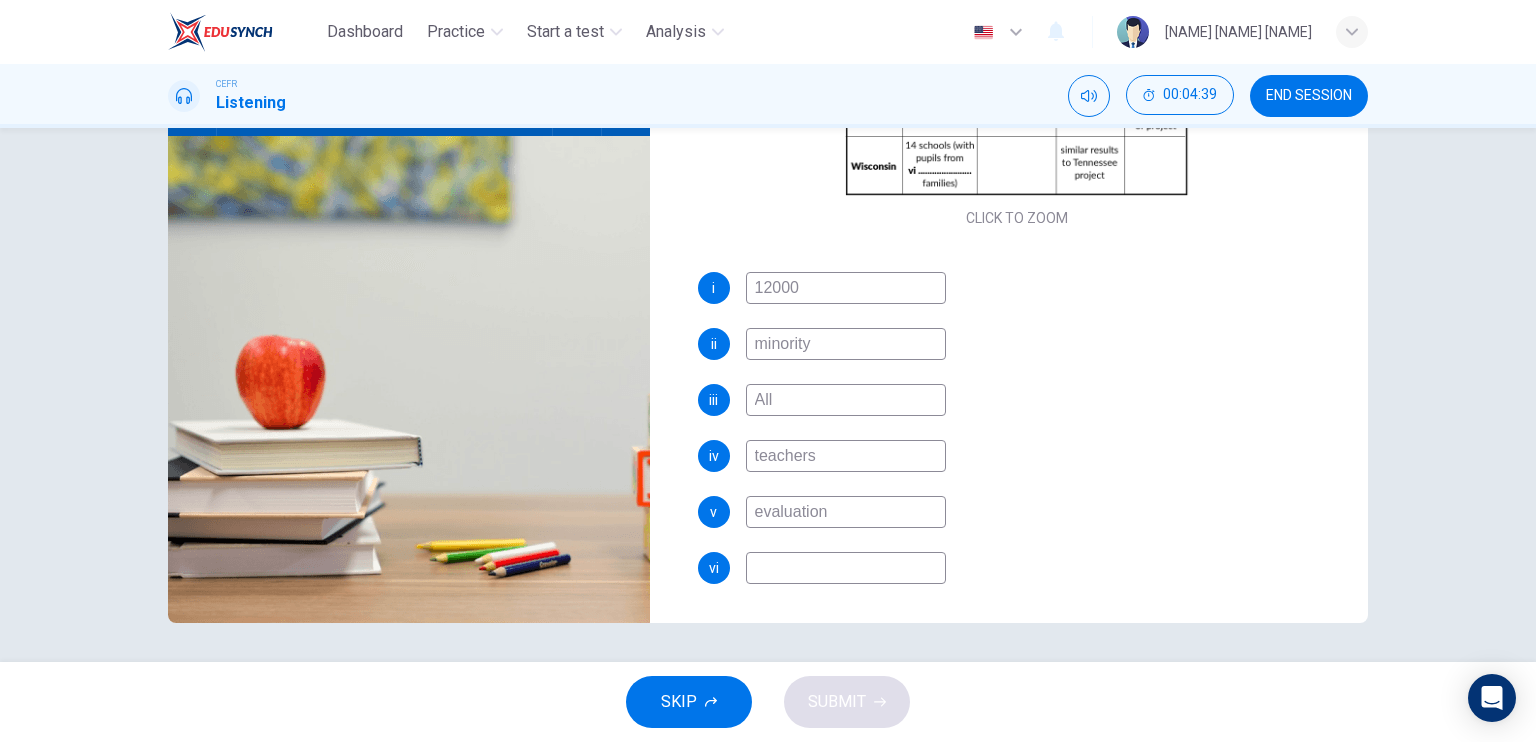 type on "evaluation" 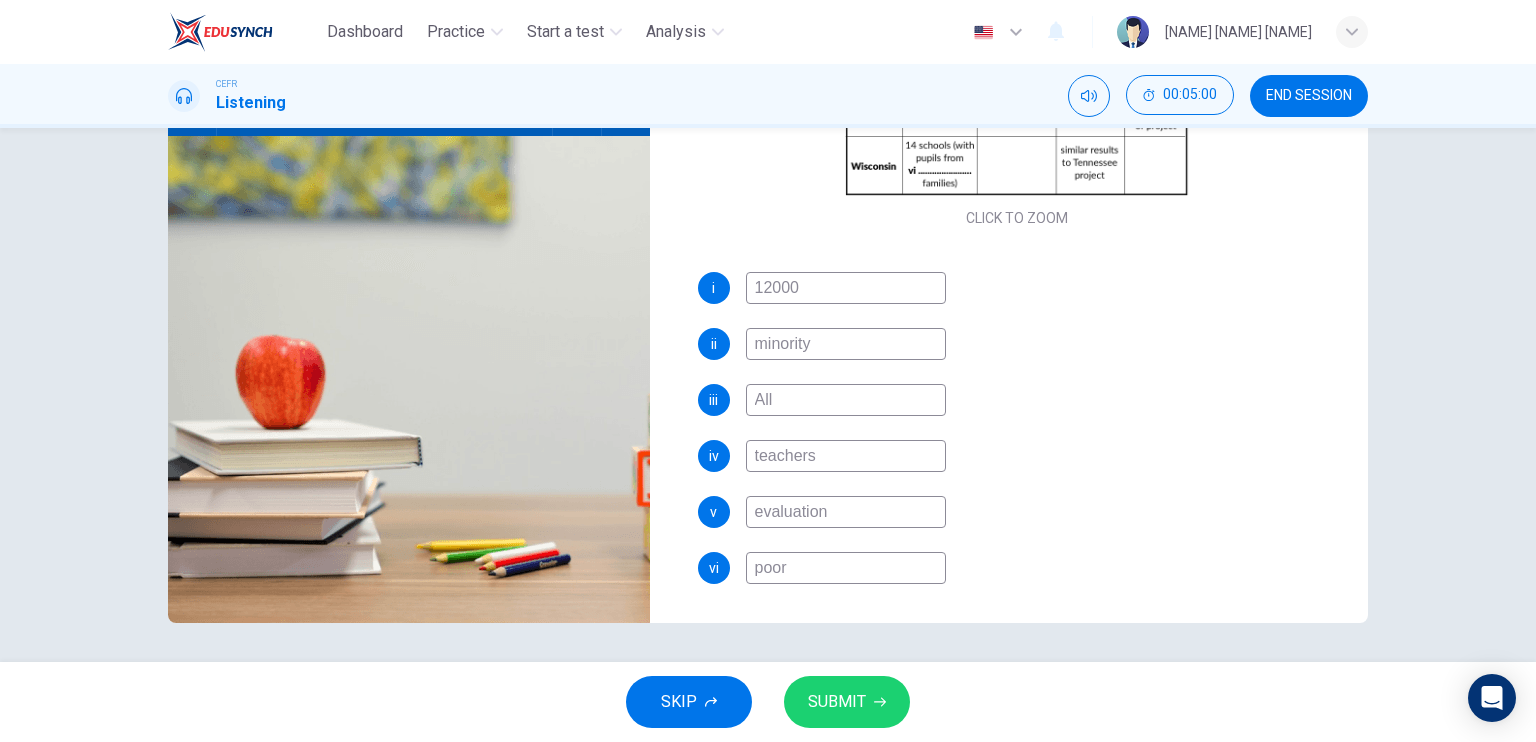 type on "poor" 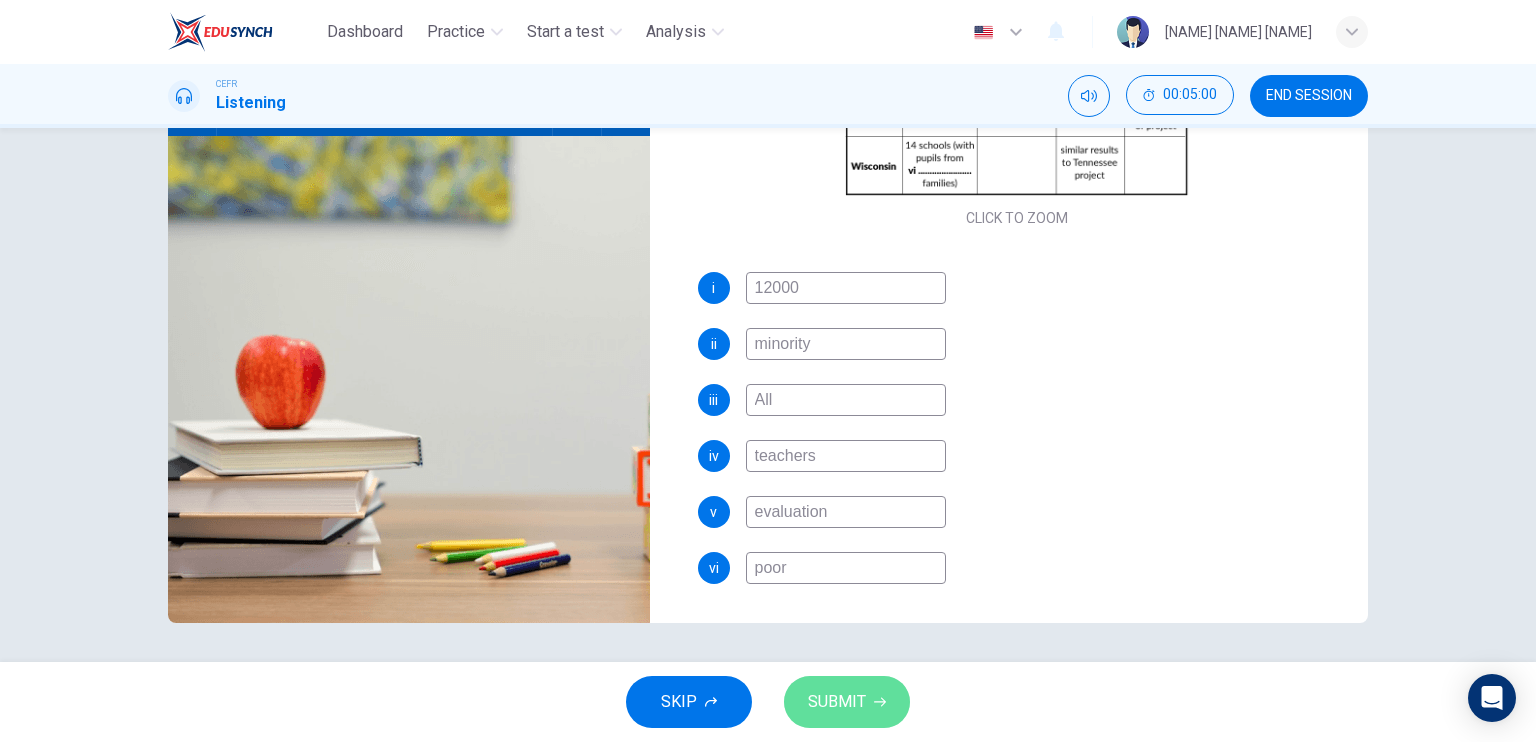 click on "SUBMIT" at bounding box center (837, 702) 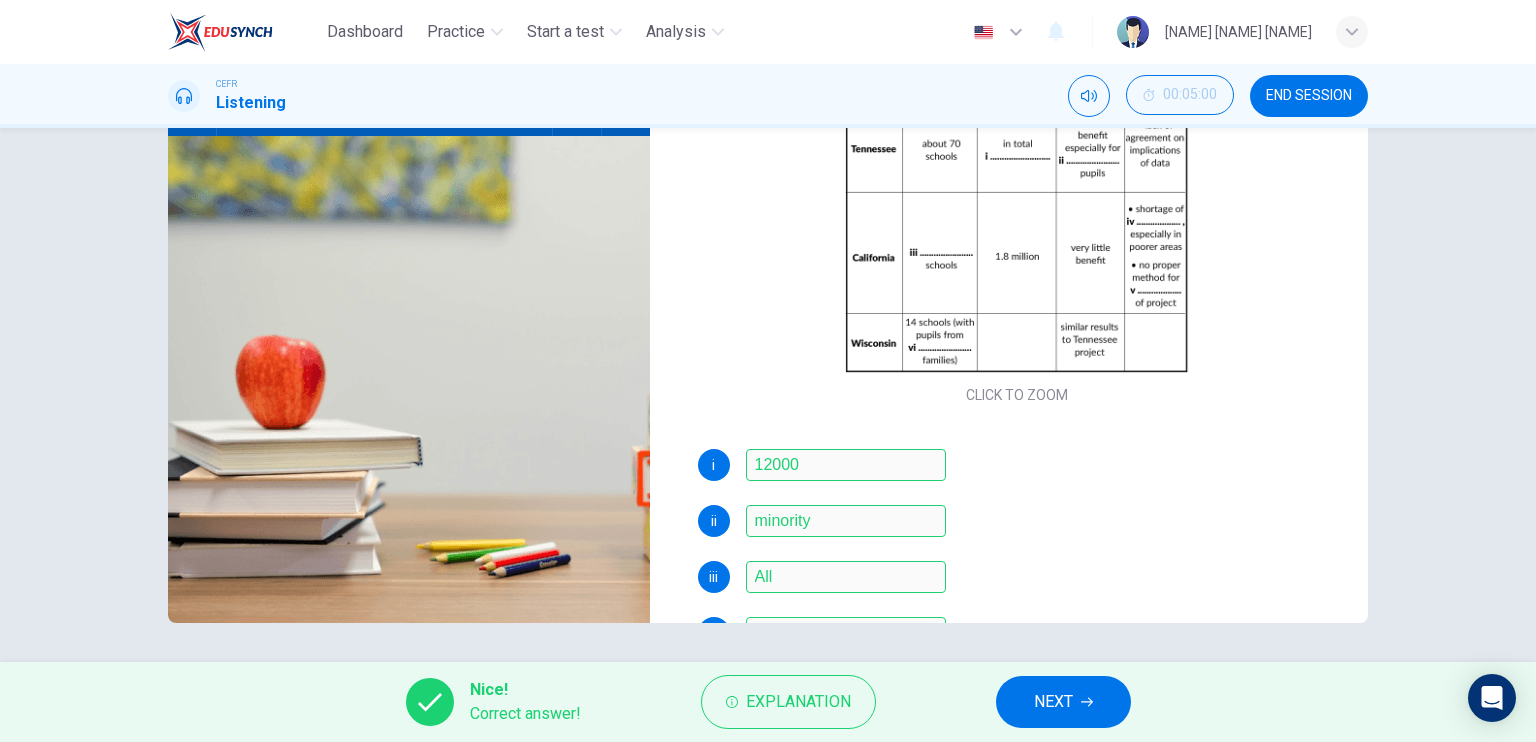 scroll, scrollTop: 85, scrollLeft: 0, axis: vertical 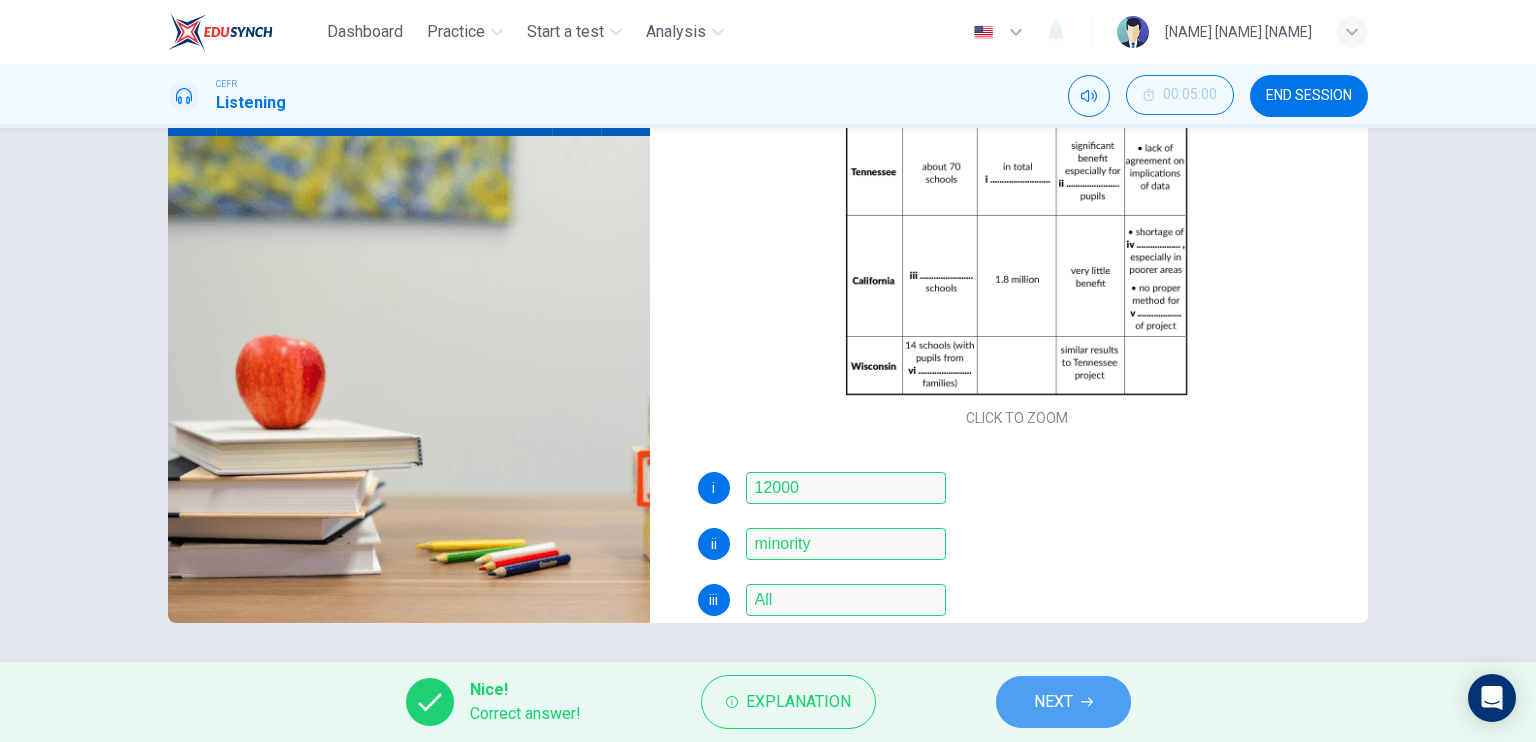 click on "NEXT" at bounding box center (1053, 702) 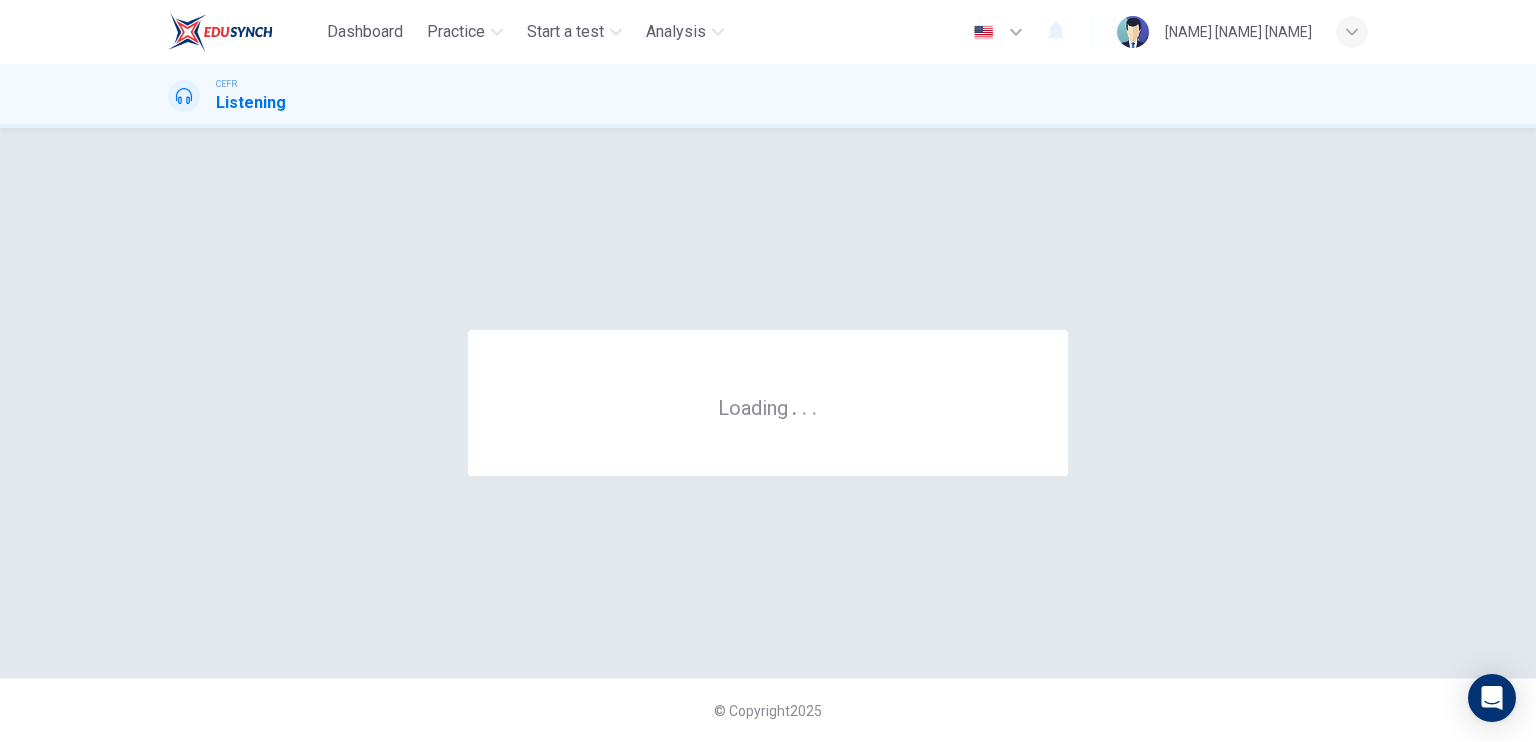 scroll, scrollTop: 0, scrollLeft: 0, axis: both 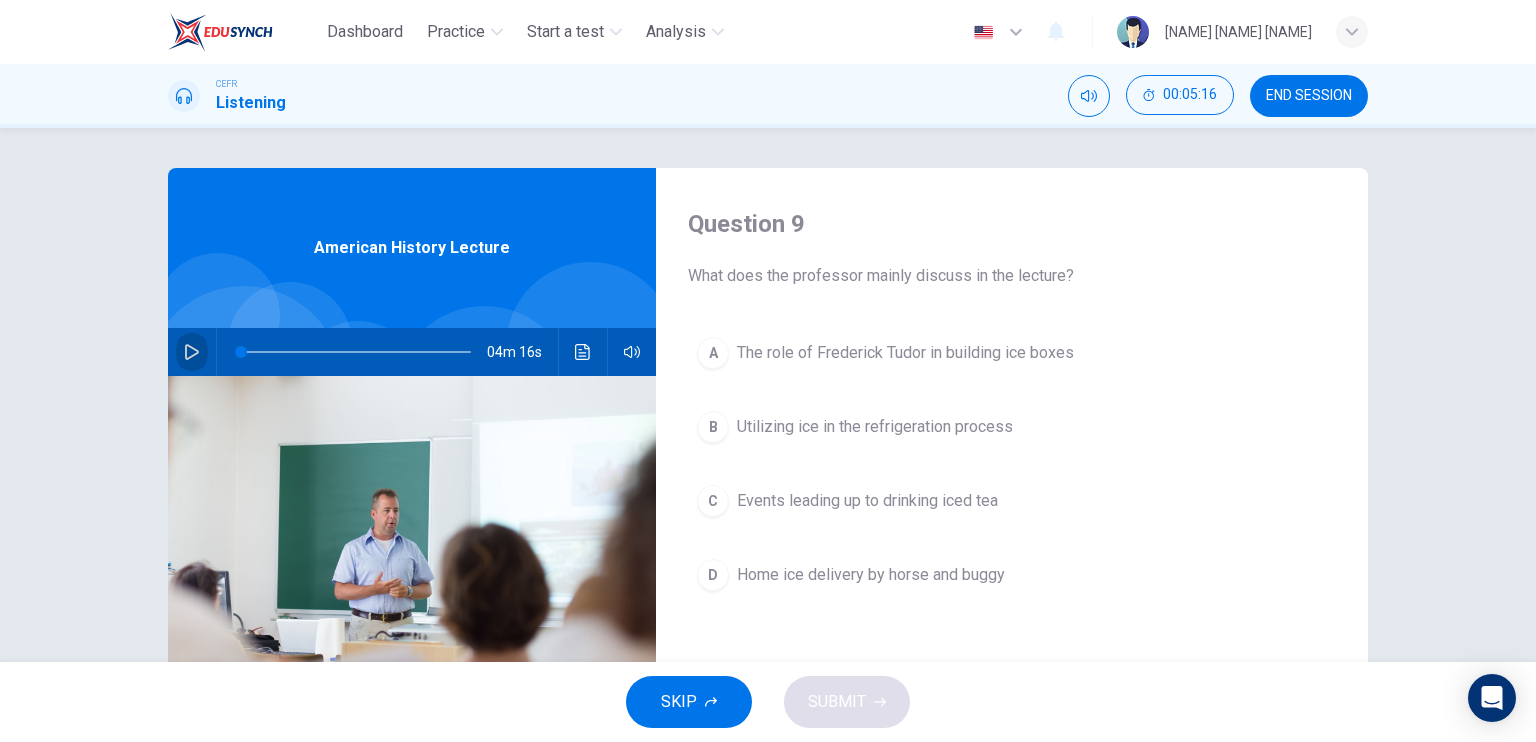 click at bounding box center (192, 352) 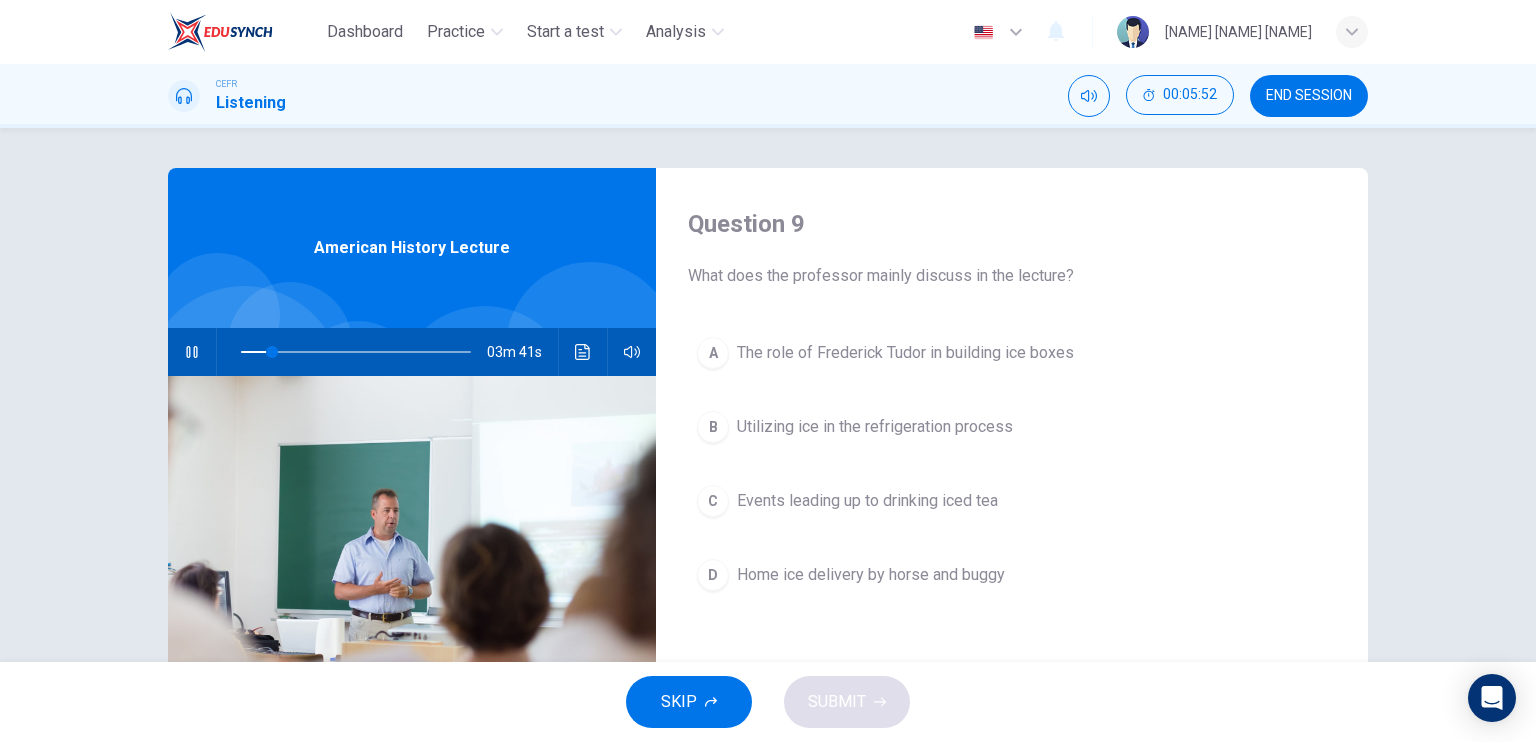 click on "The role of Frederick Tudor in building ice boxes" at bounding box center (905, 353) 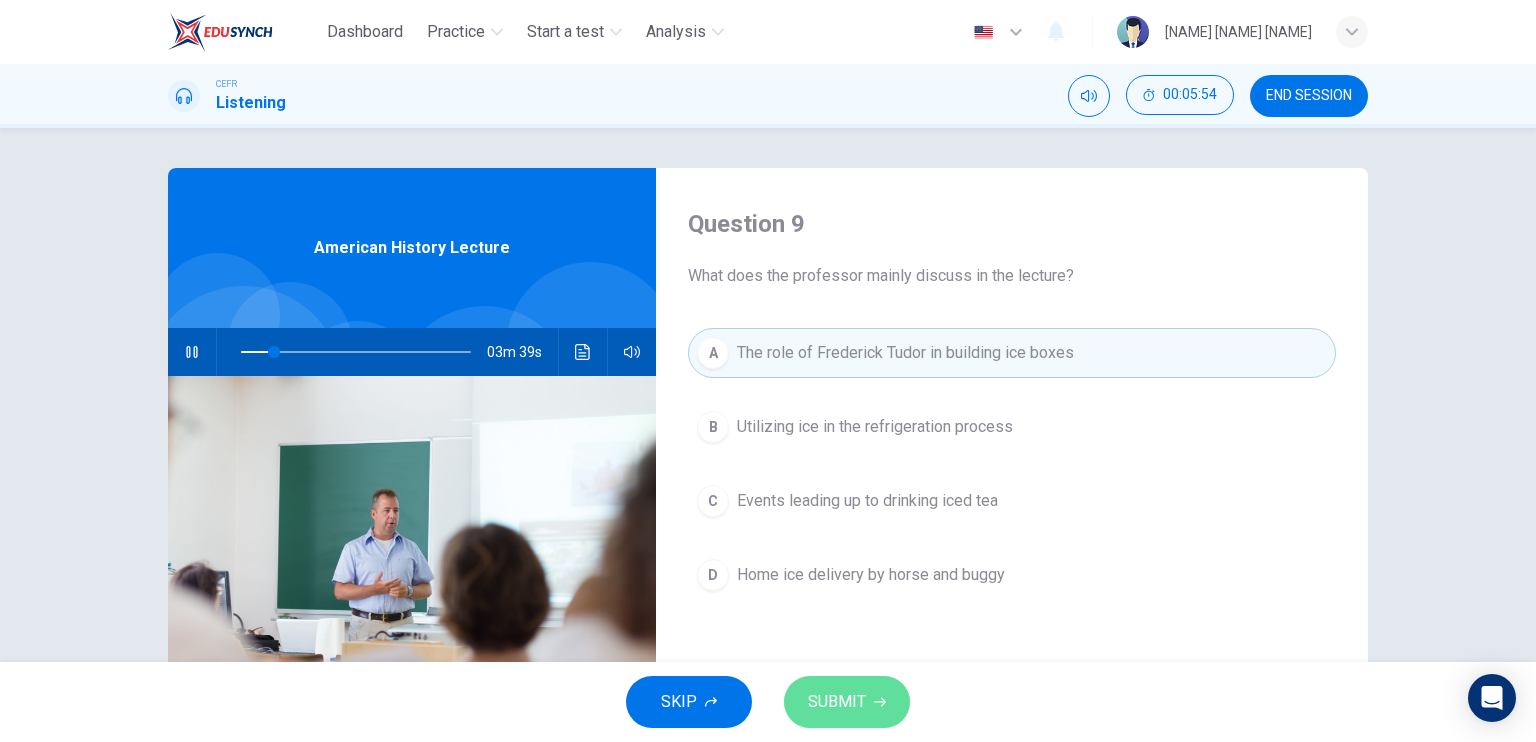 click on "SUBMIT" at bounding box center [847, 702] 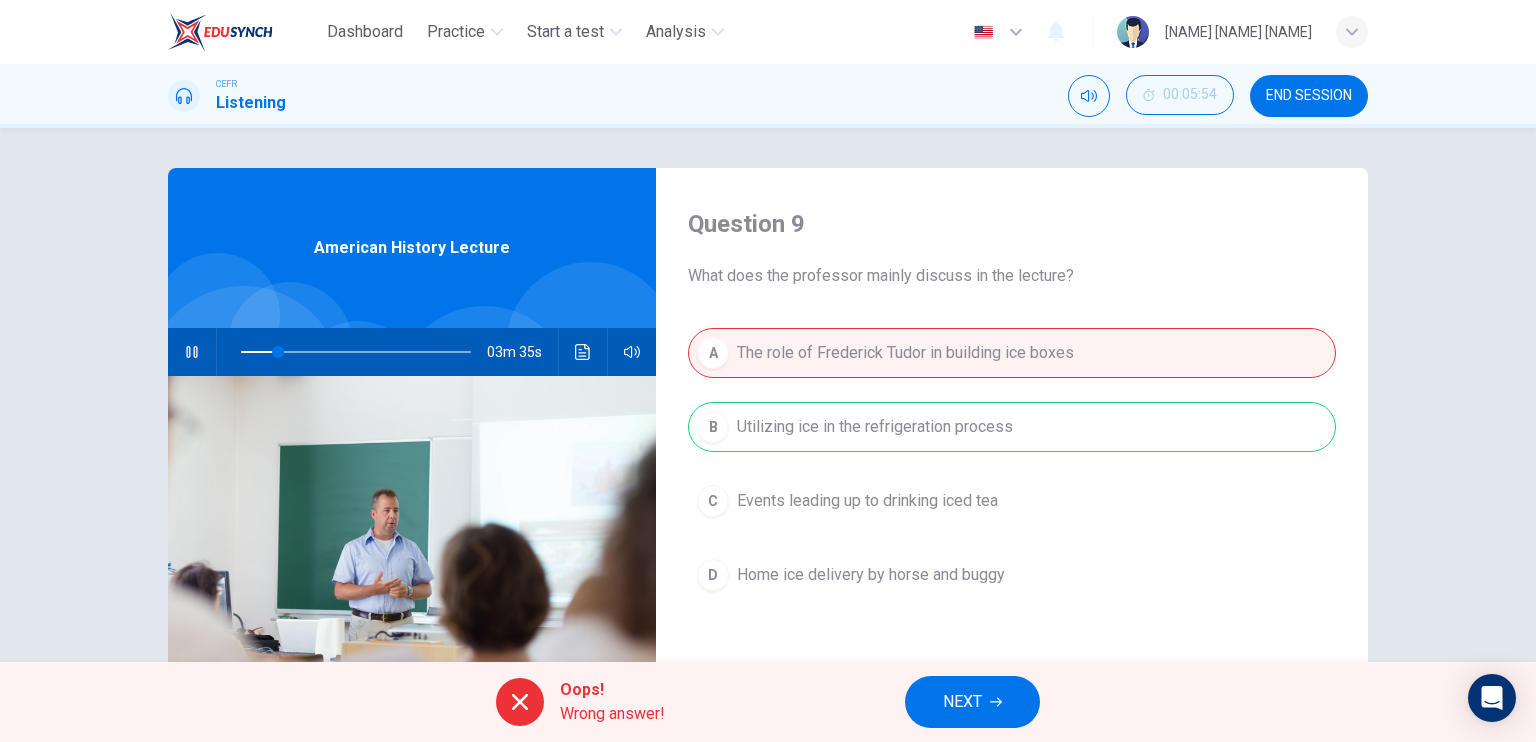 click on "NEXT" at bounding box center (962, 702) 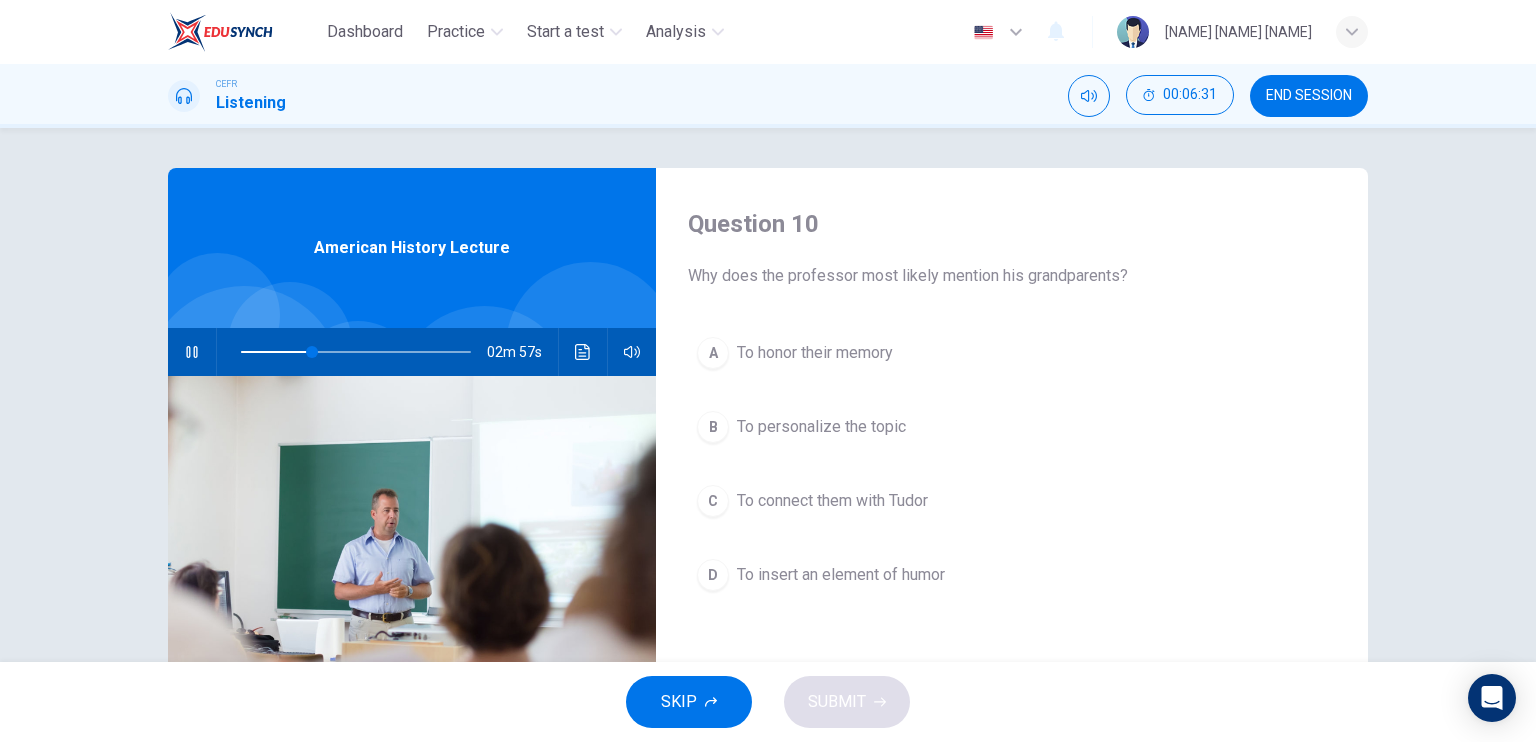 click on "To insert an element of humor" at bounding box center (815, 353) 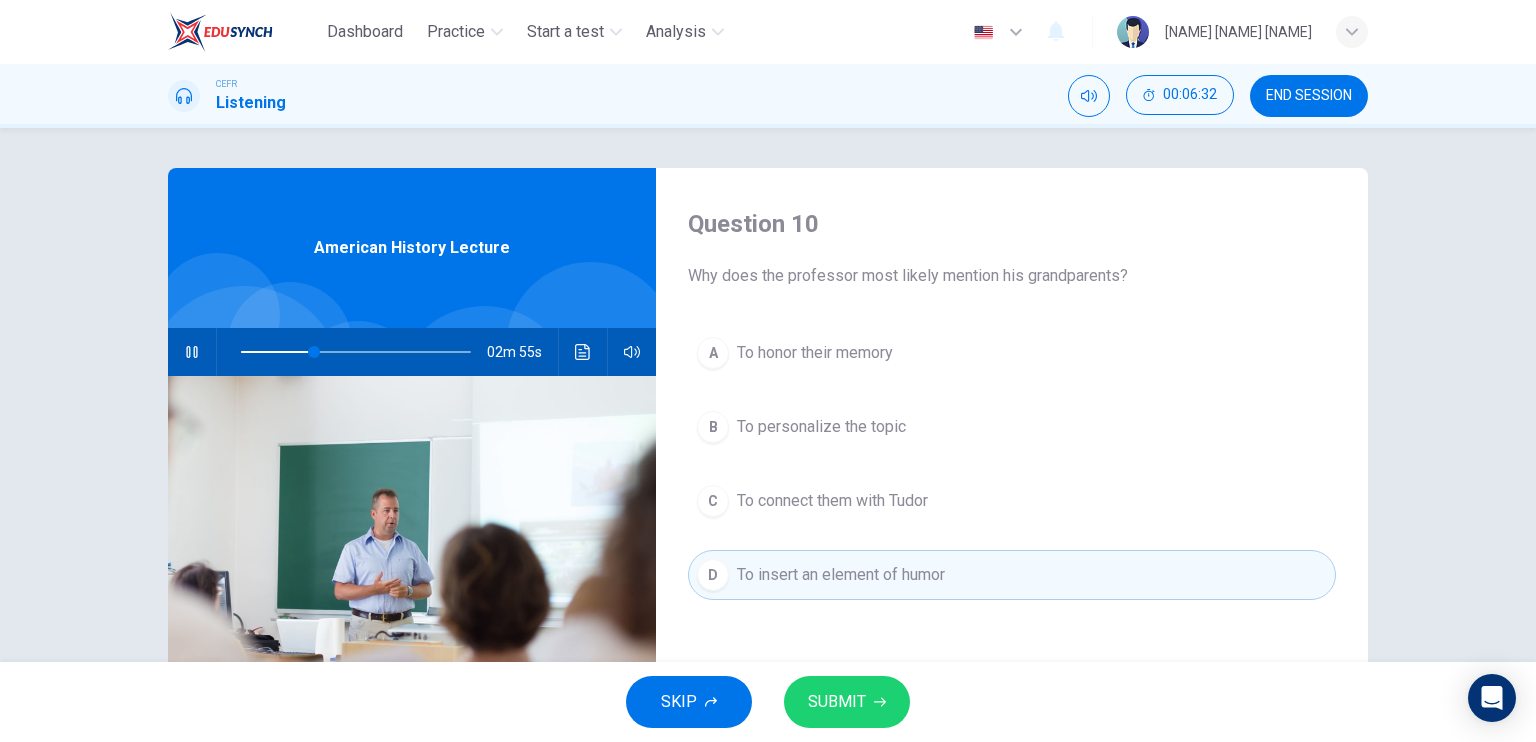 click on "To personalize the topic" at bounding box center [815, 353] 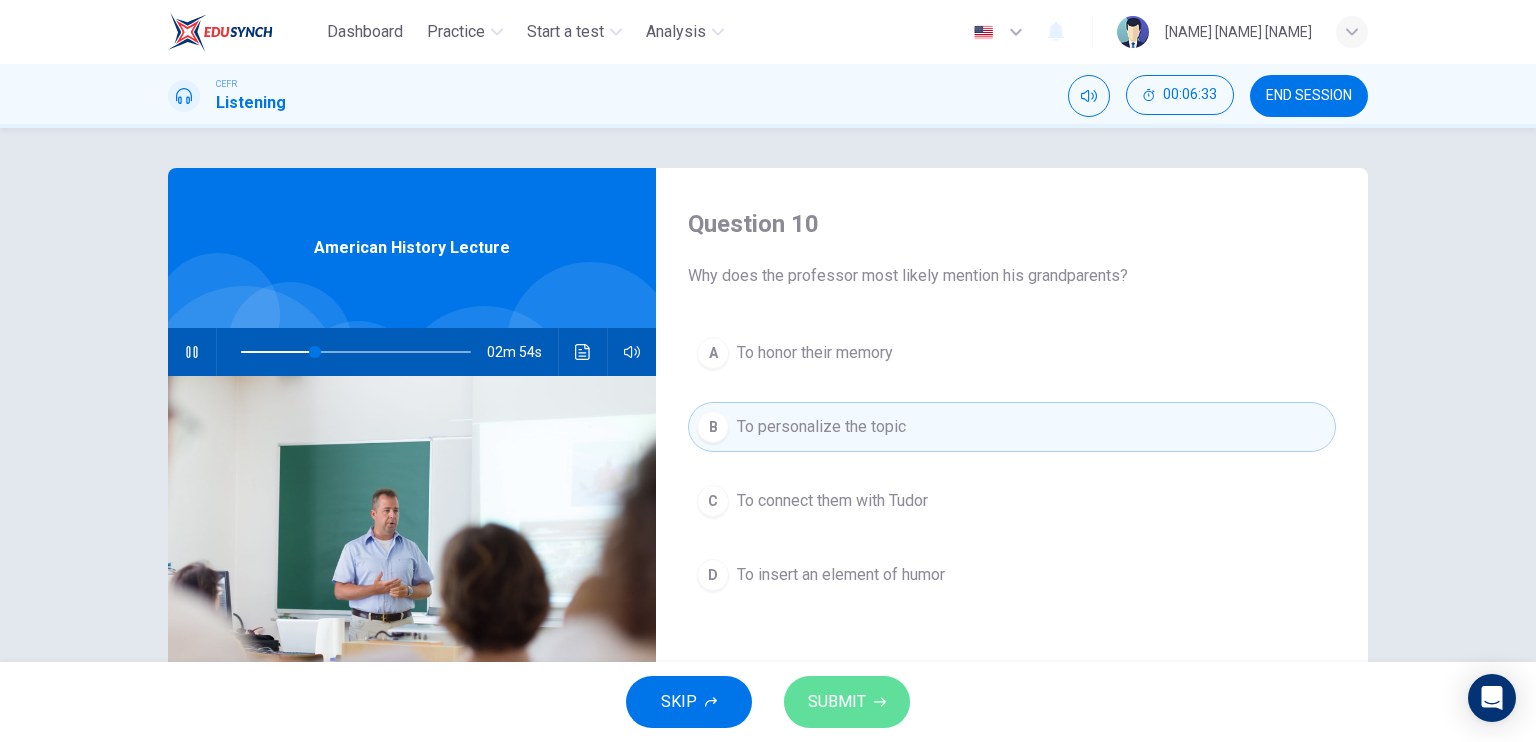 click on "SUBMIT" at bounding box center (837, 702) 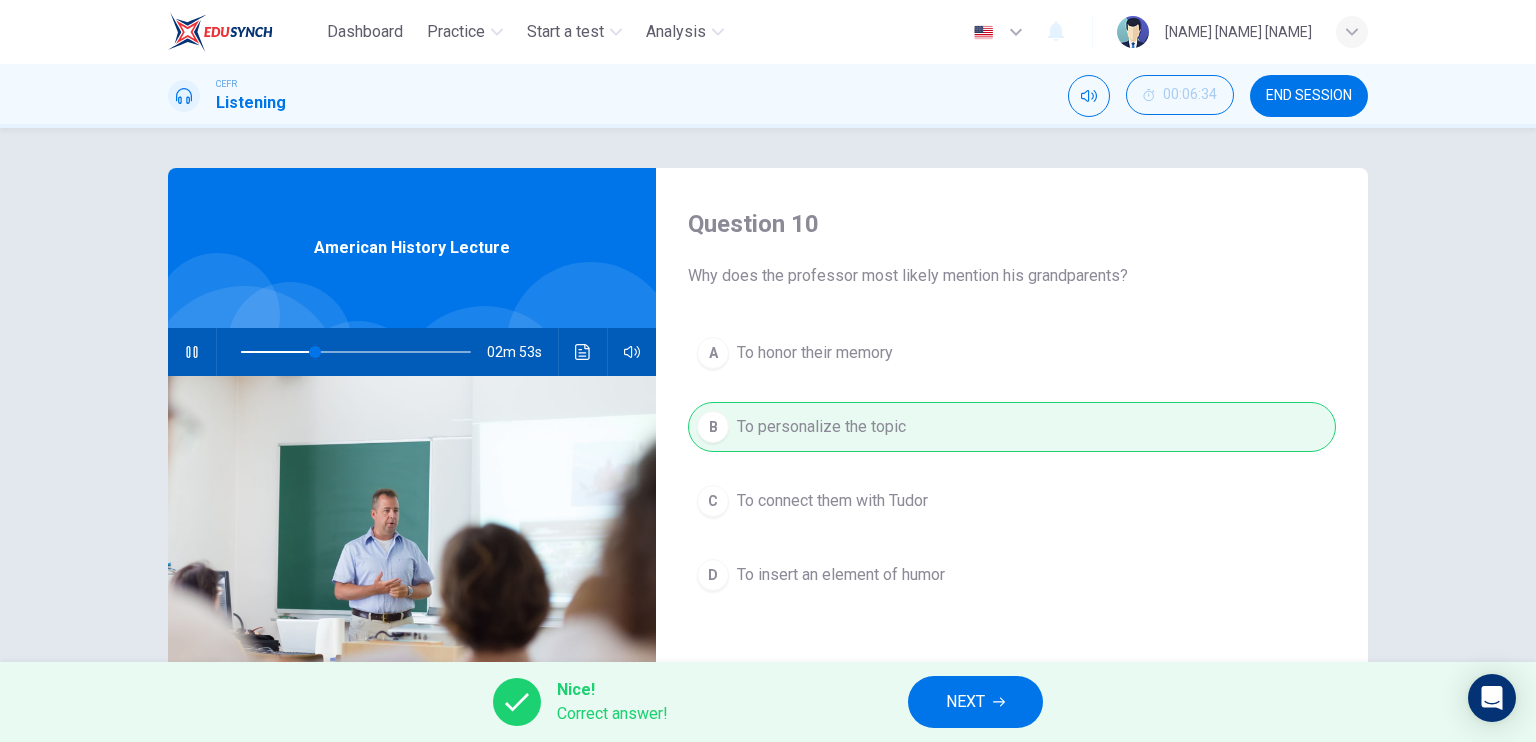 click on "NEXT" at bounding box center (975, 702) 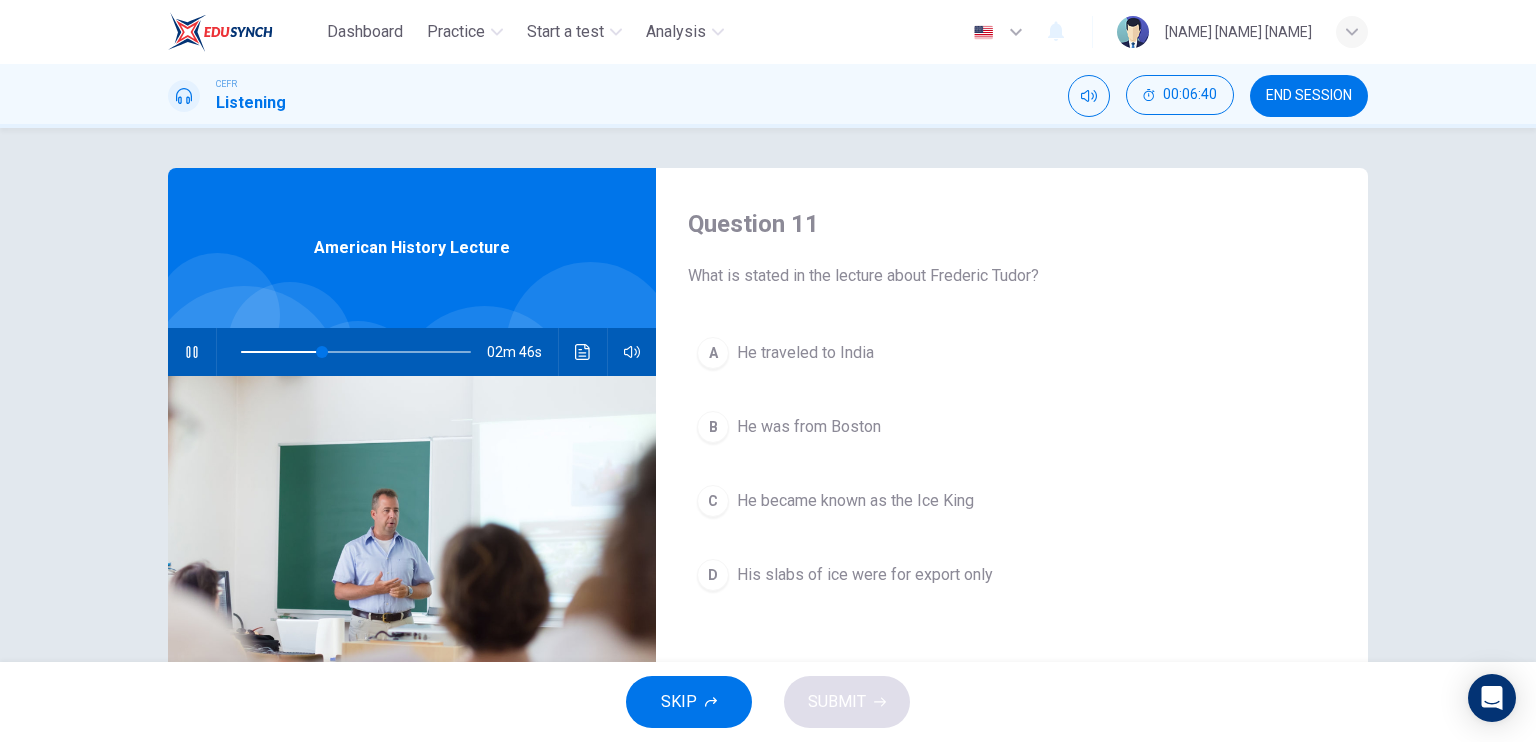 click on "He became known as the Ice King" at bounding box center [805, 353] 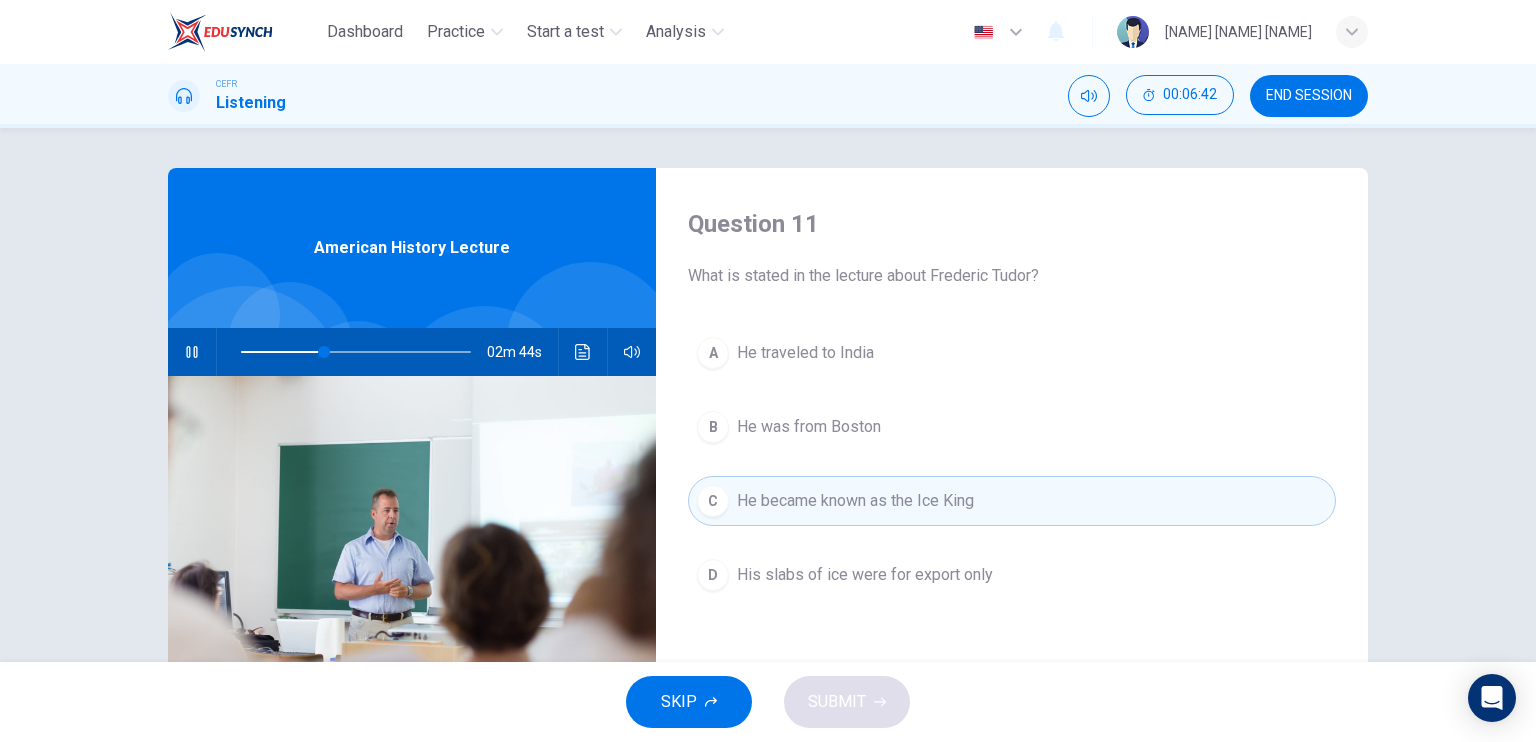 click on "His slabs of ice were for export only" at bounding box center [805, 353] 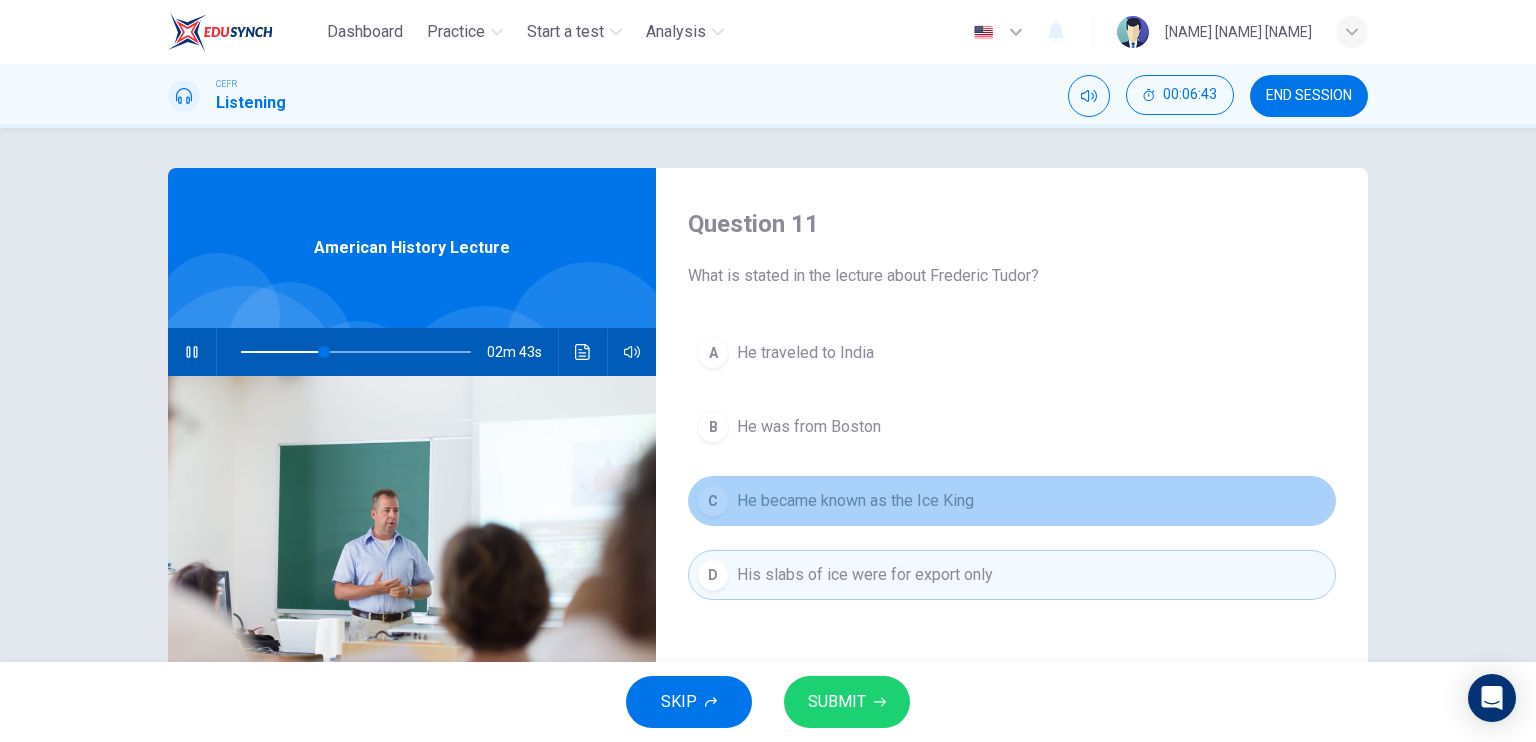 click on "He became known as the Ice King" at bounding box center (855, 501) 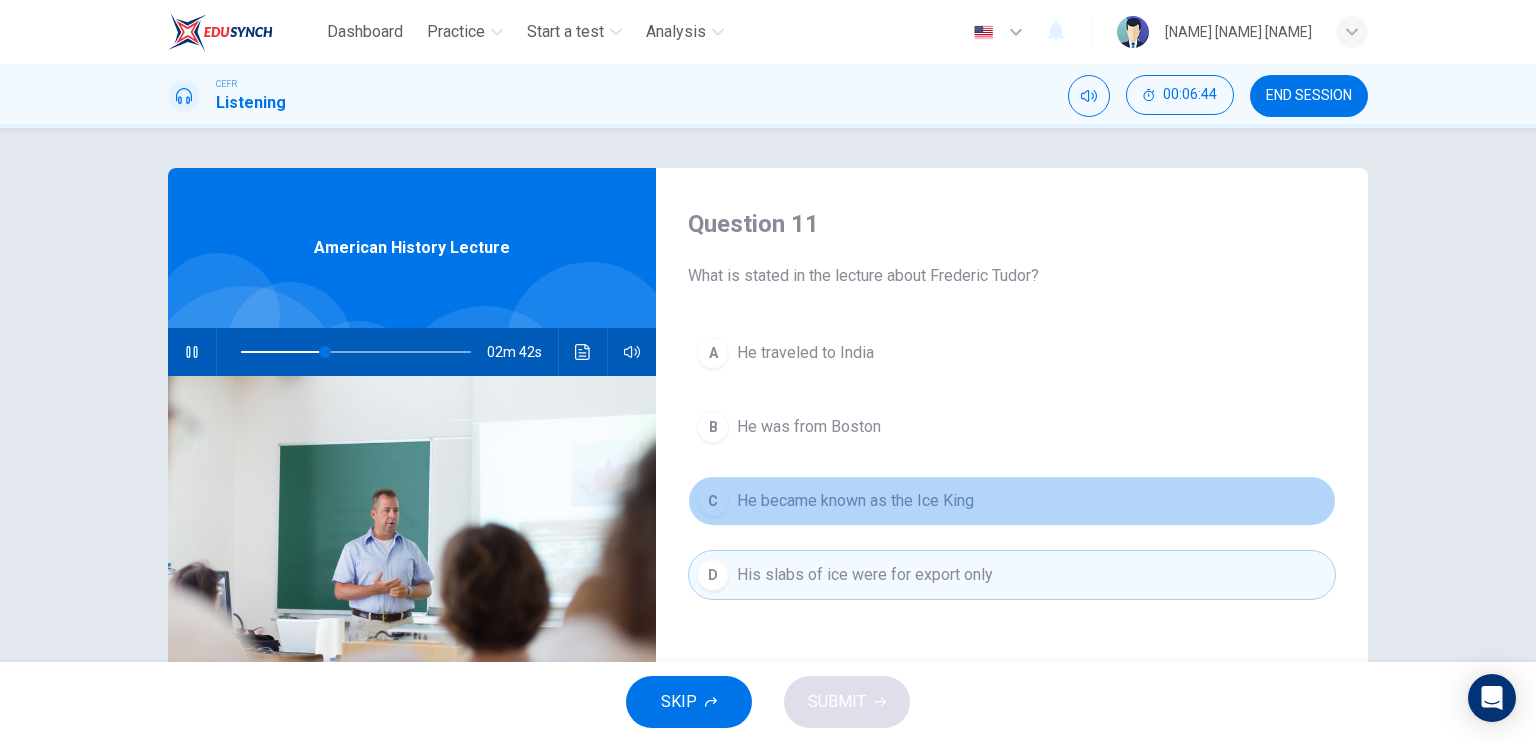 click on "He became known as the Ice King" at bounding box center [805, 353] 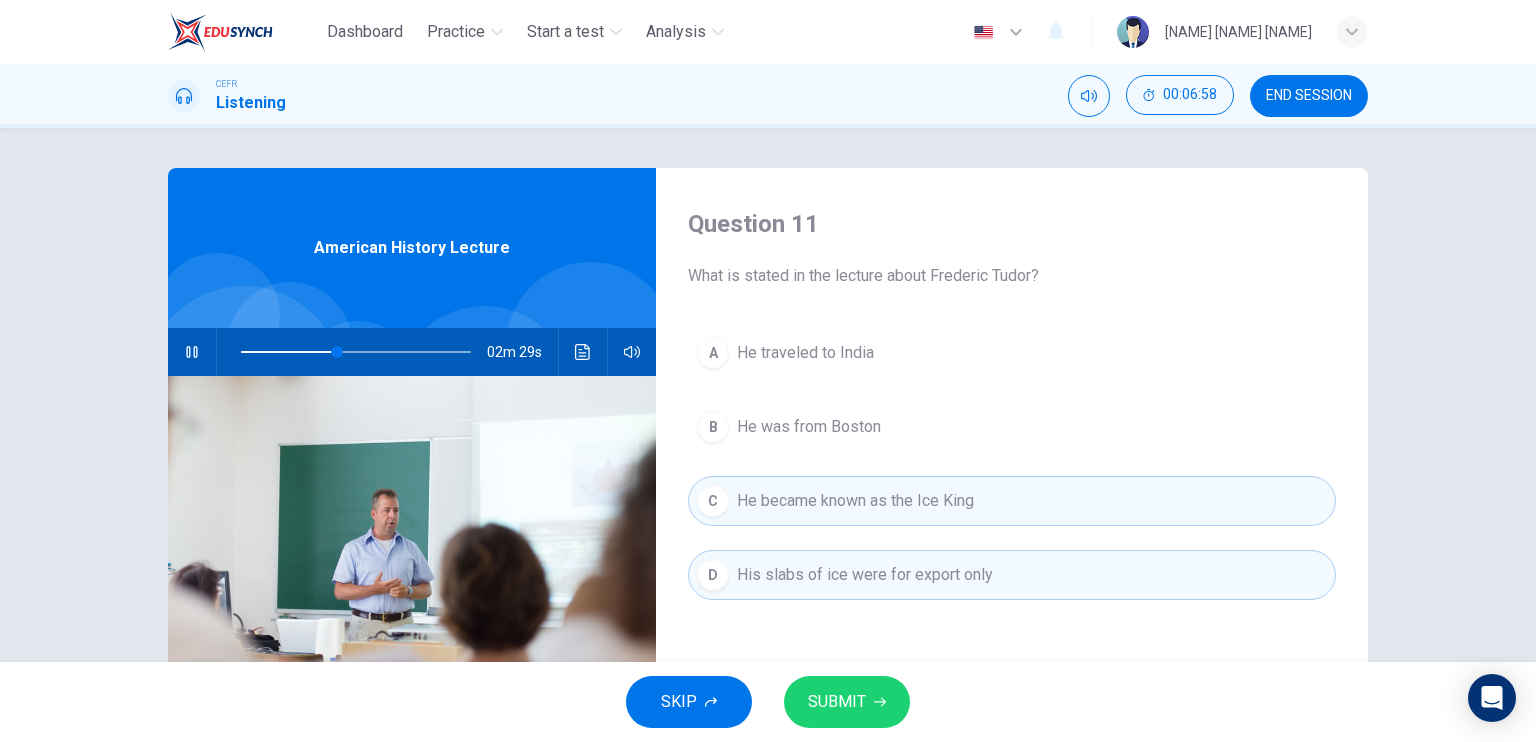 click on "A The role of Frederick Tudor in building ice boxes B He was from Boston C He became known as the Ice King D His slabs of ice were for export only" at bounding box center (1012, 484) 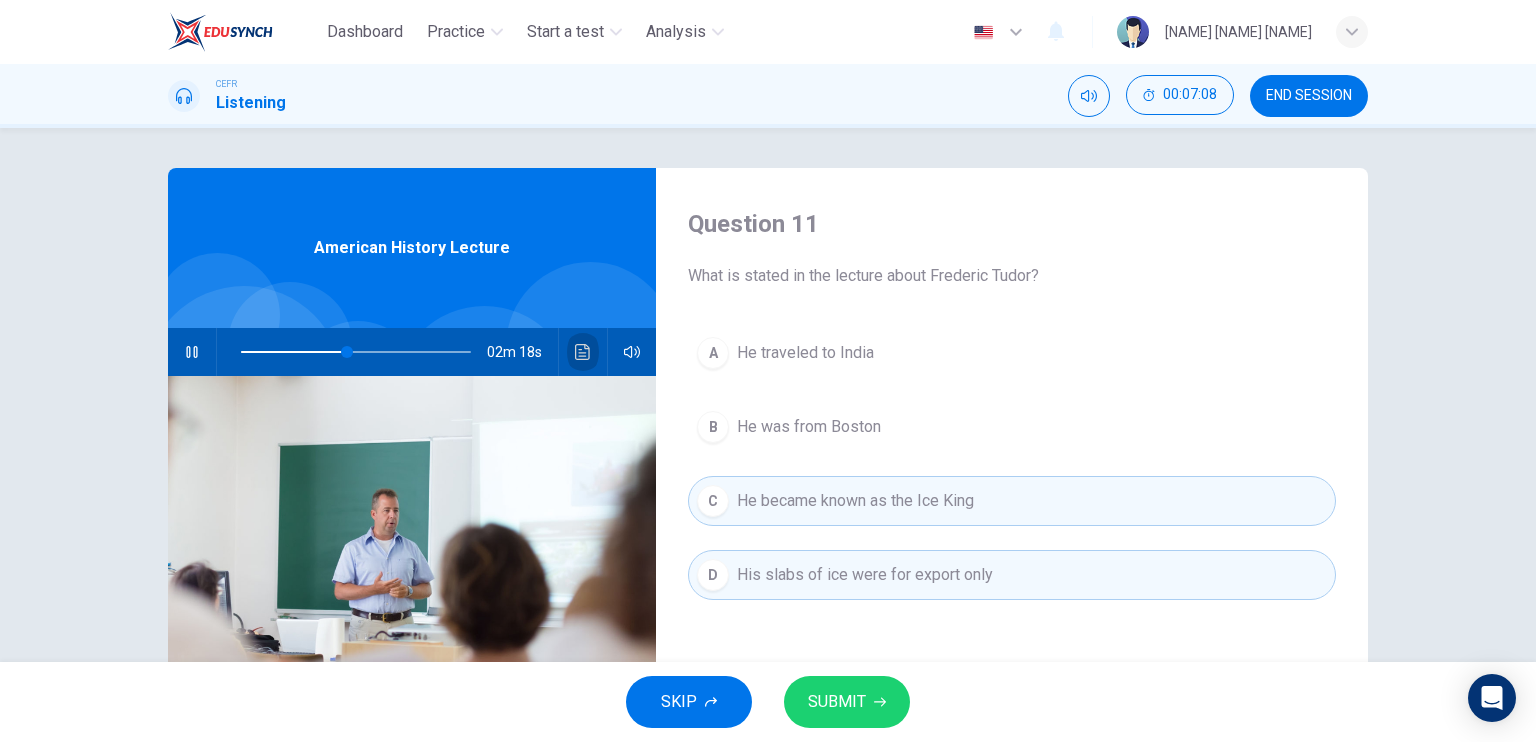 click at bounding box center [583, 352] 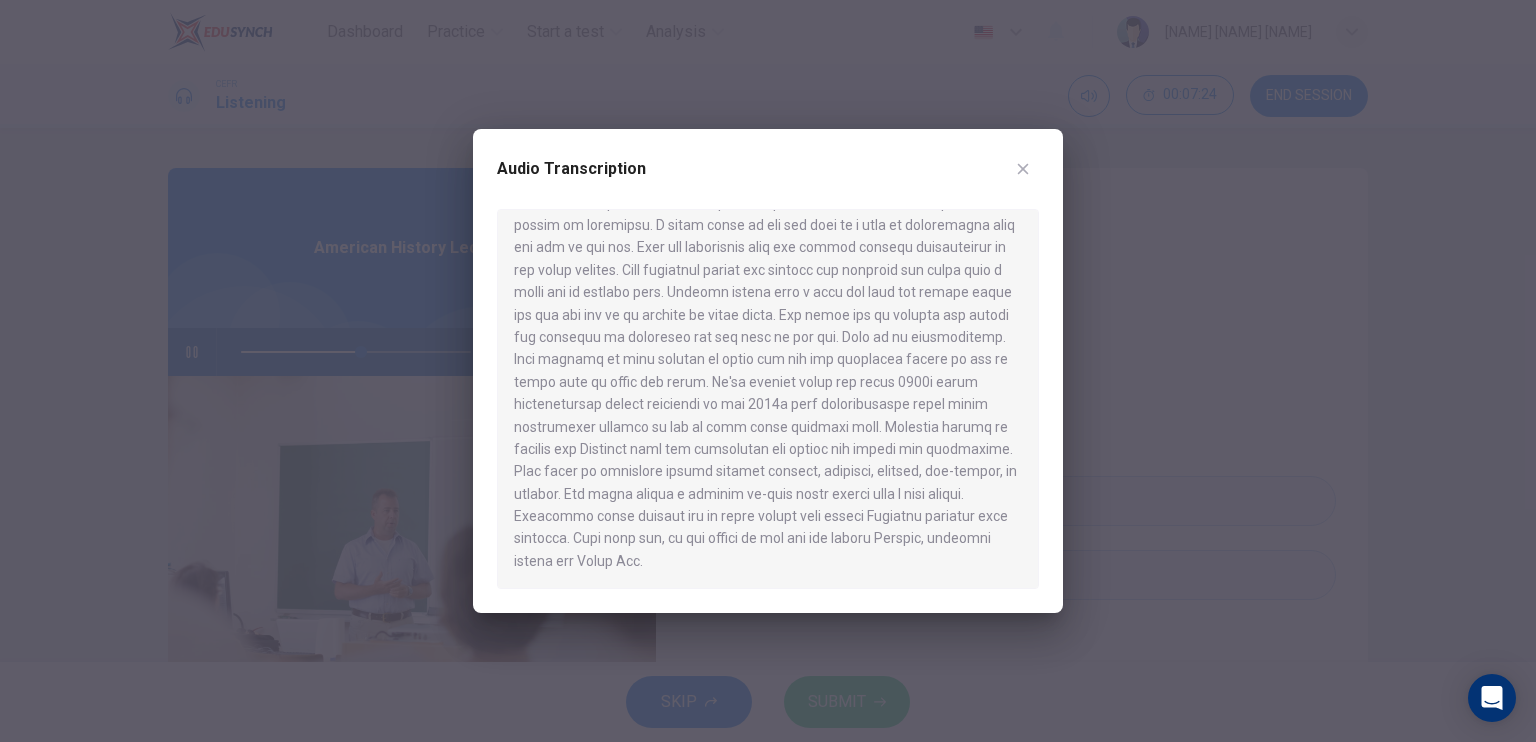scroll, scrollTop: 0, scrollLeft: 0, axis: both 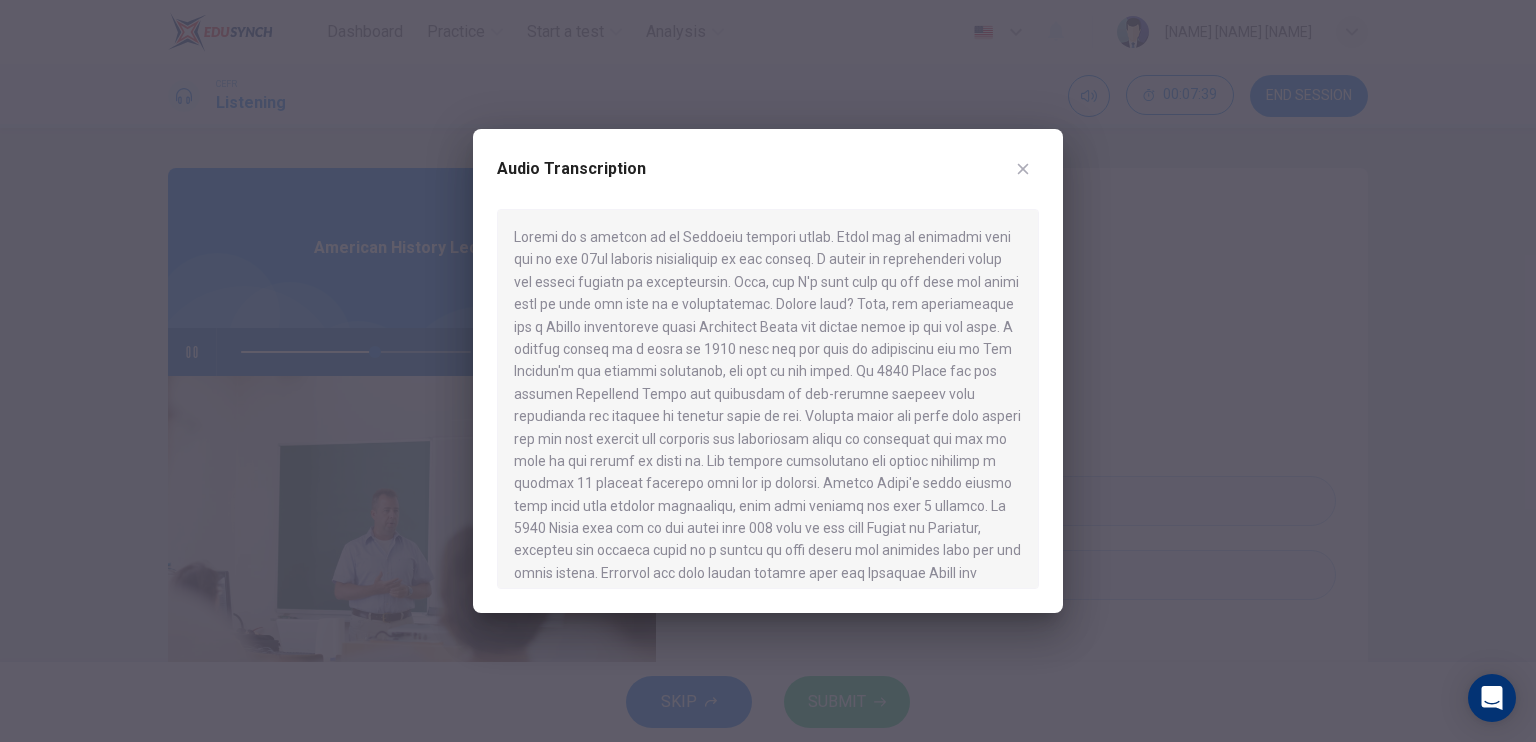 click at bounding box center (1023, 169) 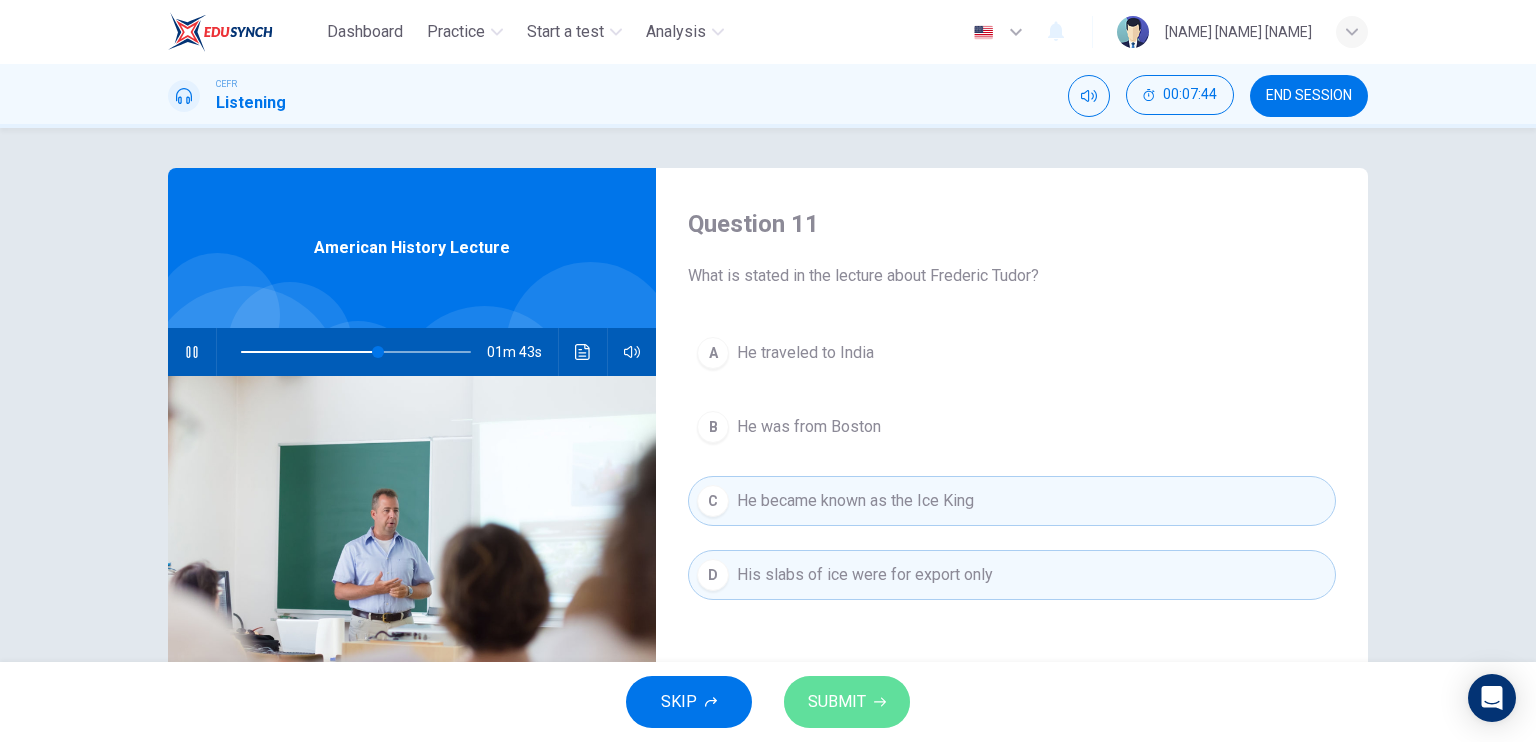 click on "SUBMIT" at bounding box center (847, 702) 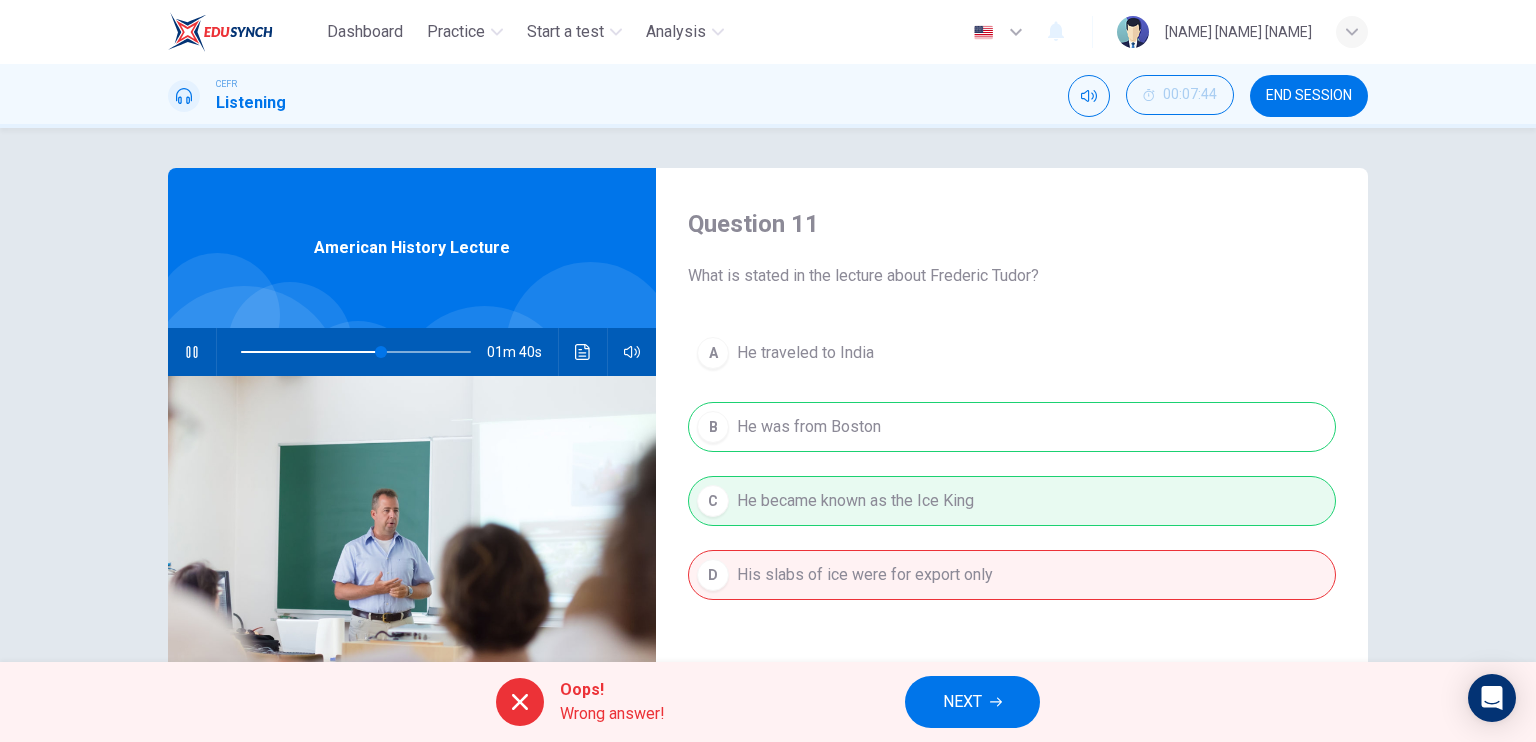 click on "NEXT" at bounding box center [972, 702] 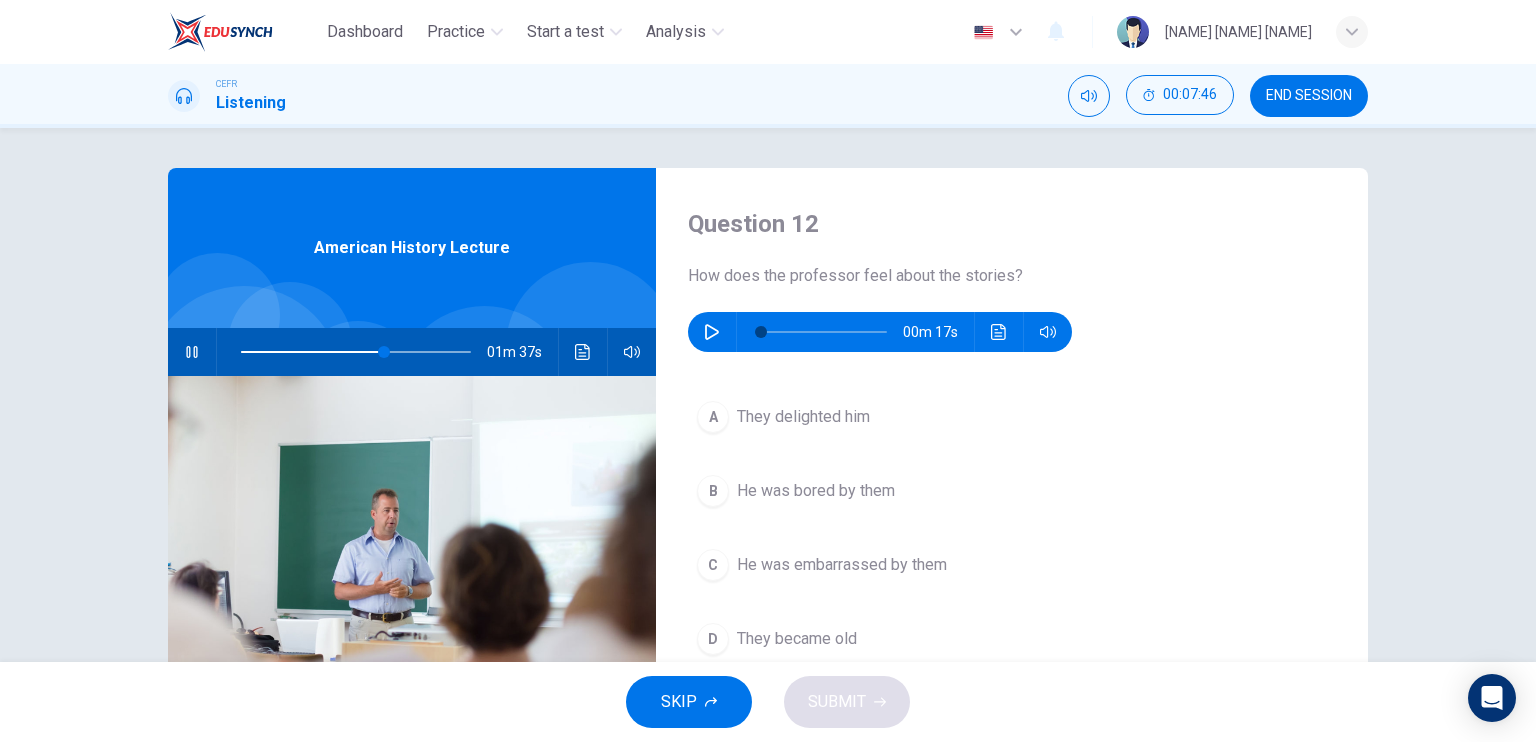 click at bounding box center (712, 332) 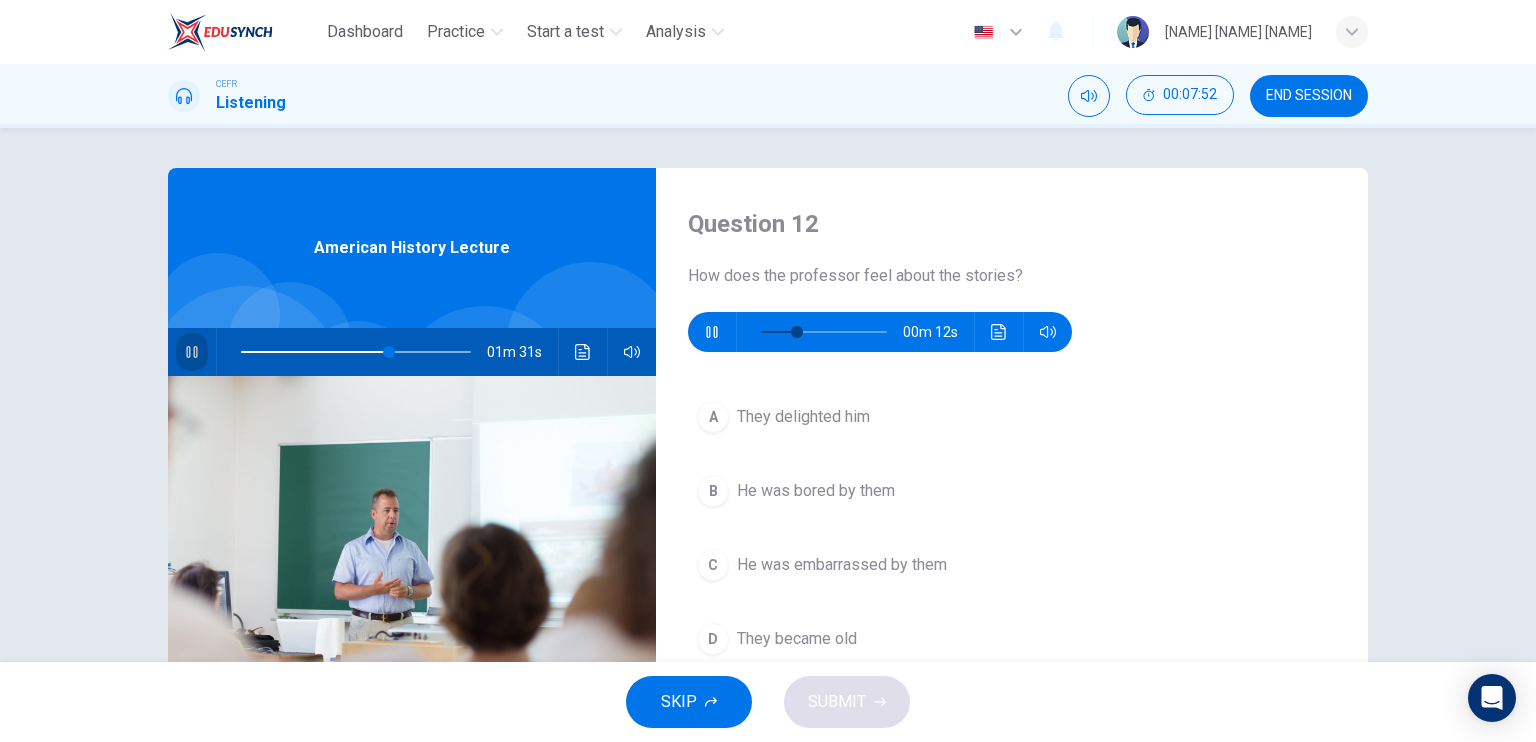 click at bounding box center [192, 352] 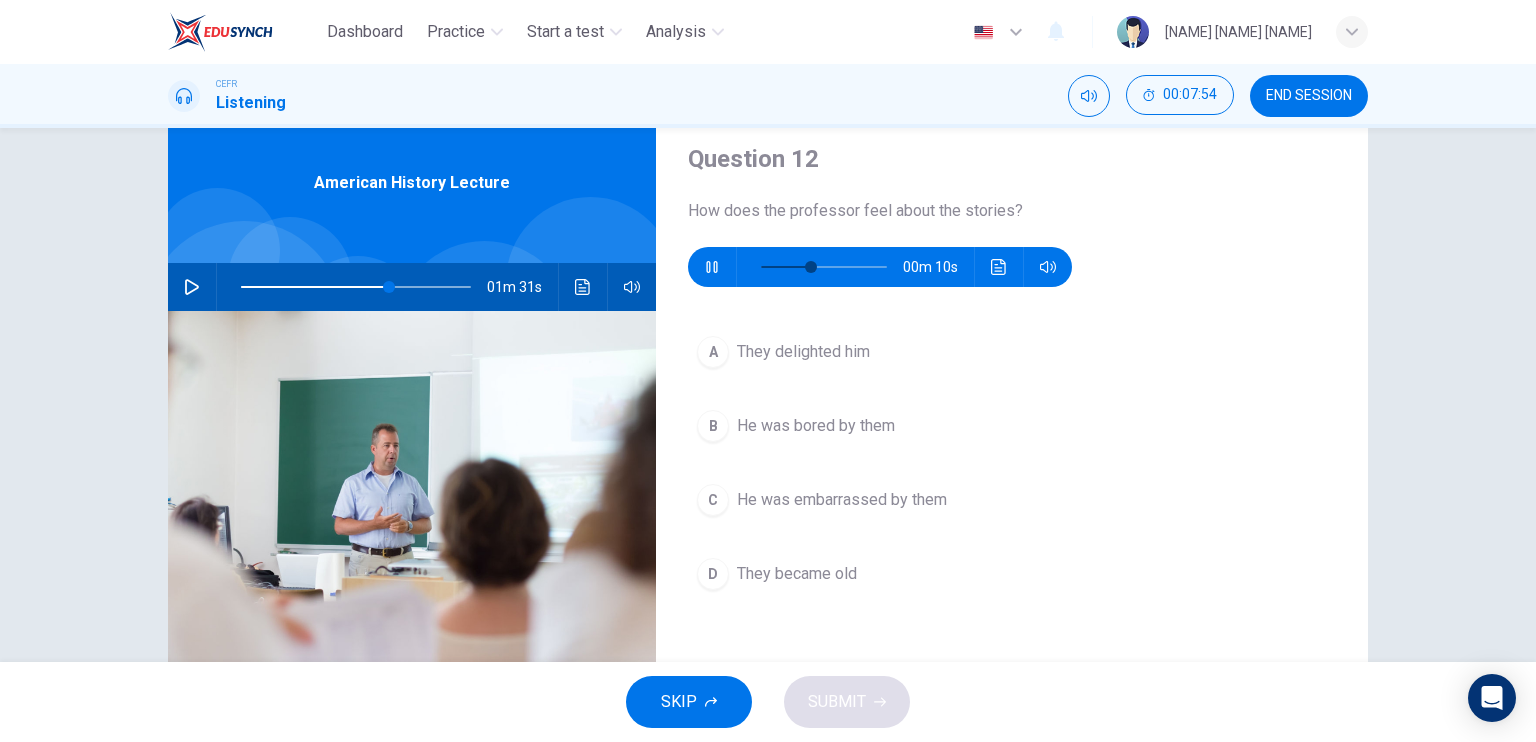 scroll, scrollTop: 100, scrollLeft: 0, axis: vertical 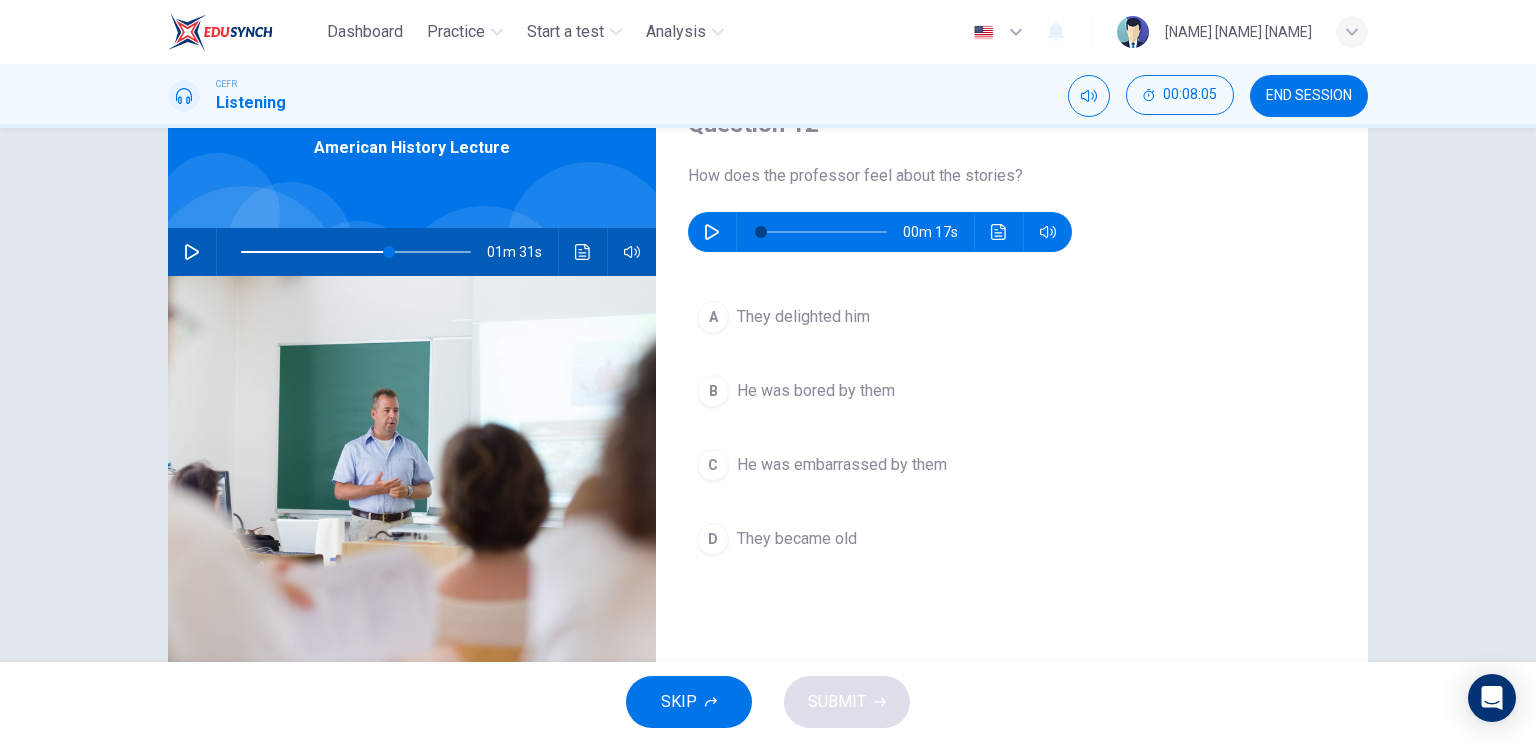 click at bounding box center (712, 232) 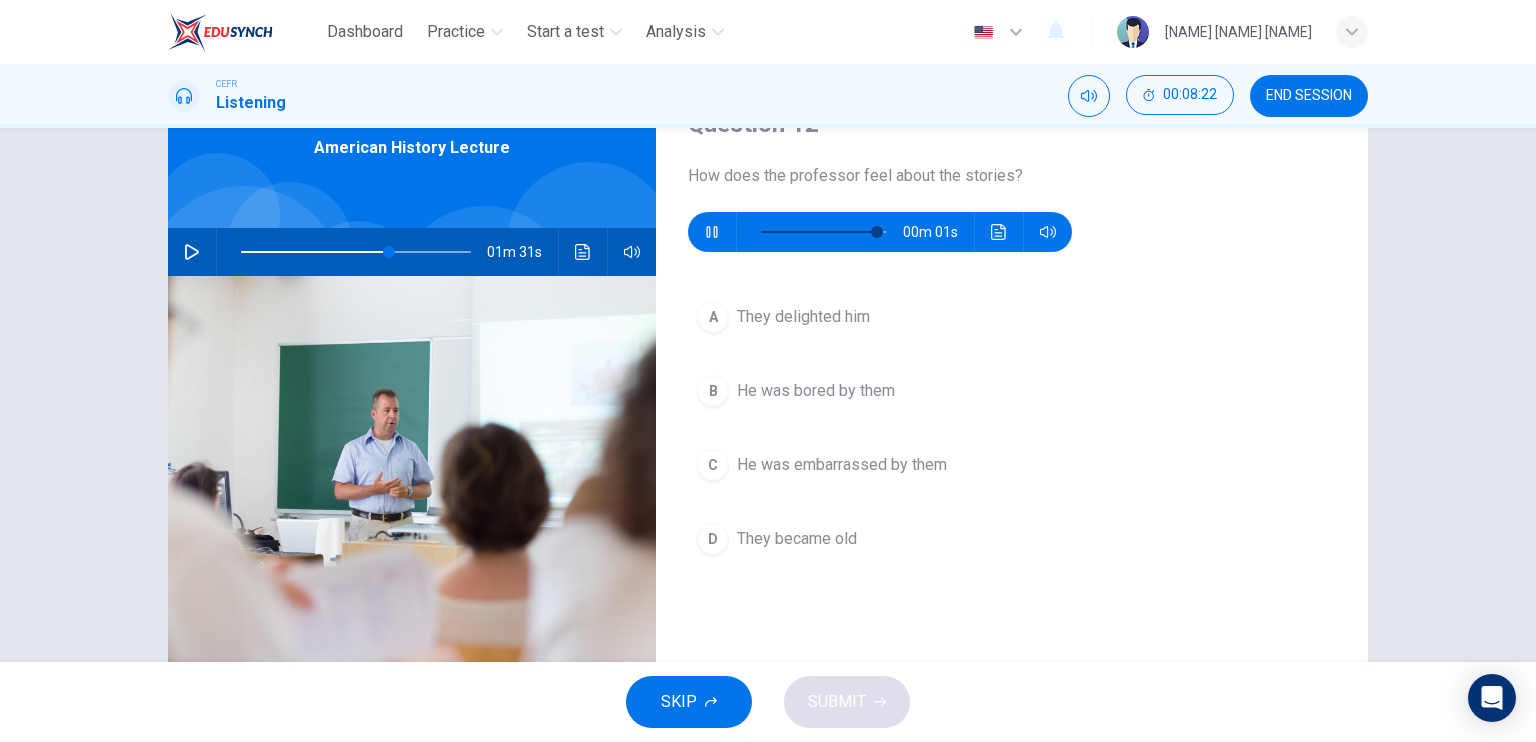 click on "They delighted him" at bounding box center (803, 317) 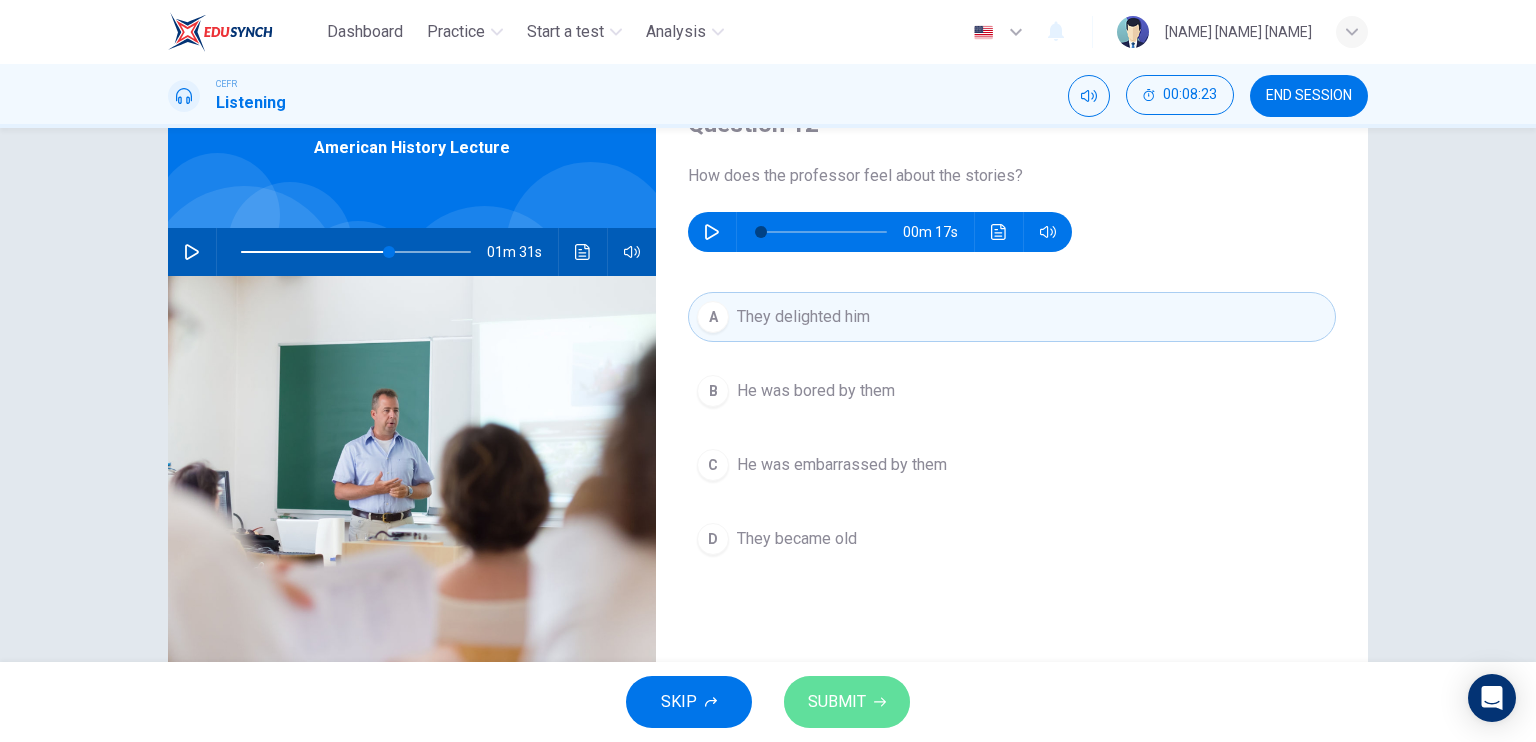 click on "SUBMIT" at bounding box center [837, 702] 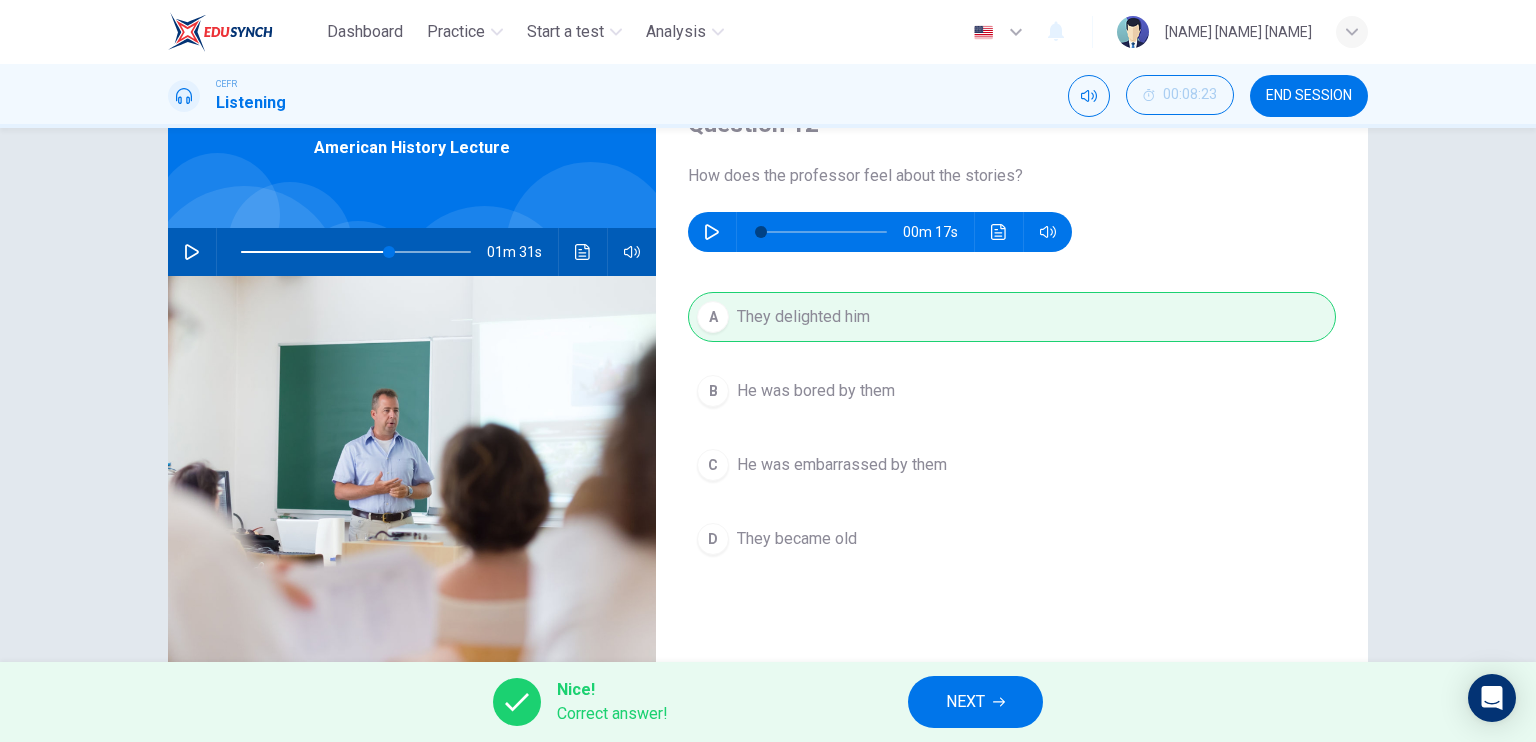 click on "NEXT" at bounding box center [975, 702] 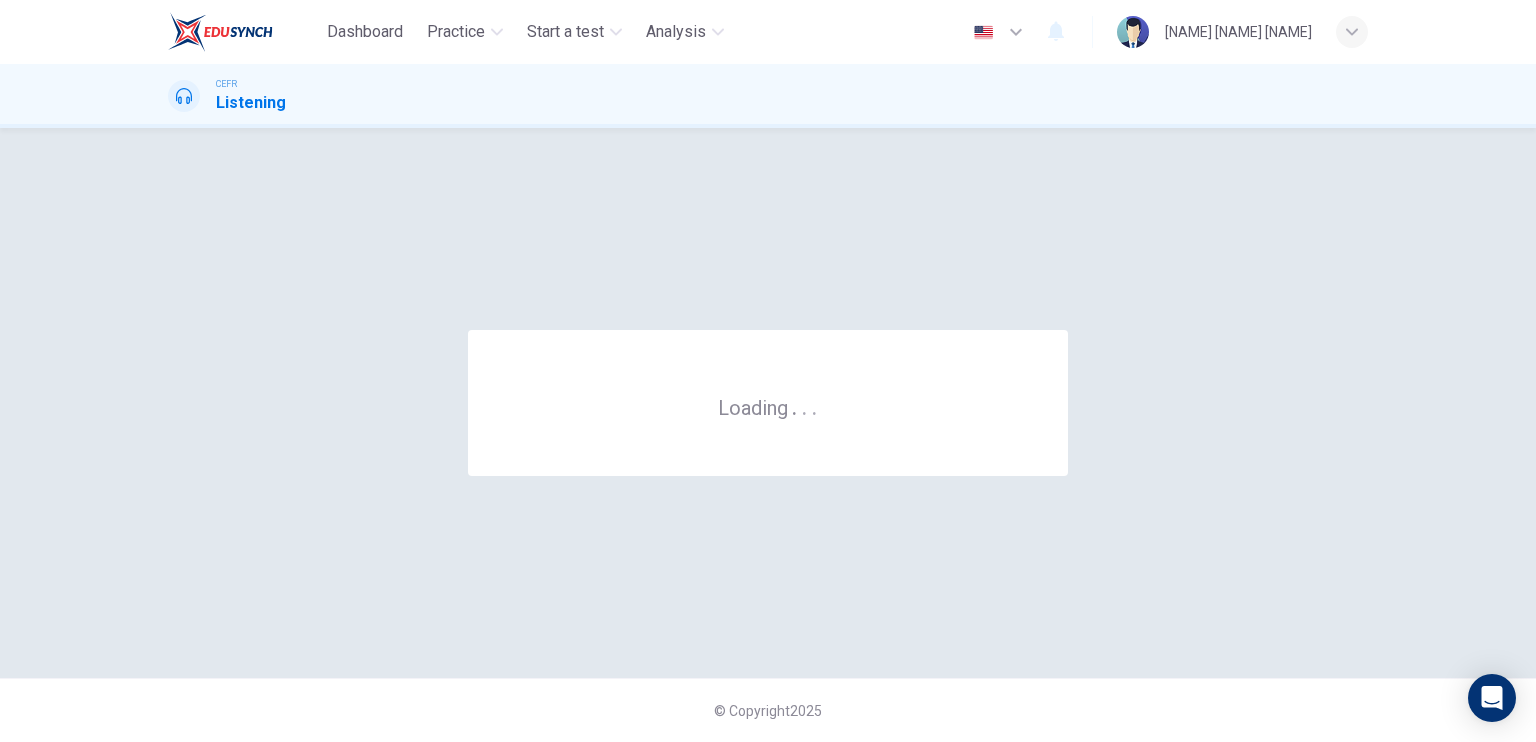 scroll, scrollTop: 0, scrollLeft: 0, axis: both 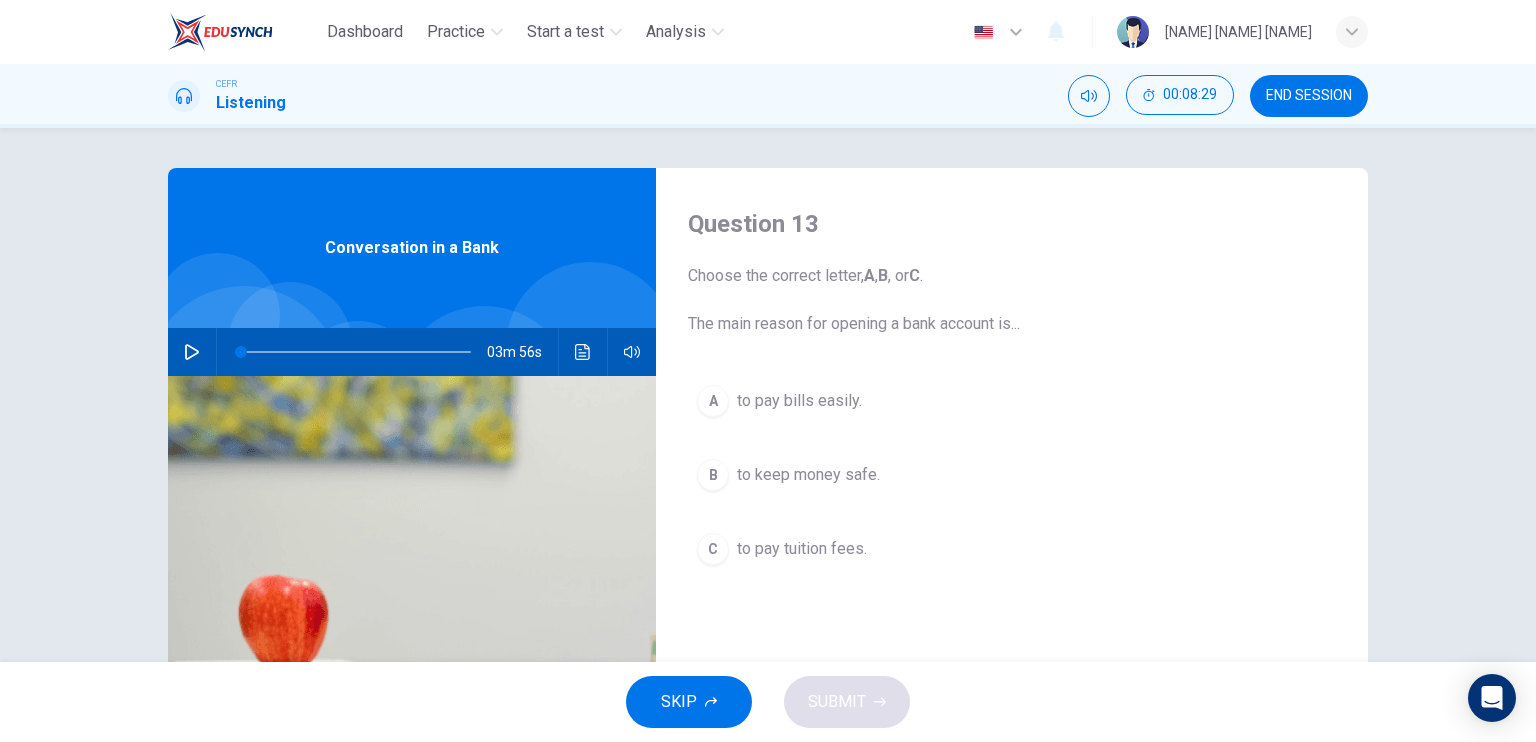 click at bounding box center [192, 352] 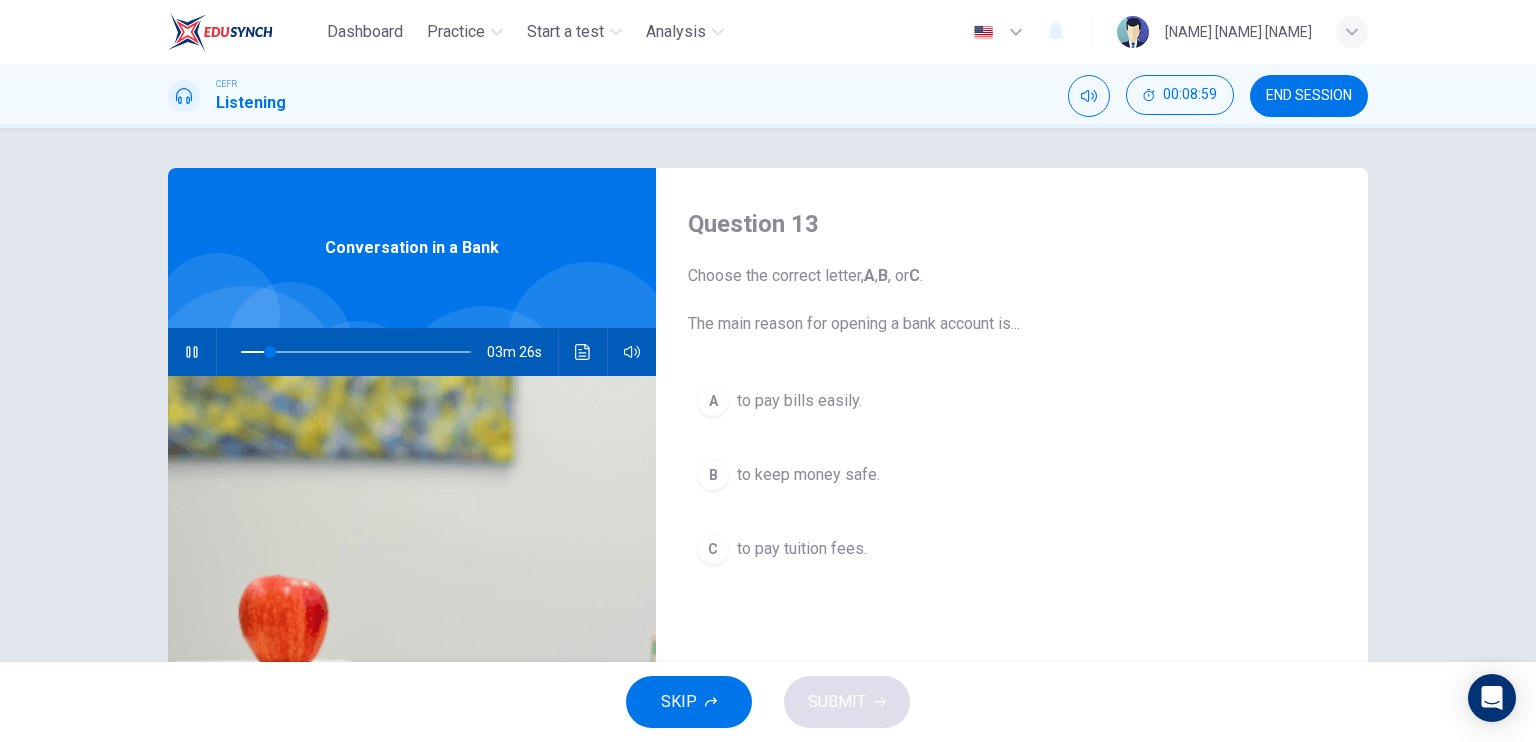 click on "to pay bills easily." at bounding box center [799, 401] 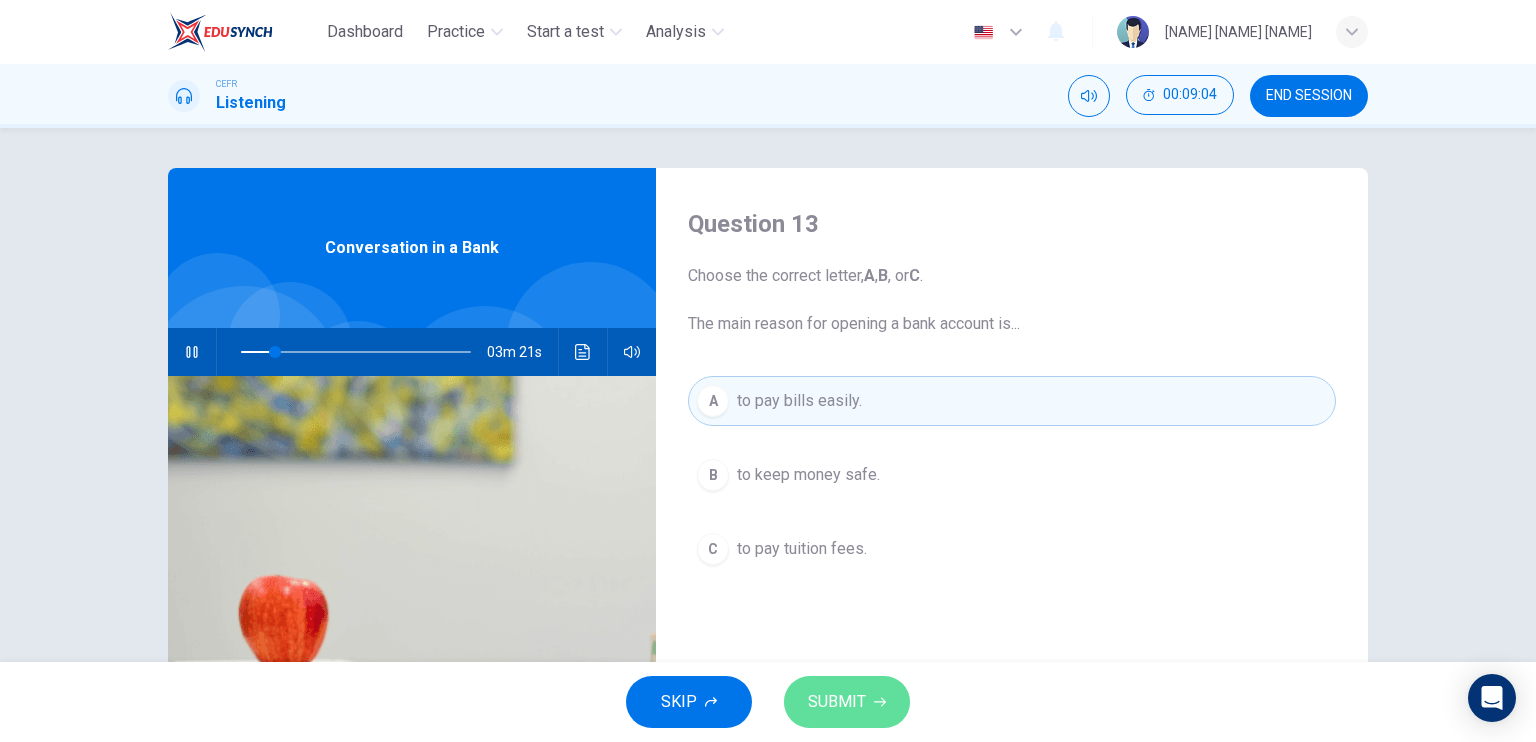 click on "SUBMIT" at bounding box center (847, 702) 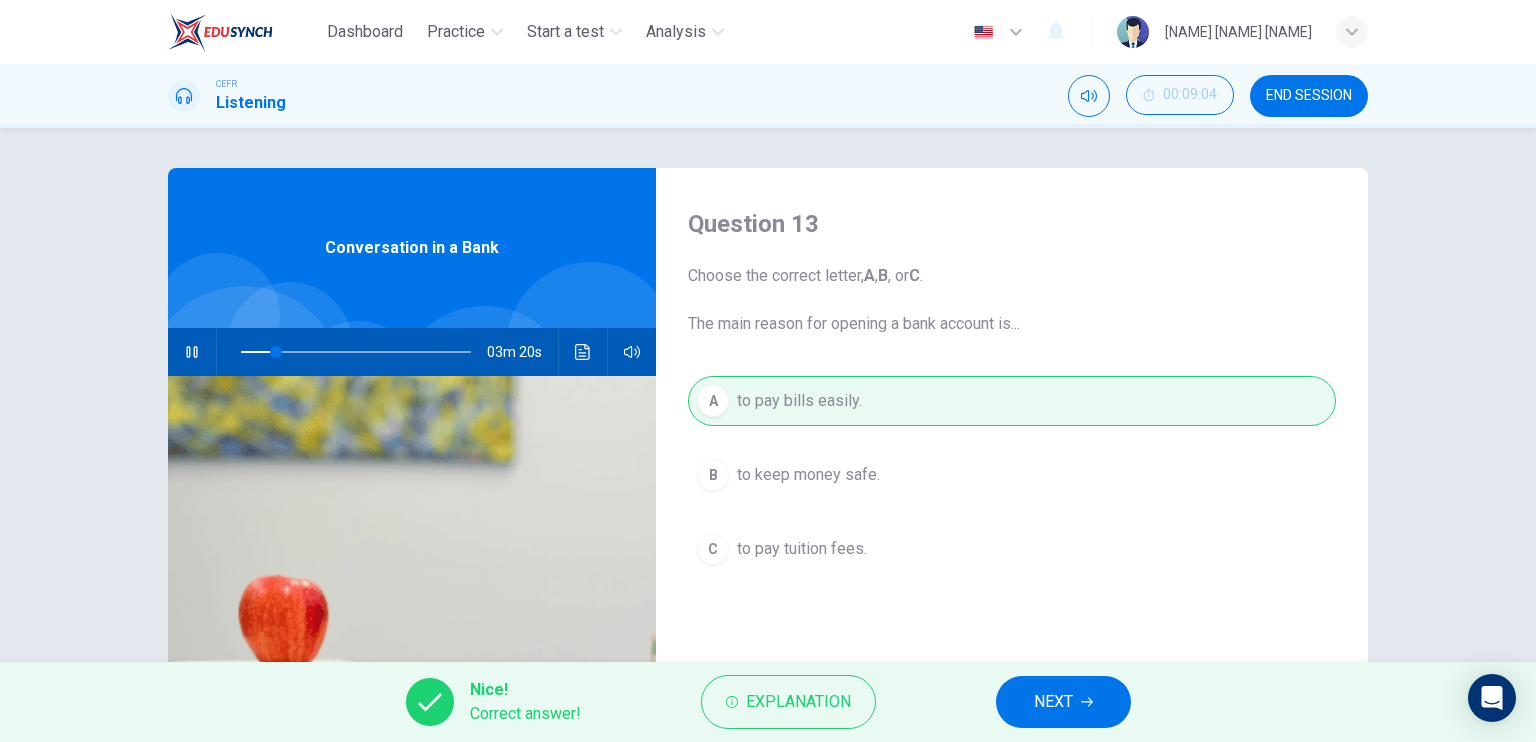 click on "NEXT" at bounding box center [1053, 702] 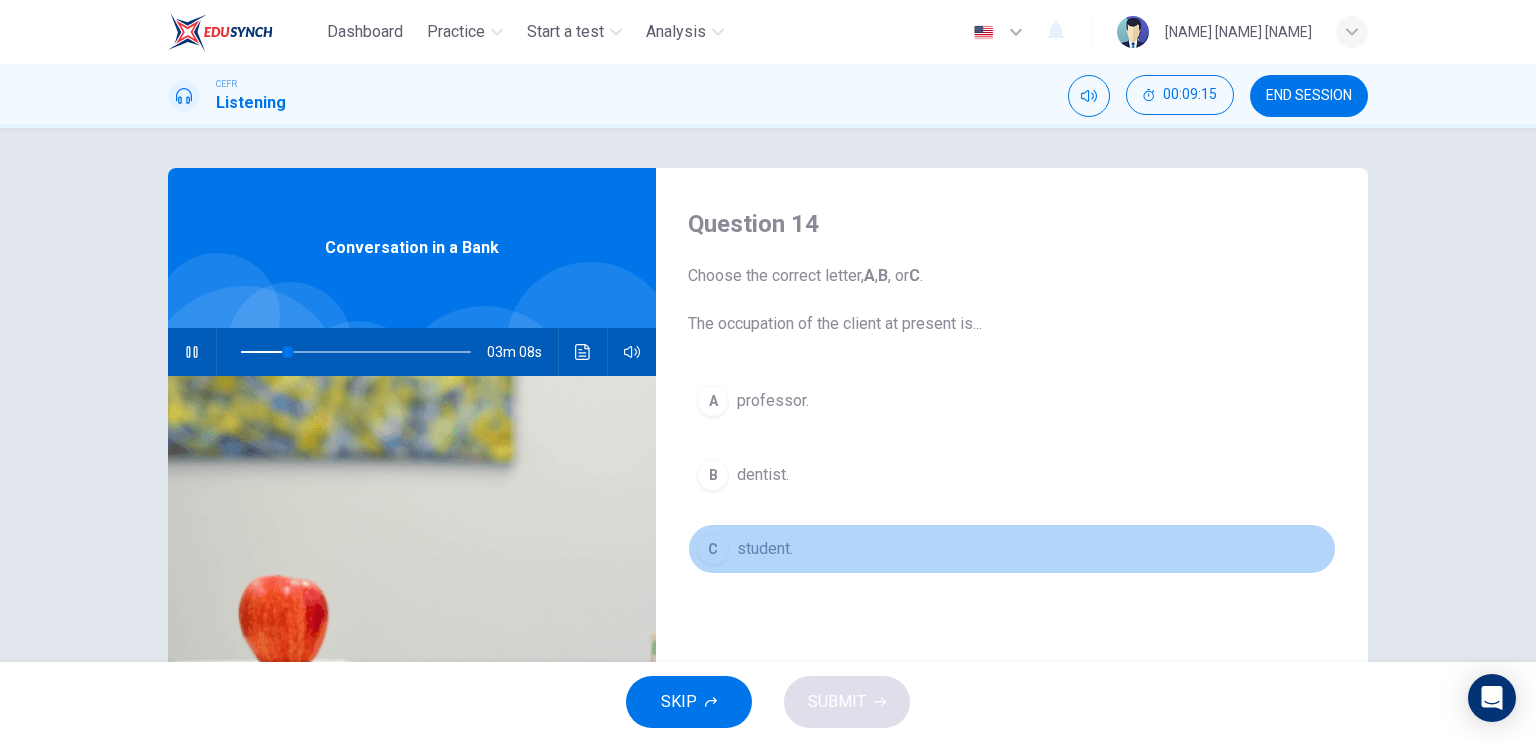 click on "C student." at bounding box center (1012, 549) 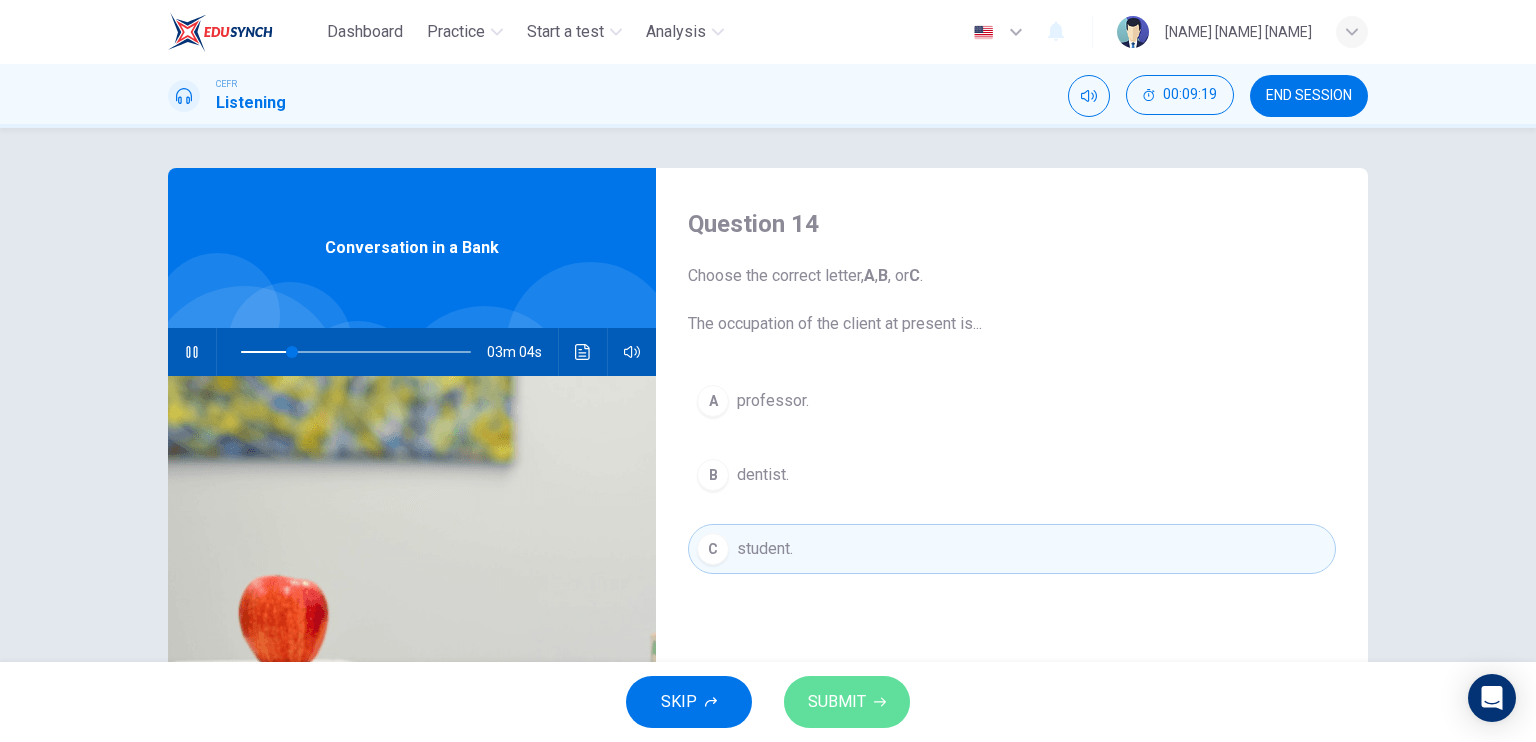 click on "SUBMIT" at bounding box center (837, 702) 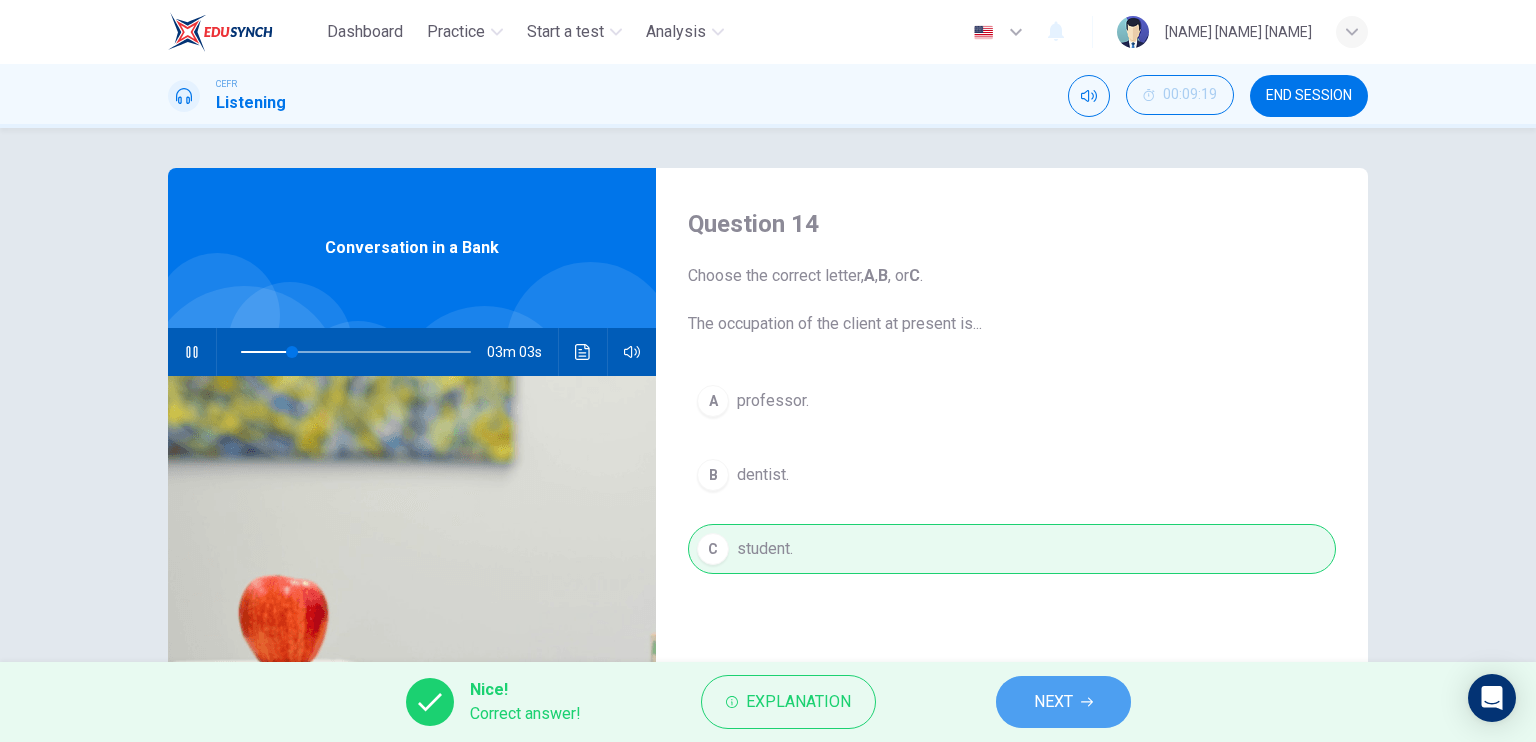 click on "NEXT" at bounding box center [1063, 702] 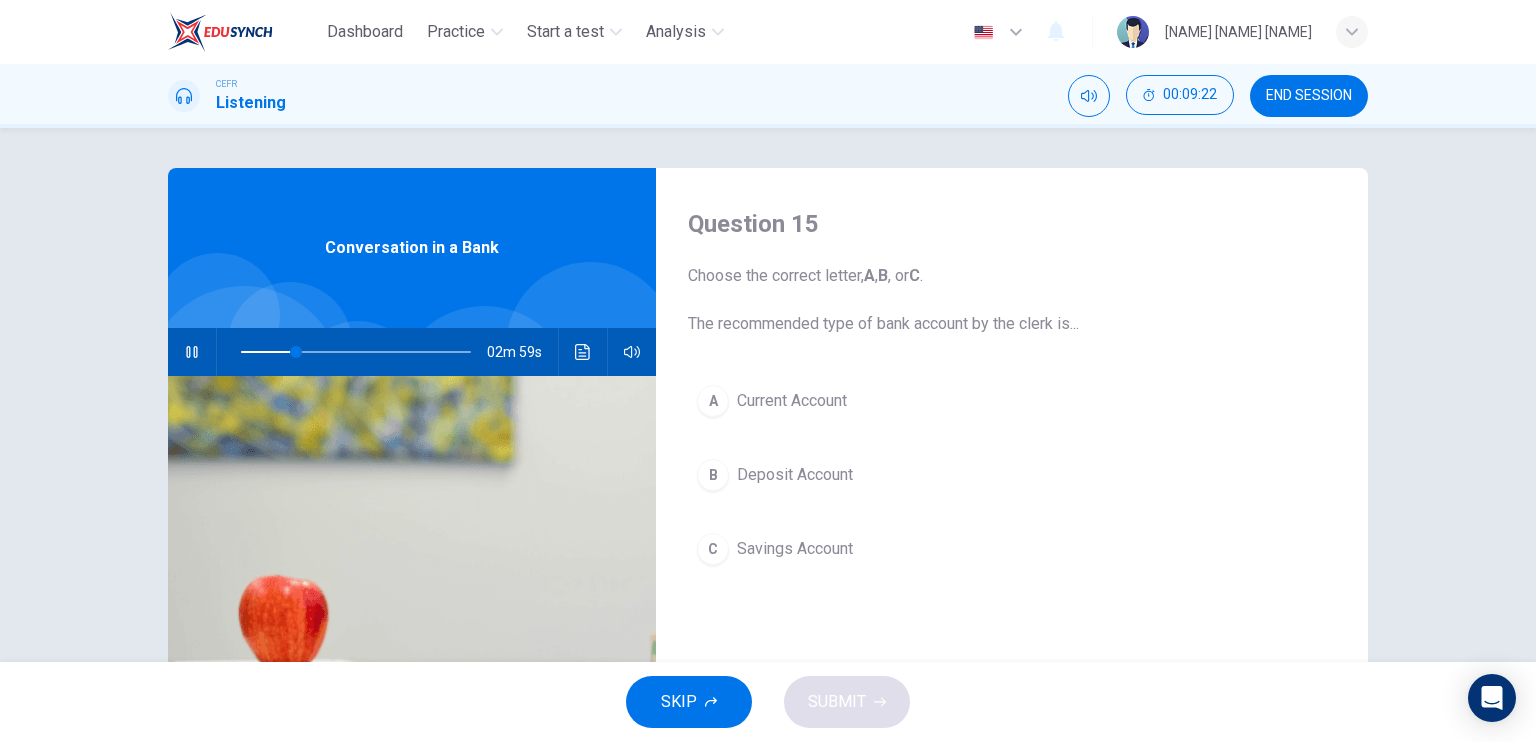 click on "Deposit Account" at bounding box center [792, 401] 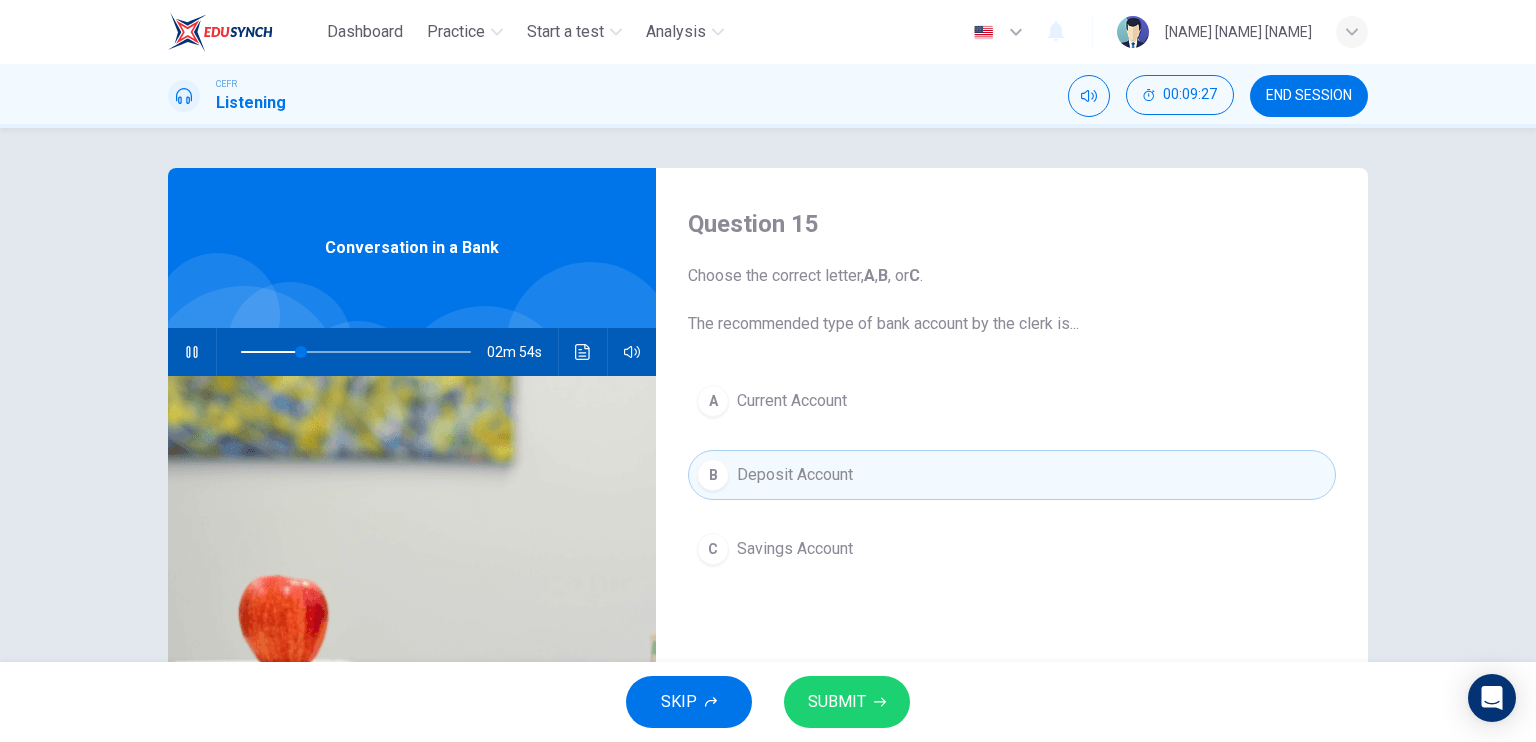 click on "SUBMIT" at bounding box center [837, 702] 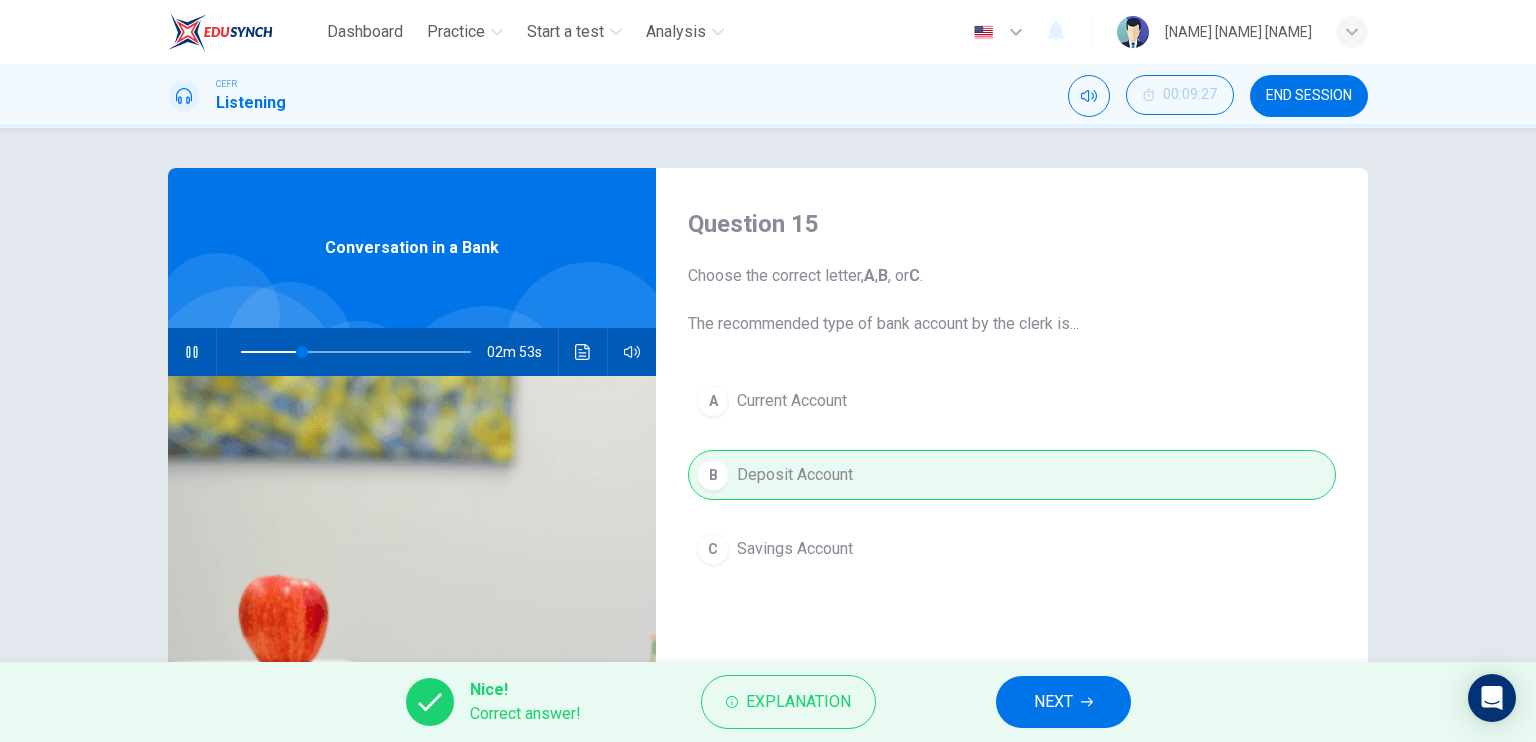 click on "NEXT" at bounding box center (1063, 702) 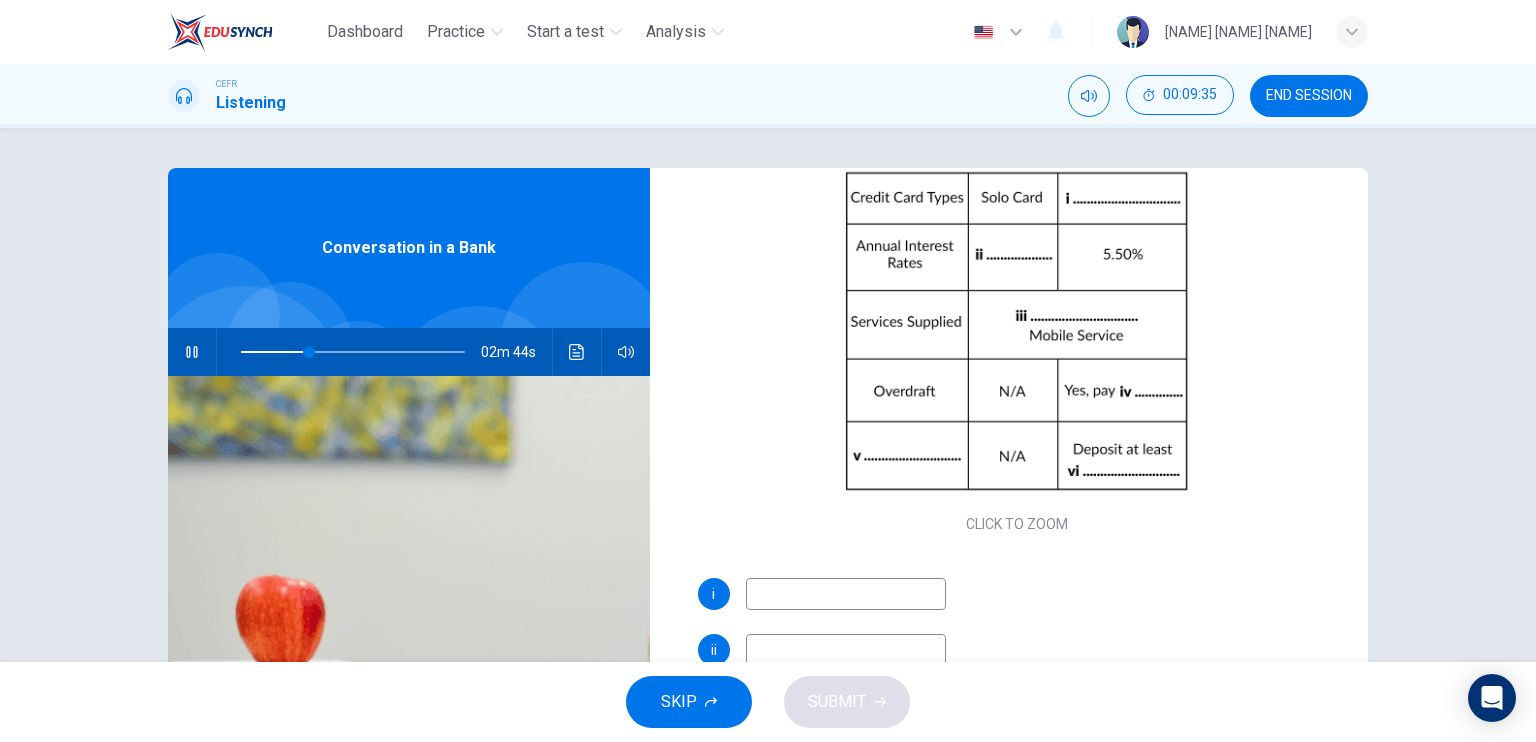 scroll, scrollTop: 185, scrollLeft: 0, axis: vertical 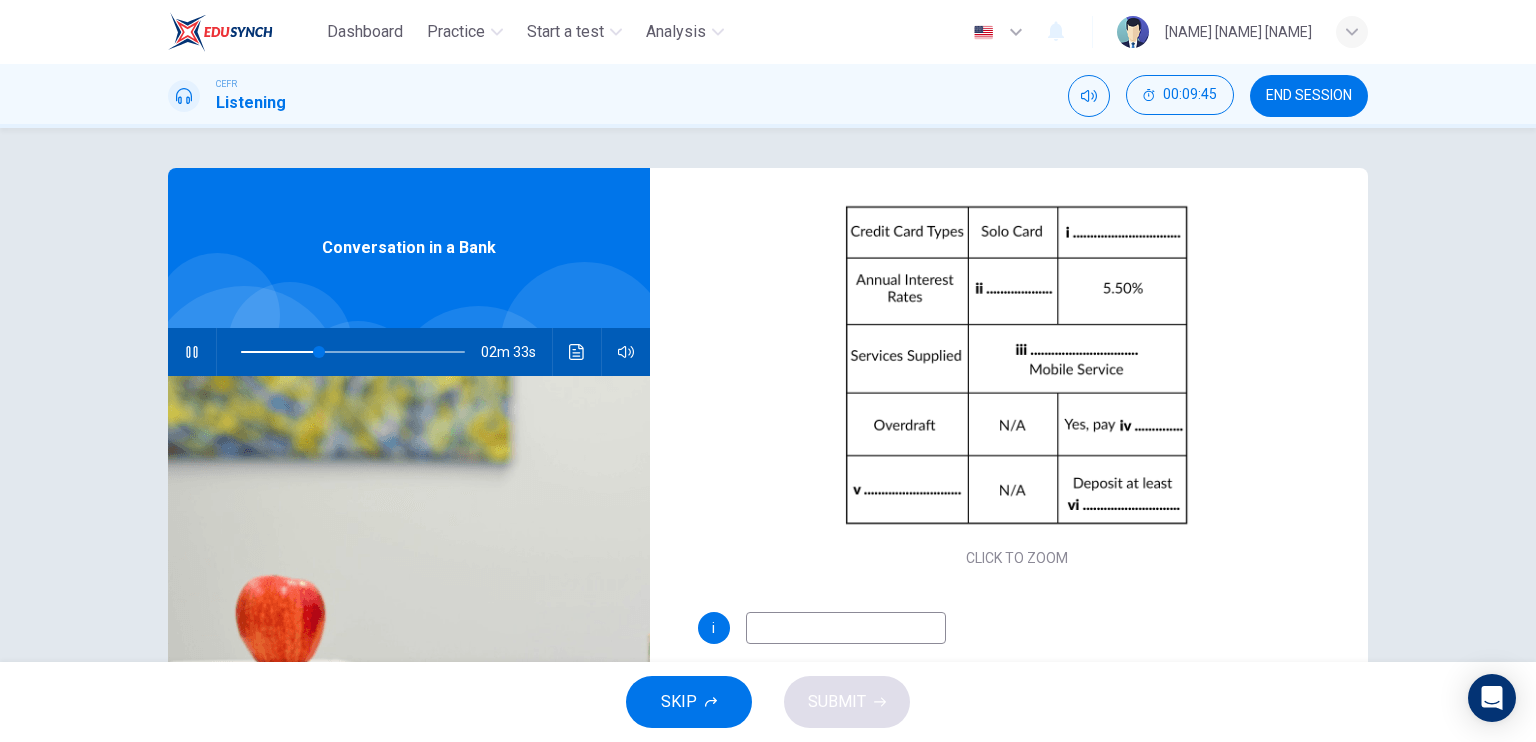 click at bounding box center (846, 628) 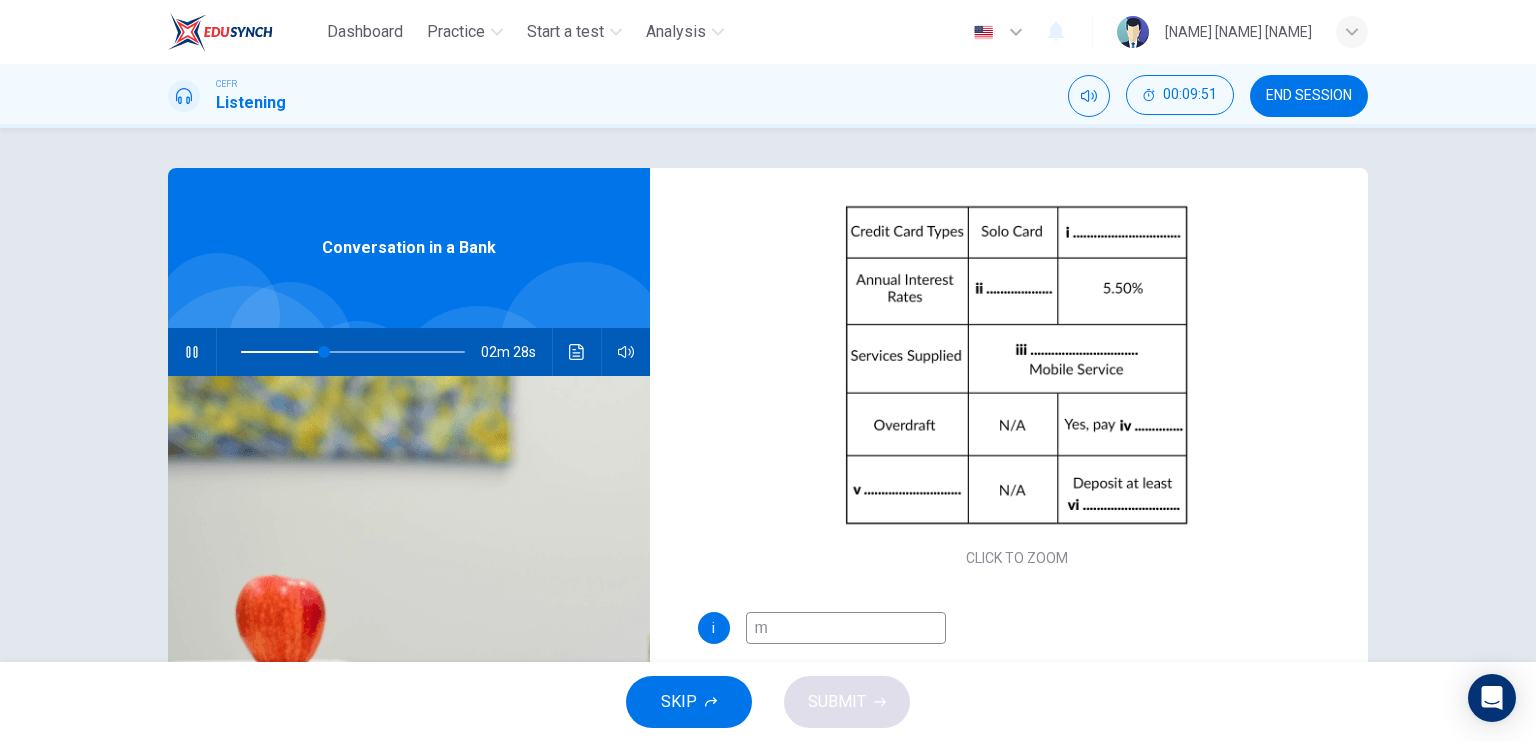 type on "m" 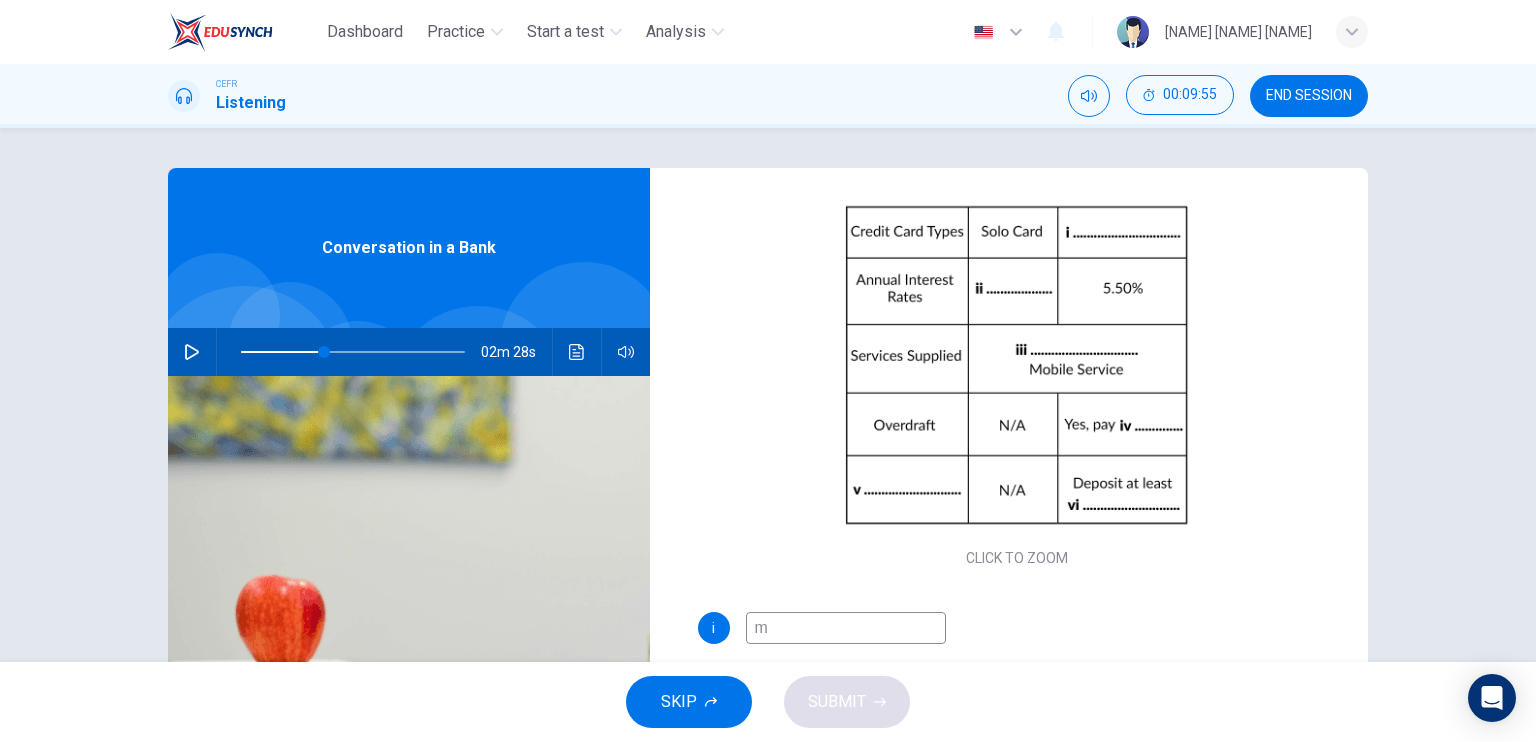 type 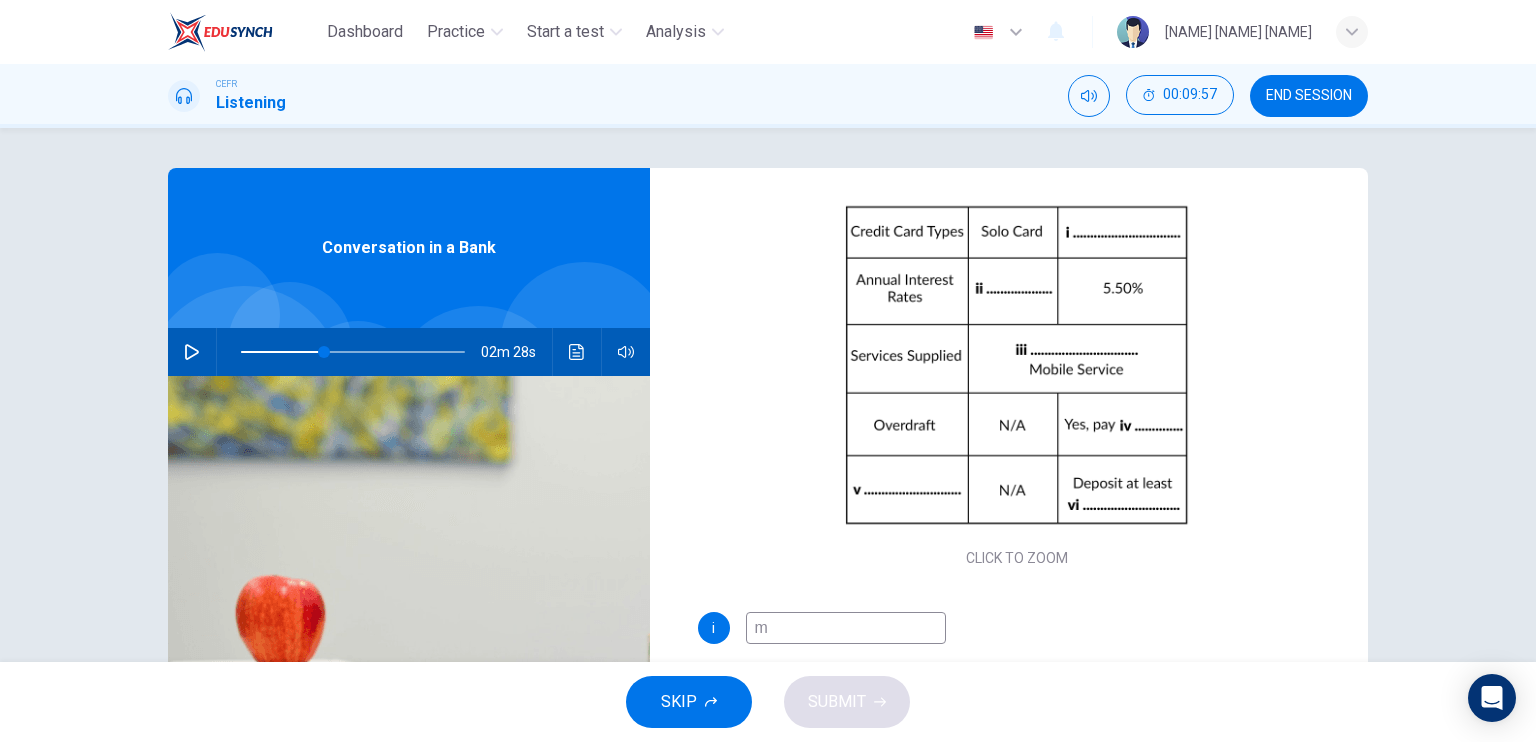 click on "m" at bounding box center (846, 628) 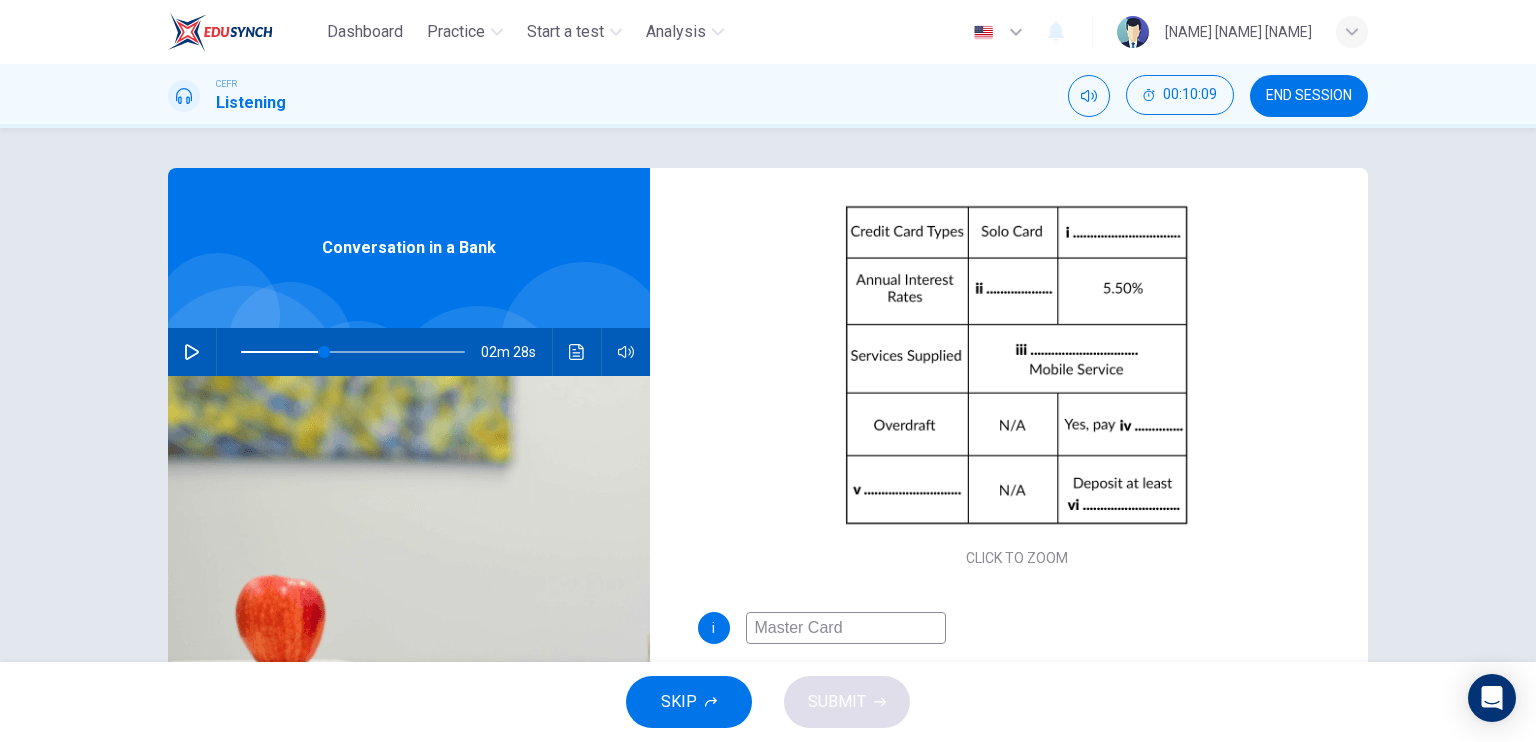 type on "Master Card" 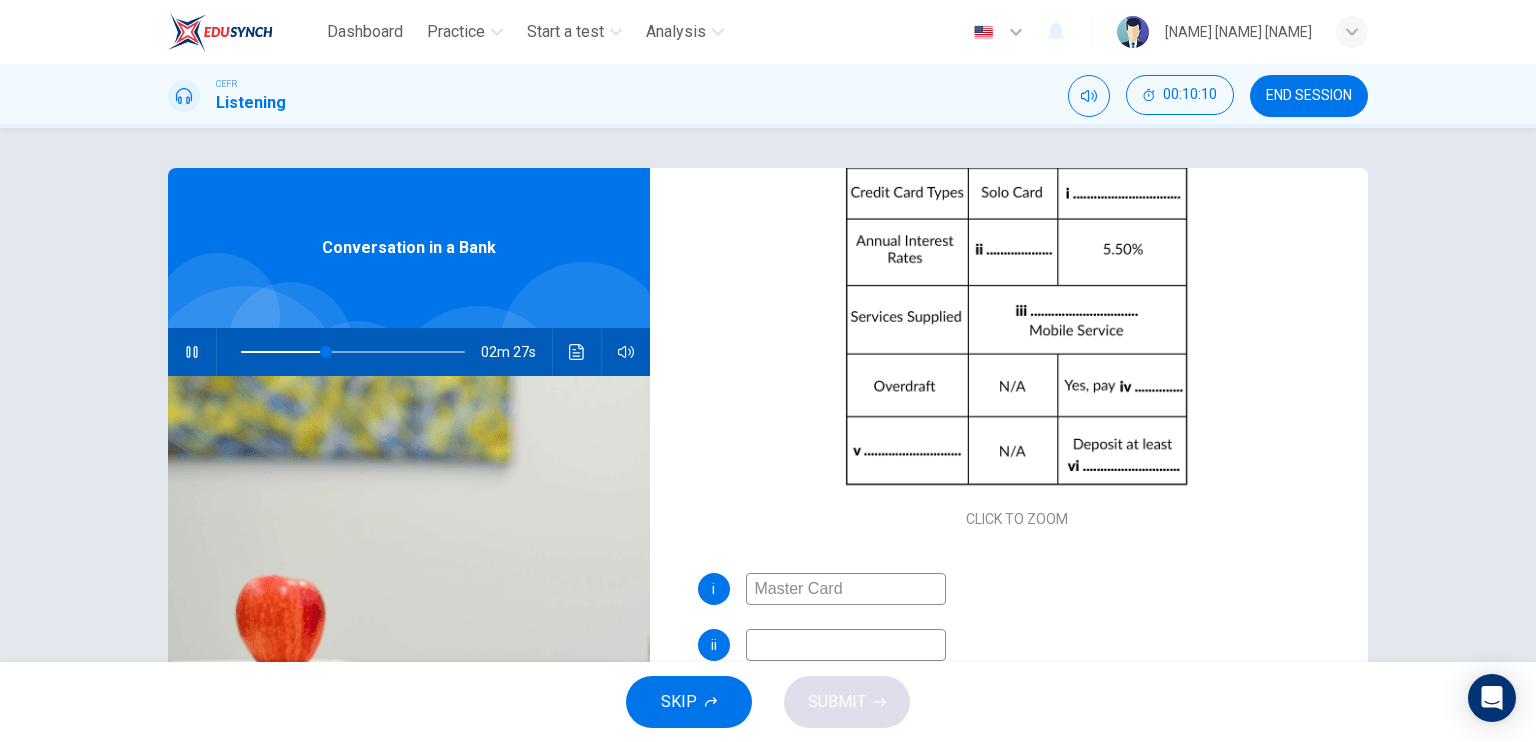 scroll, scrollTop: 285, scrollLeft: 0, axis: vertical 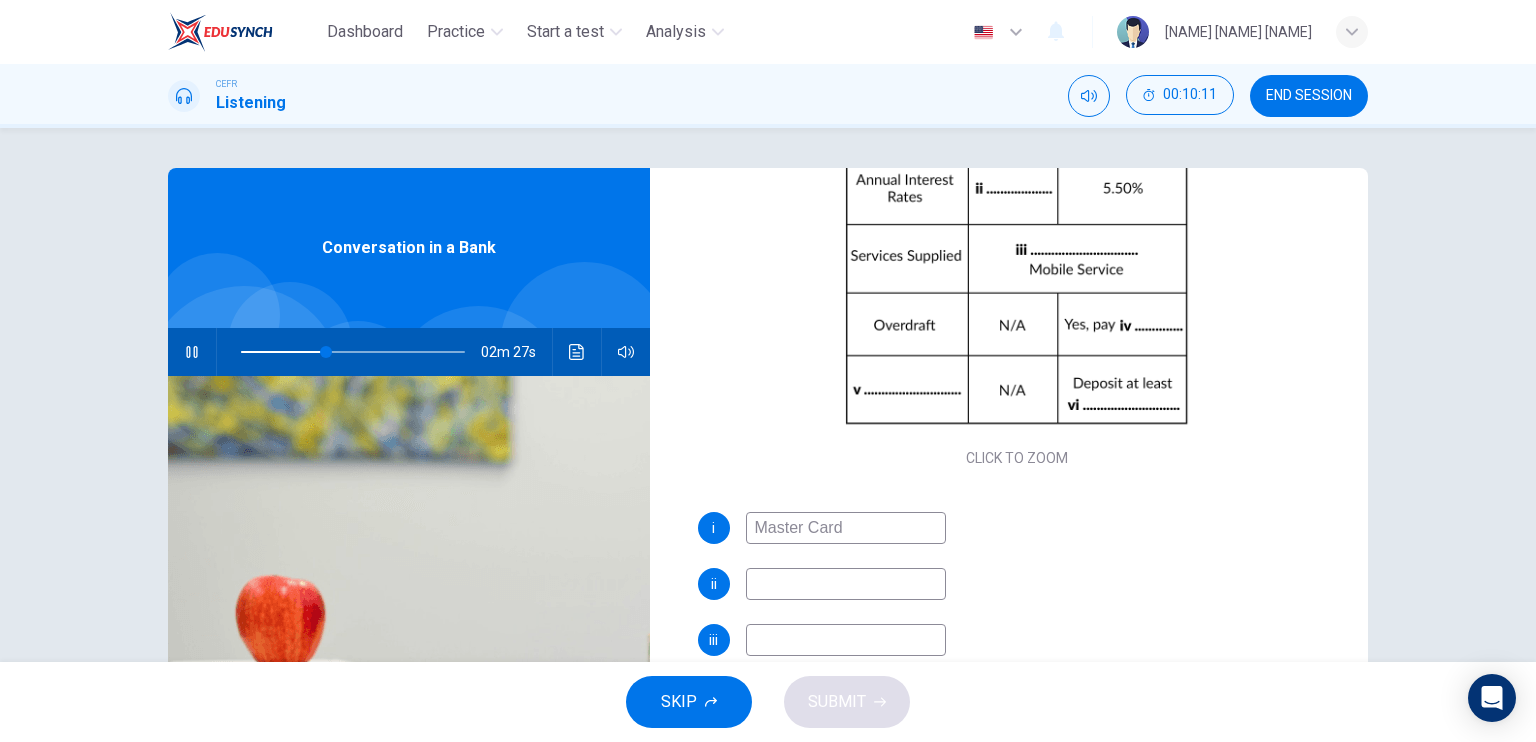 click at bounding box center [846, 528] 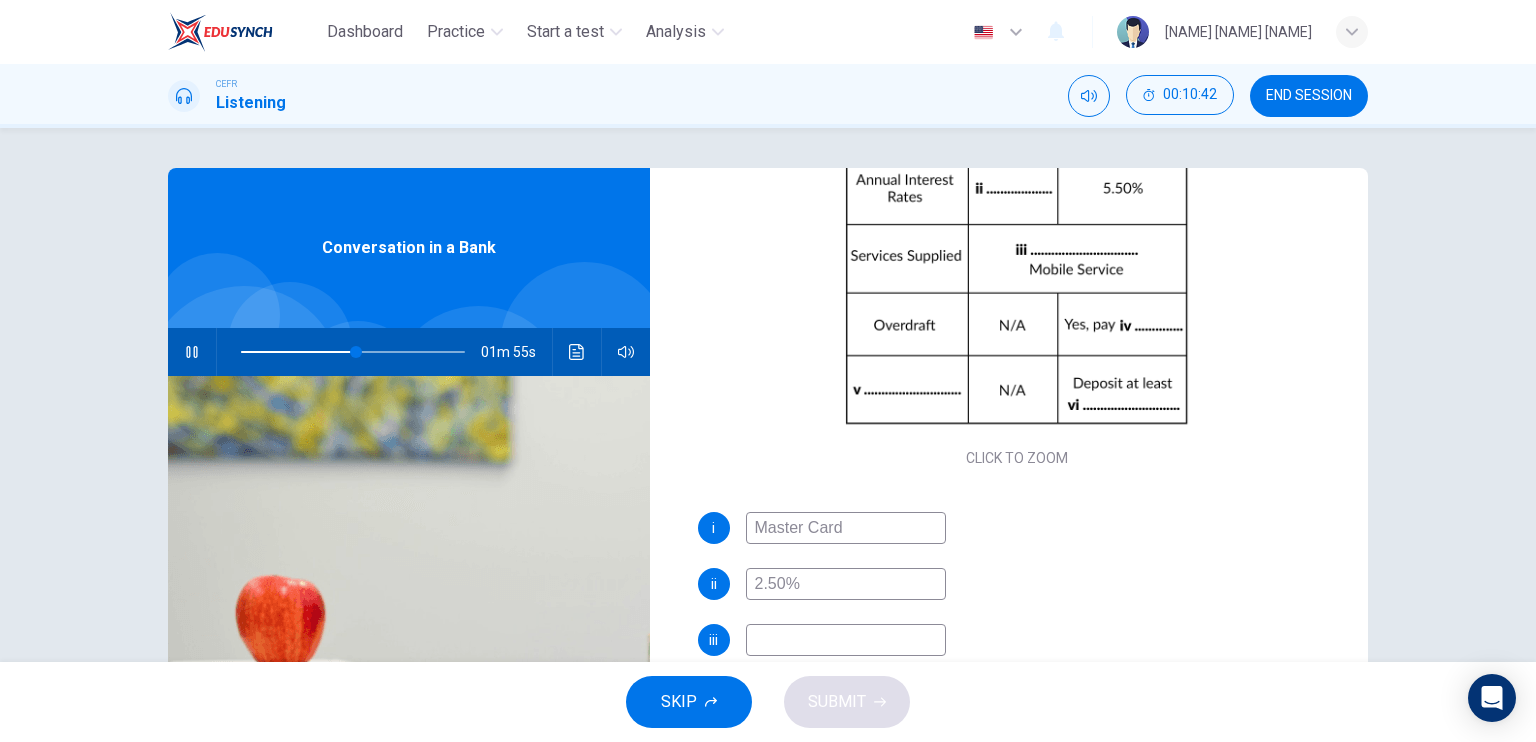 type on "2.50%" 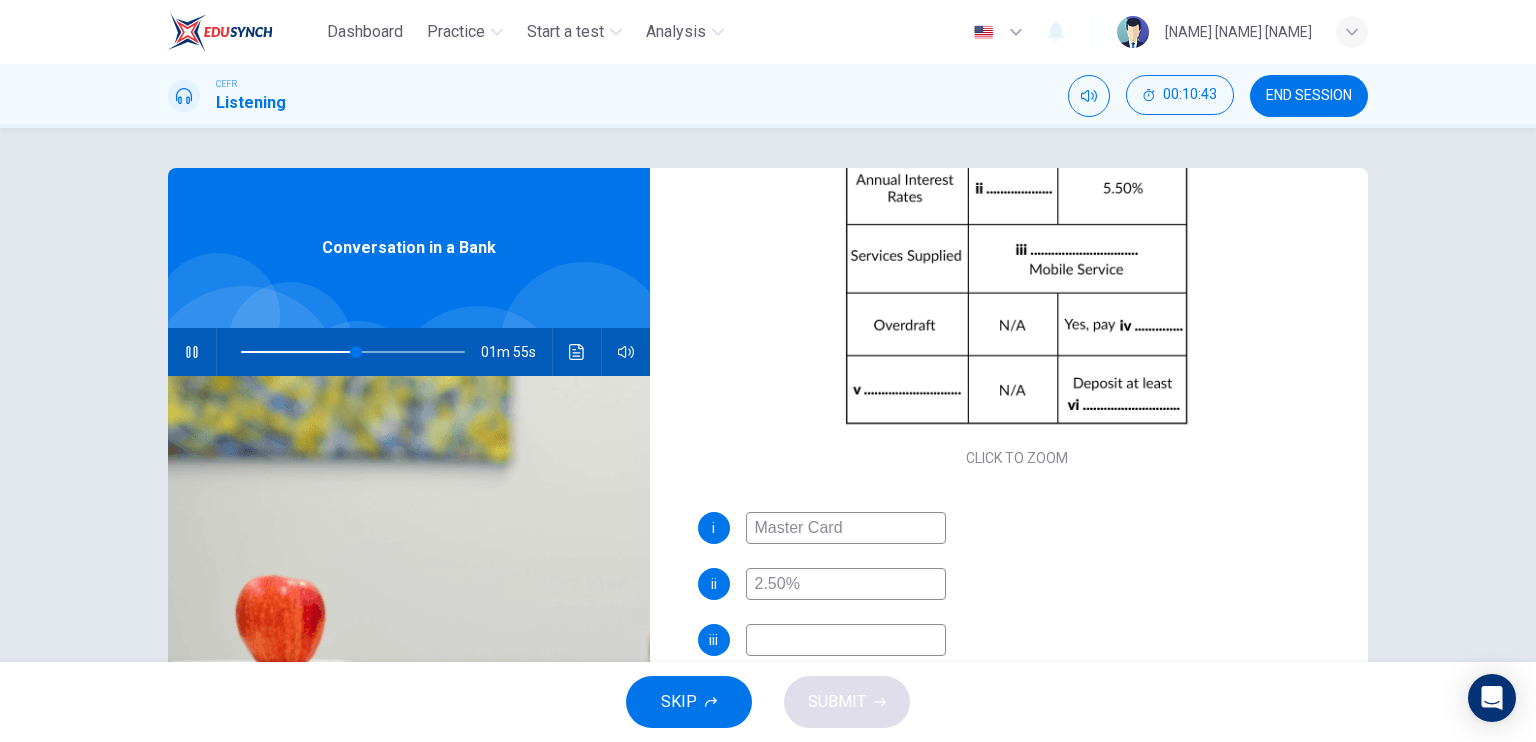 click at bounding box center [846, 528] 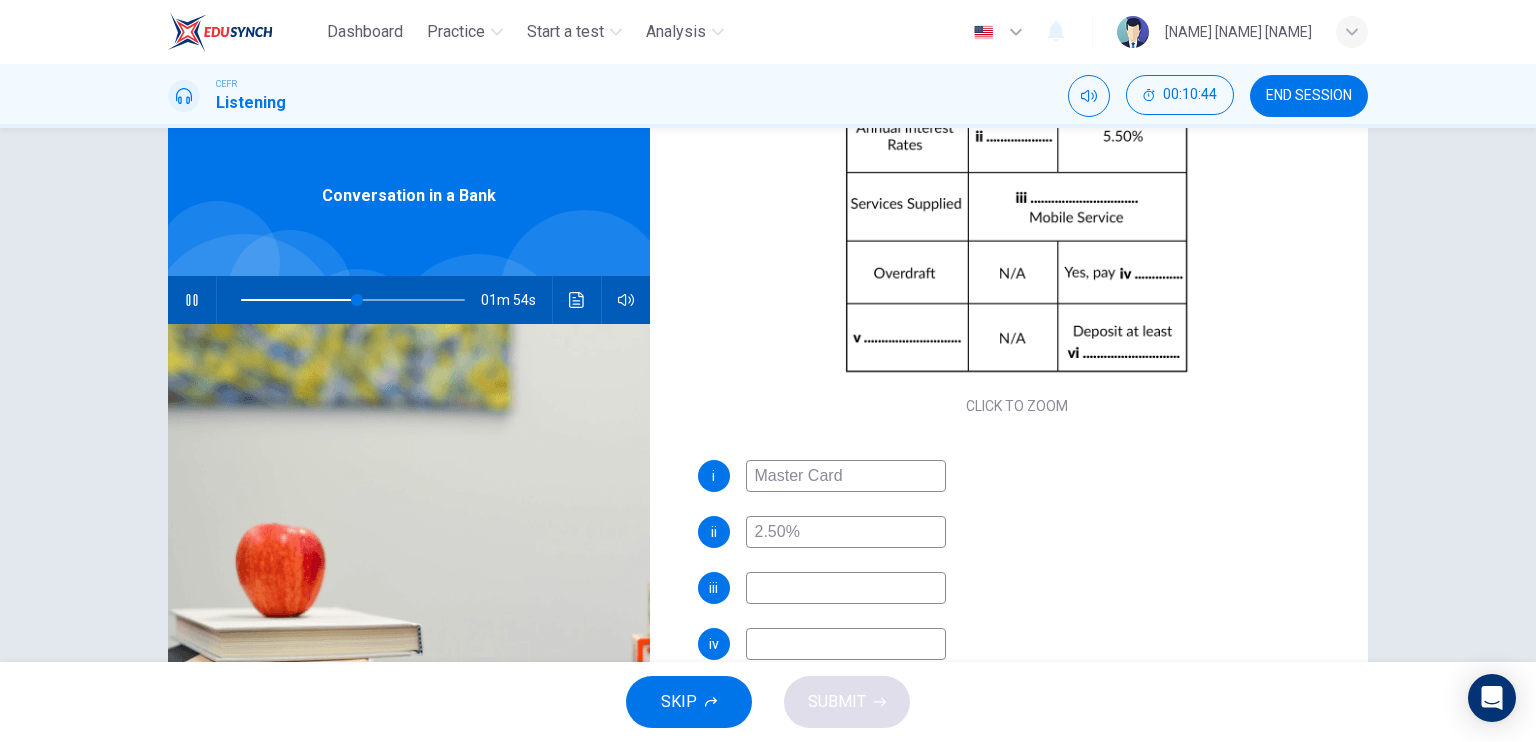 scroll, scrollTop: 64, scrollLeft: 0, axis: vertical 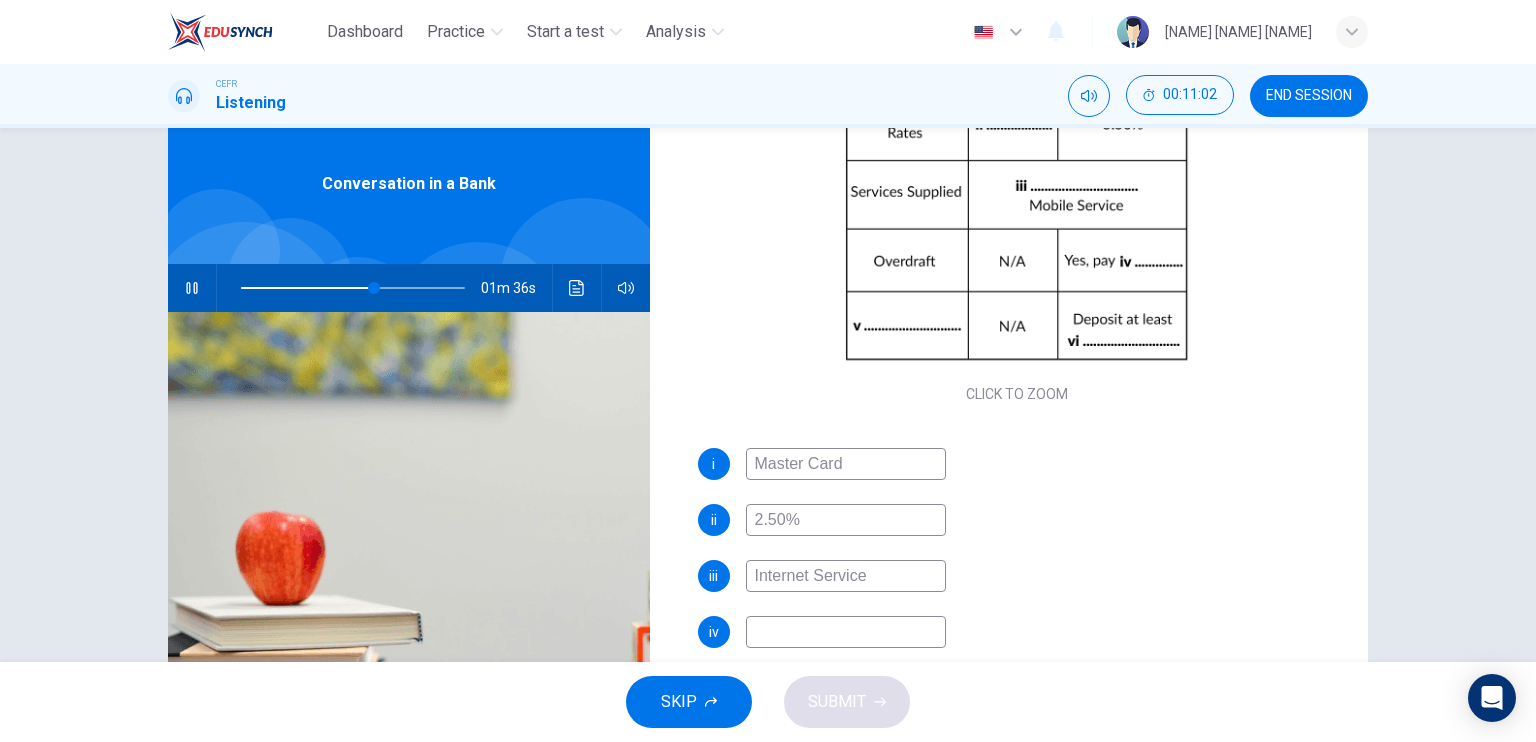 type on "Internet Service" 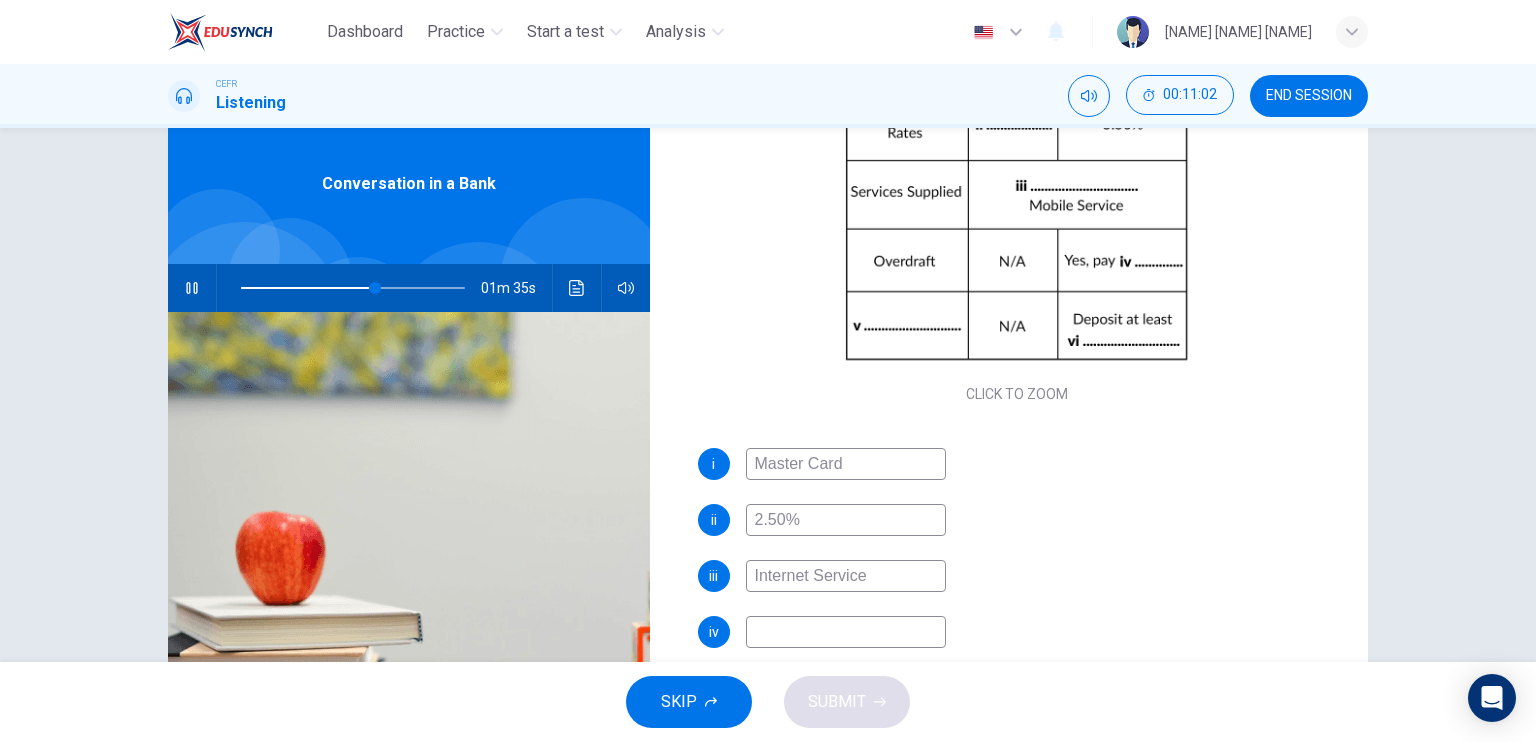 click at bounding box center (846, 464) 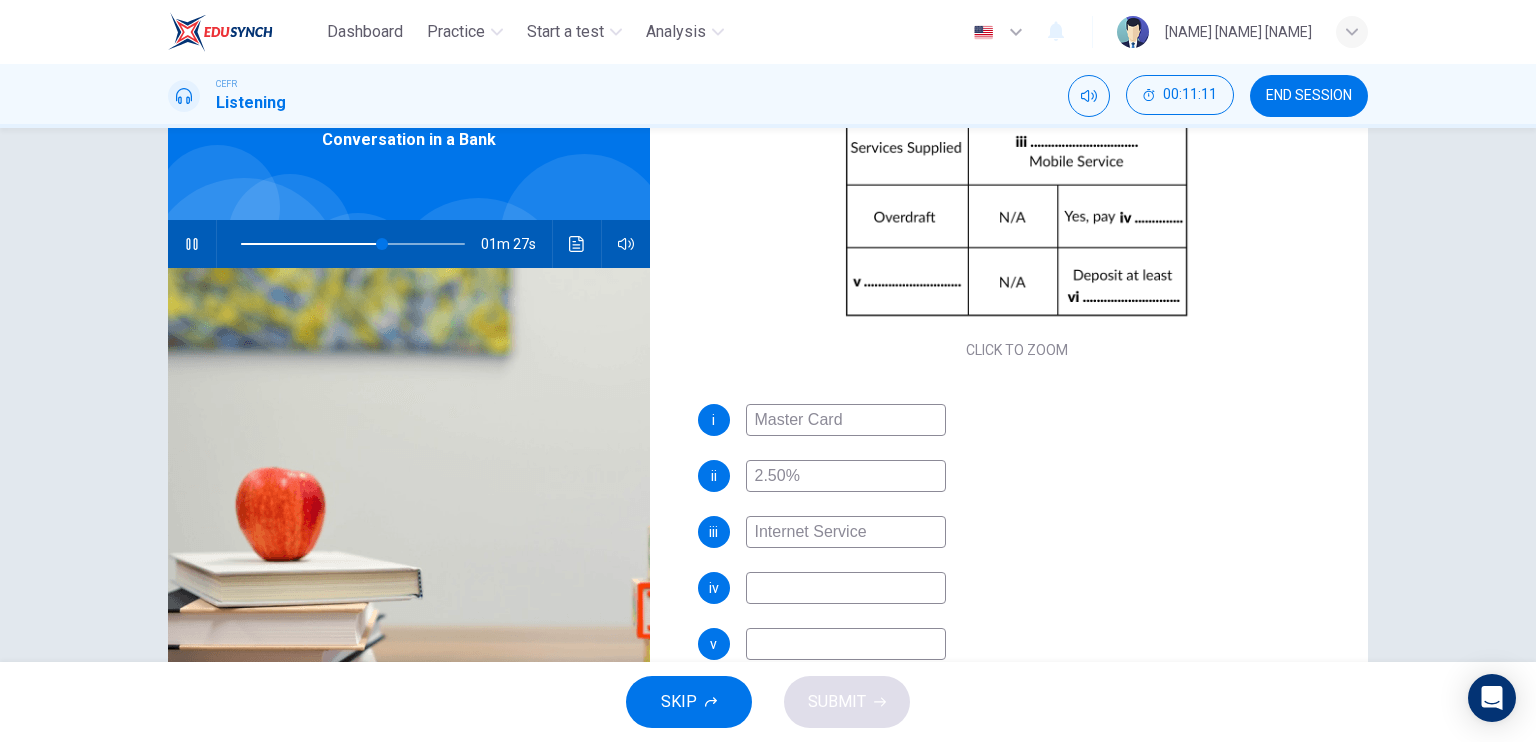 scroll, scrollTop: 148, scrollLeft: 0, axis: vertical 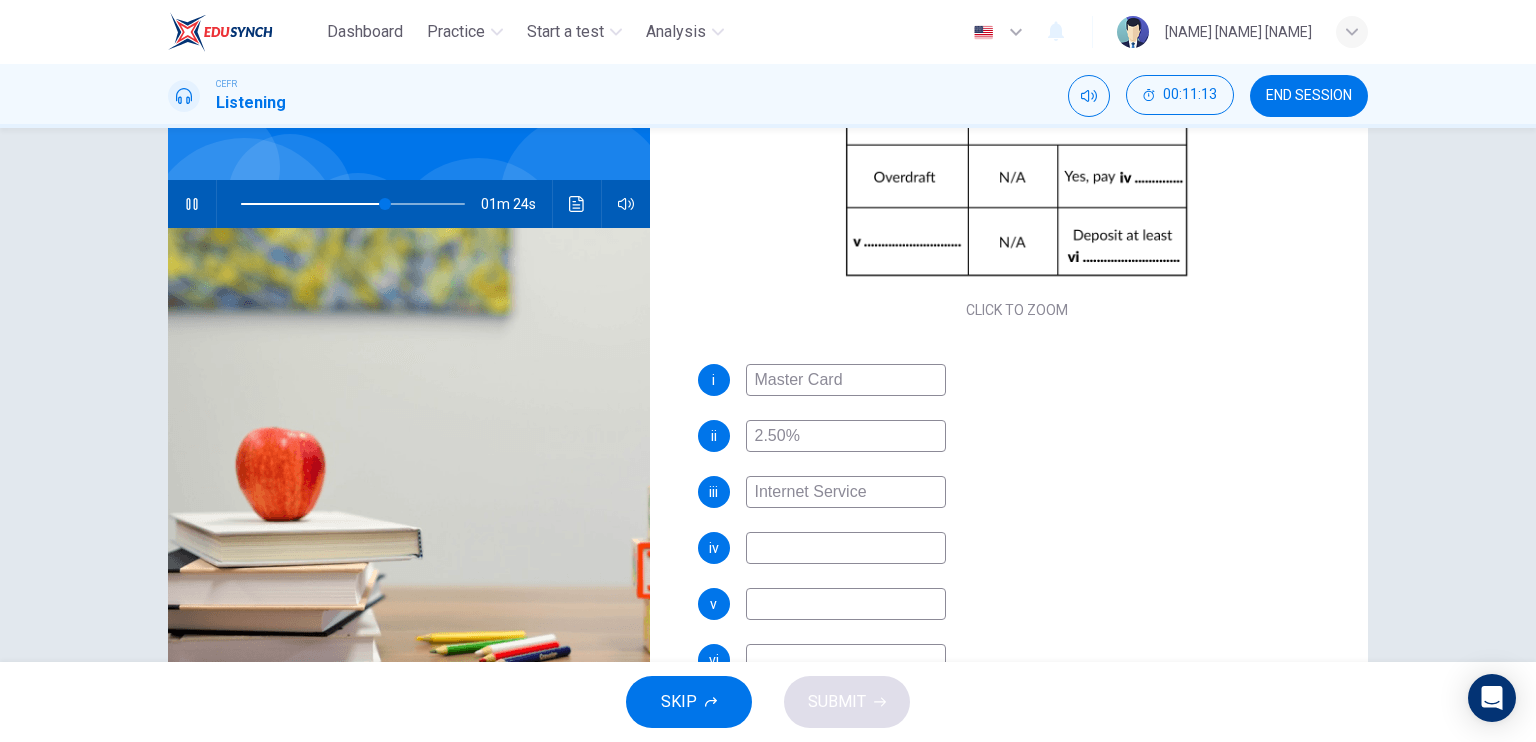 click at bounding box center [846, 380] 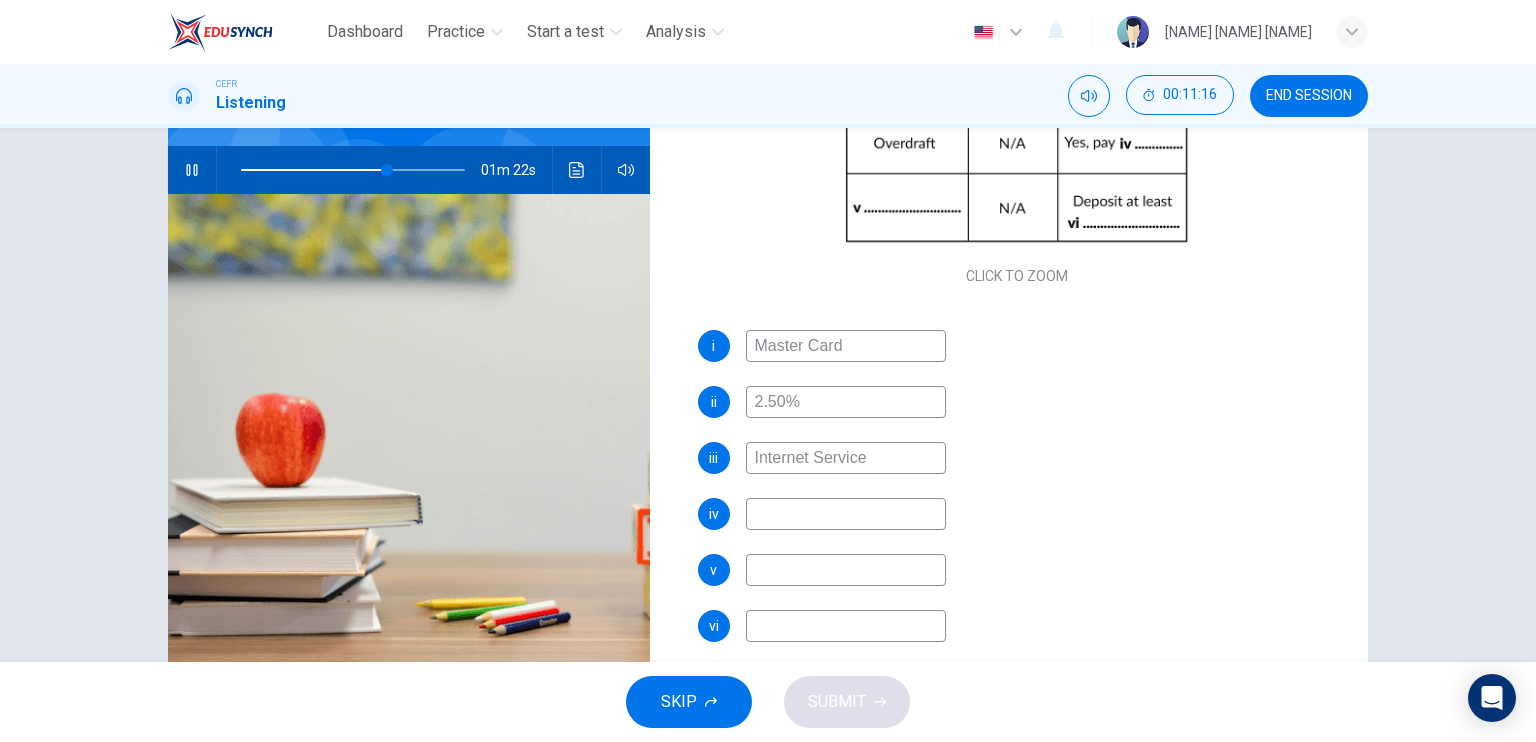 scroll, scrollTop: 183, scrollLeft: 0, axis: vertical 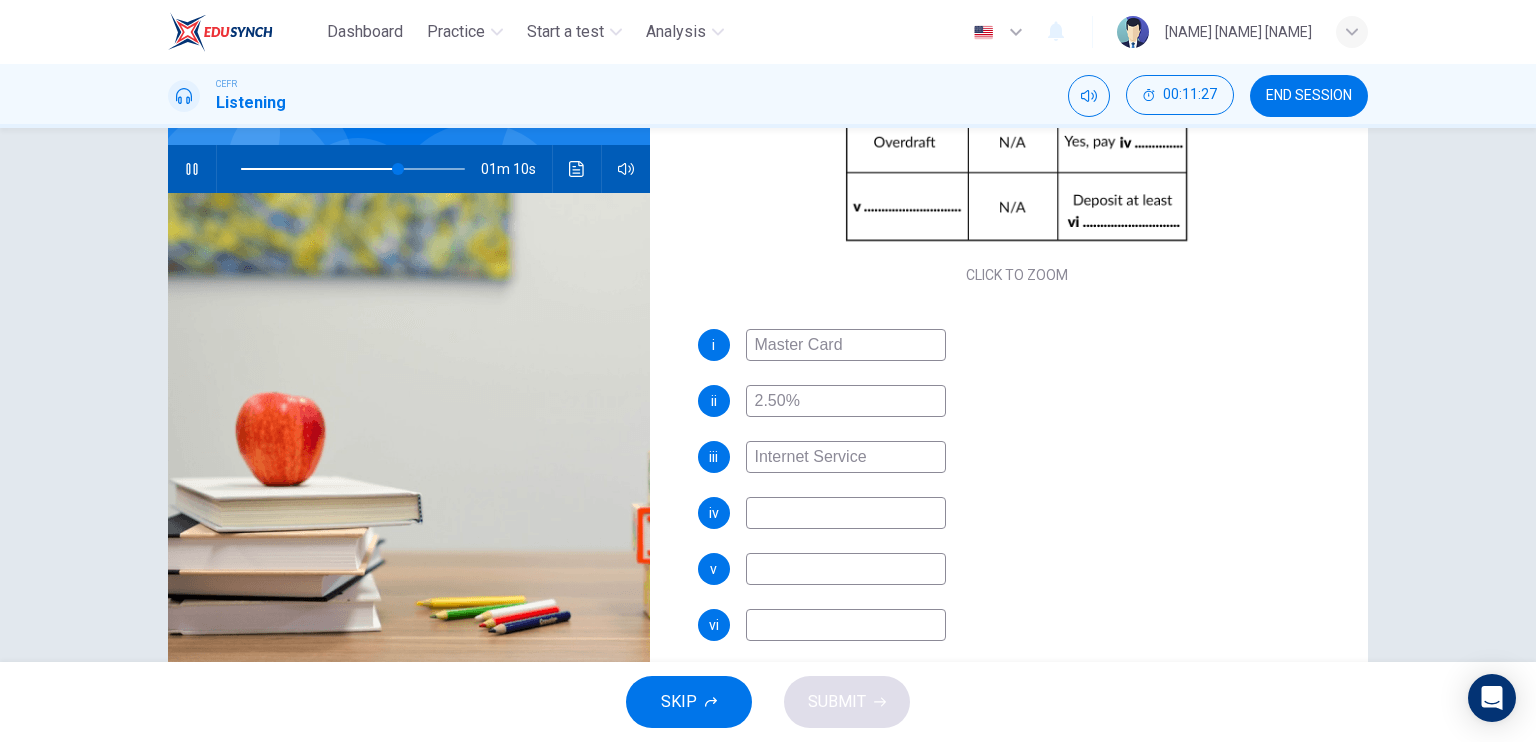 click at bounding box center [846, 345] 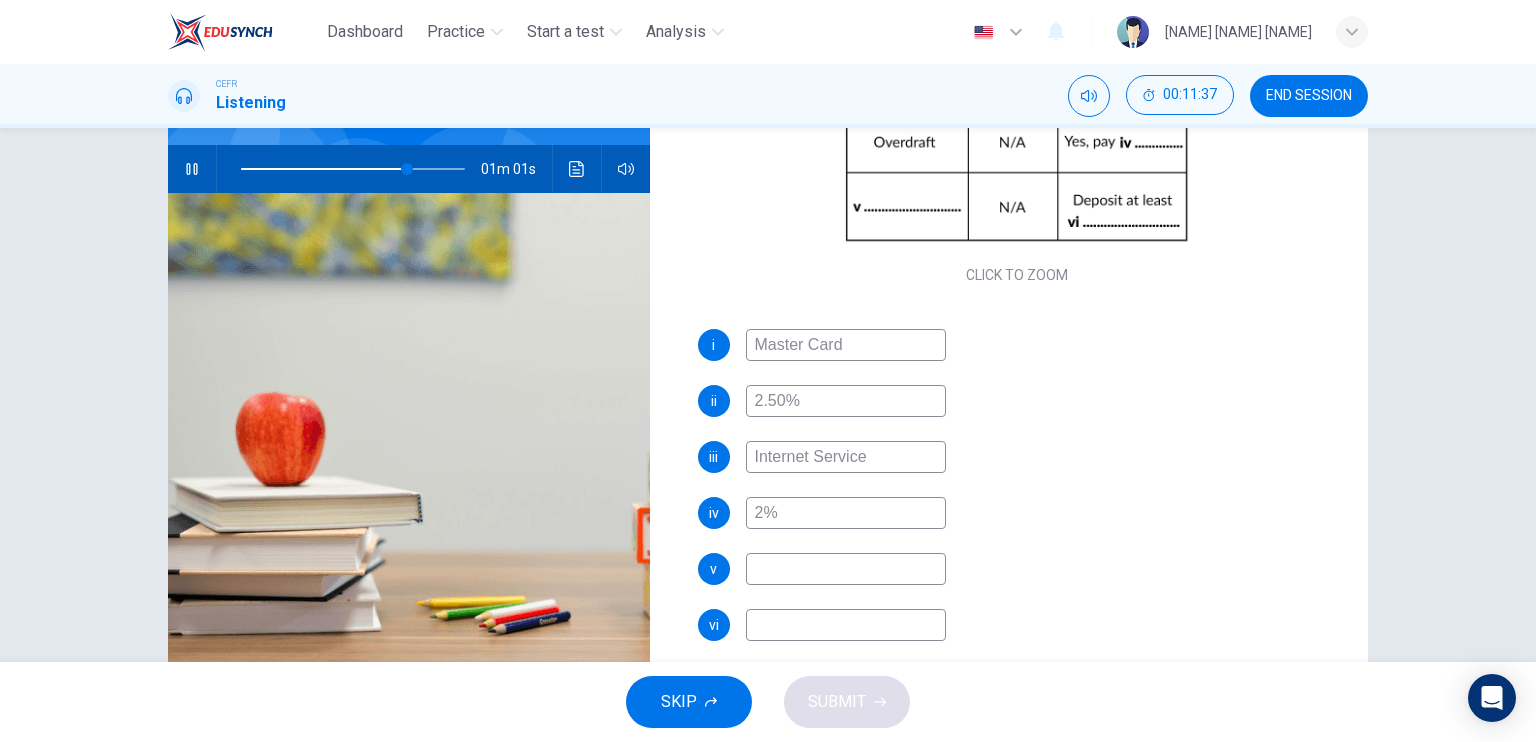 type on "2%" 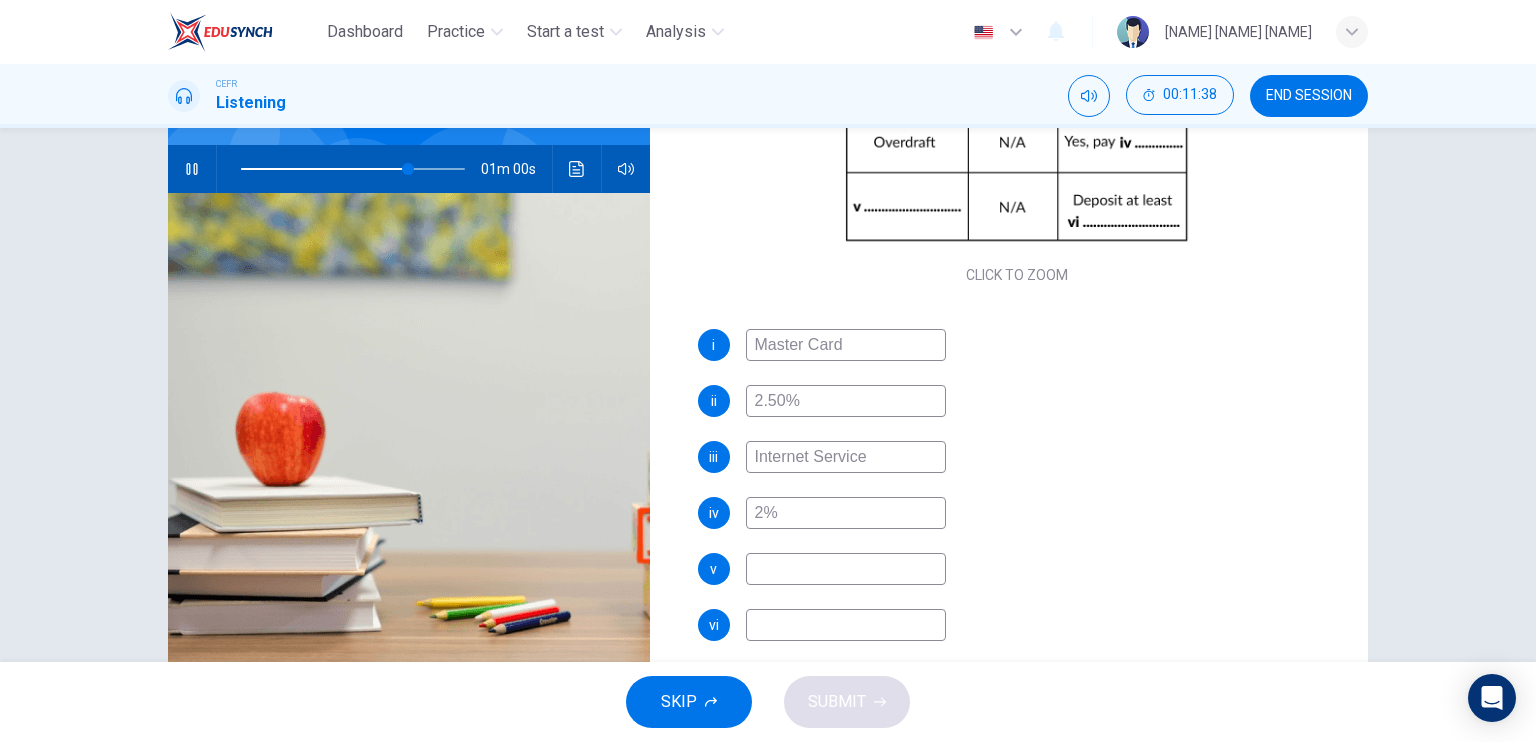 click at bounding box center [846, 345] 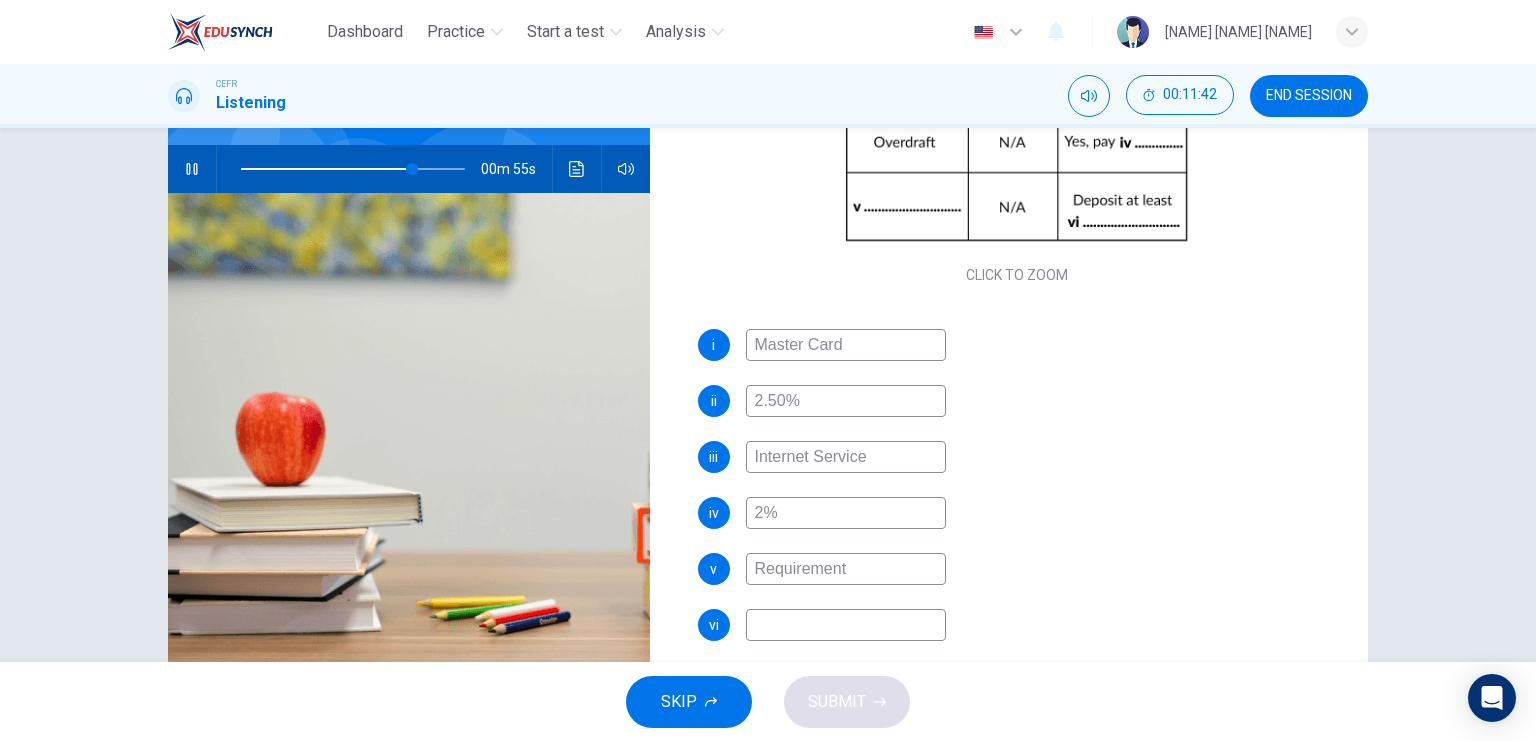 scroll, scrollTop: 207, scrollLeft: 0, axis: vertical 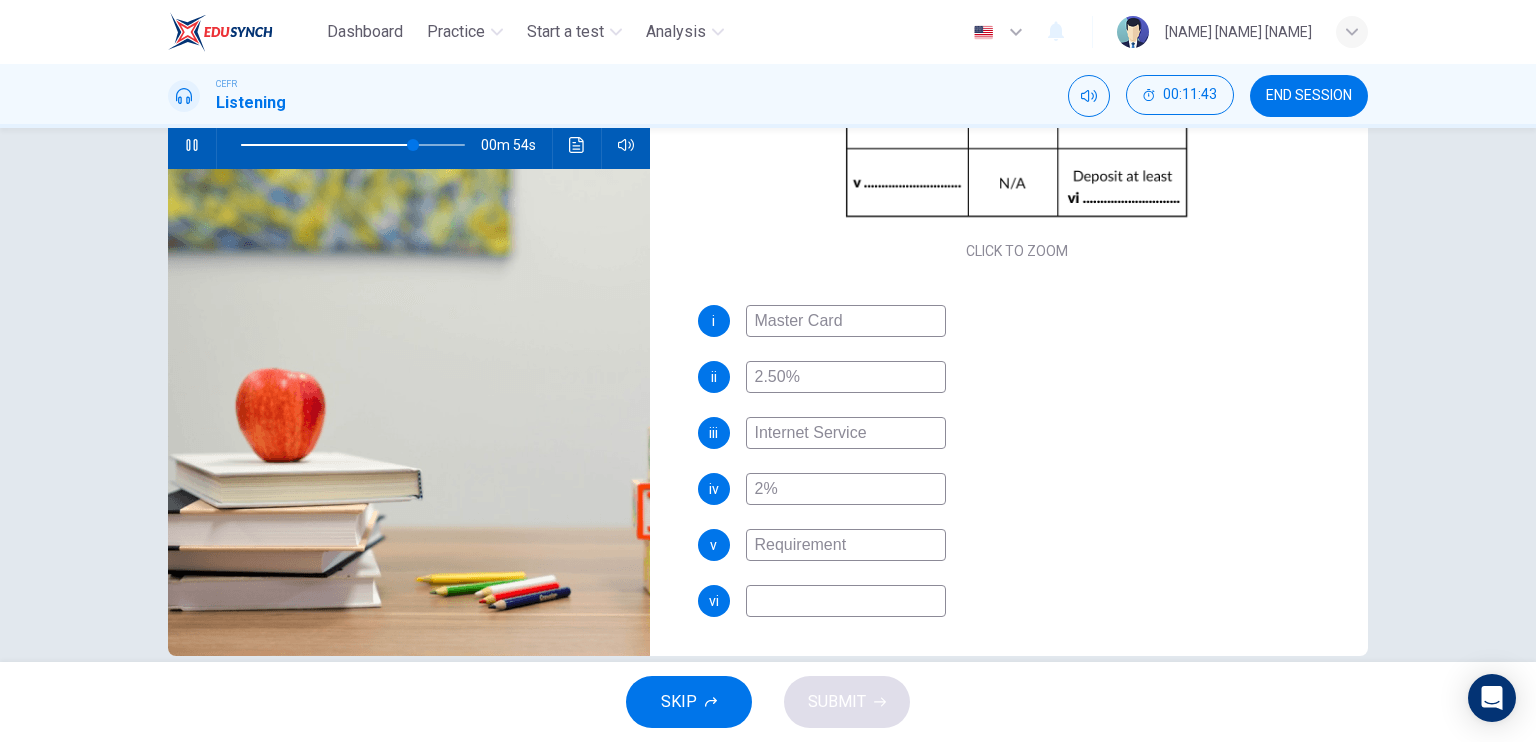type on "Requirement" 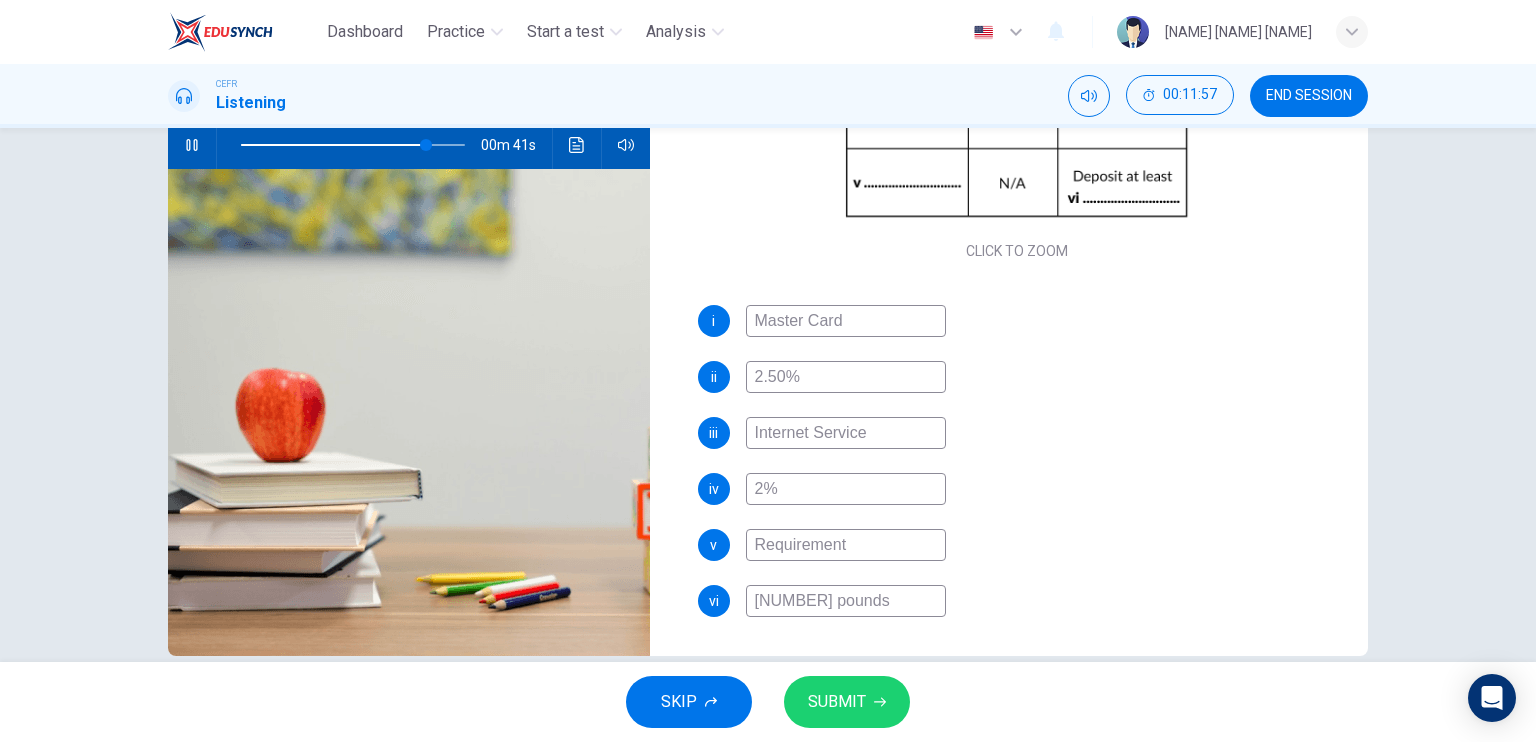 type on "[NUMBER] pounds" 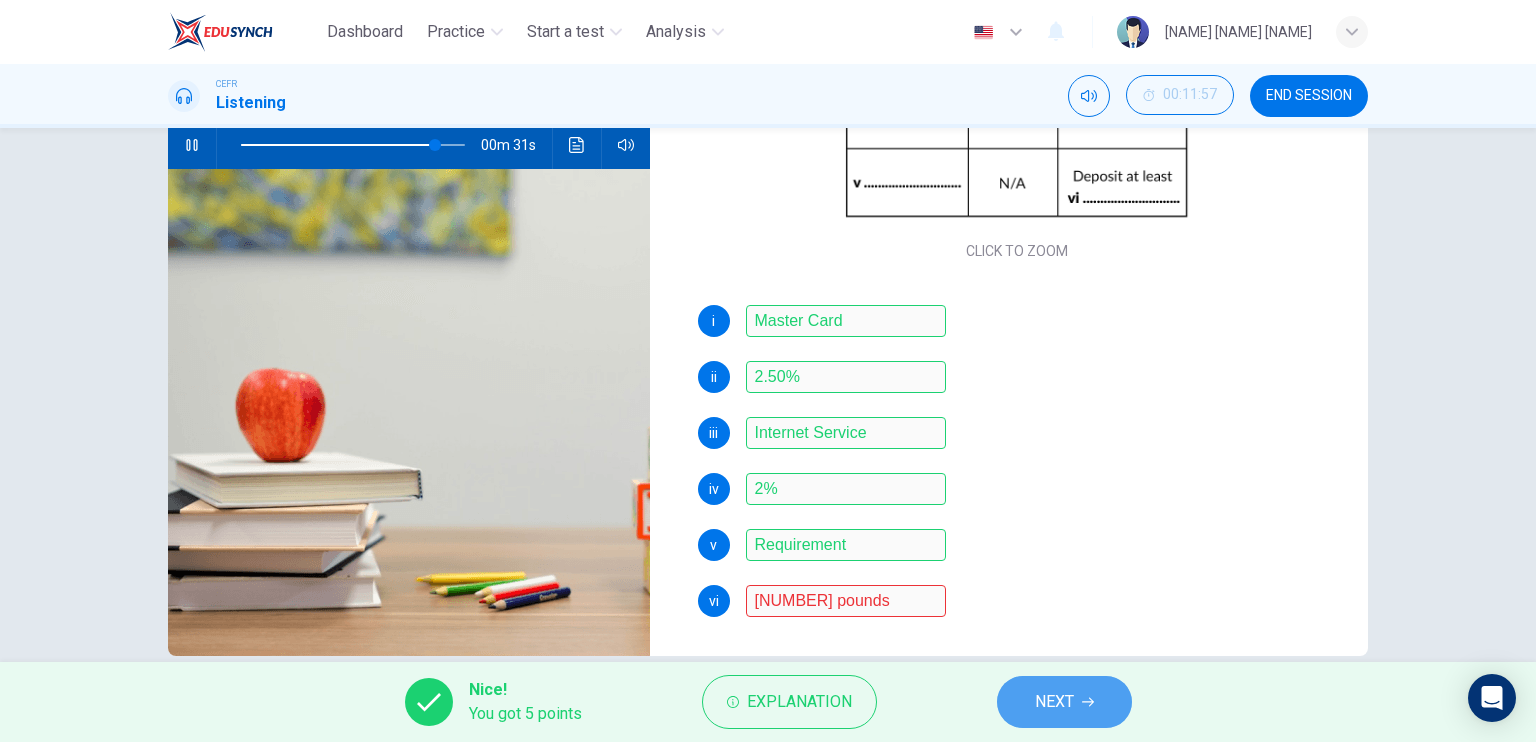 click on "NEXT" at bounding box center [1064, 702] 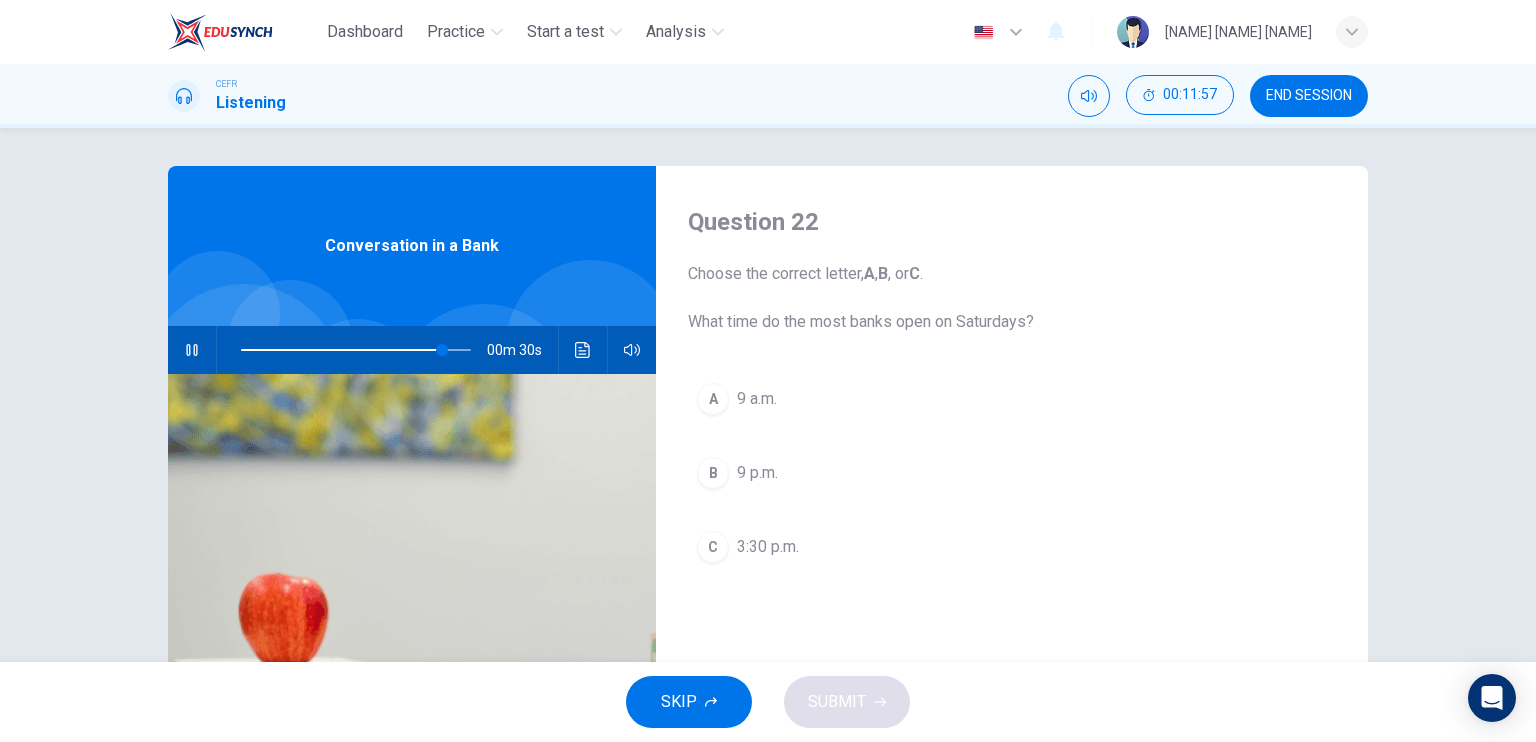 scroll, scrollTop: 0, scrollLeft: 0, axis: both 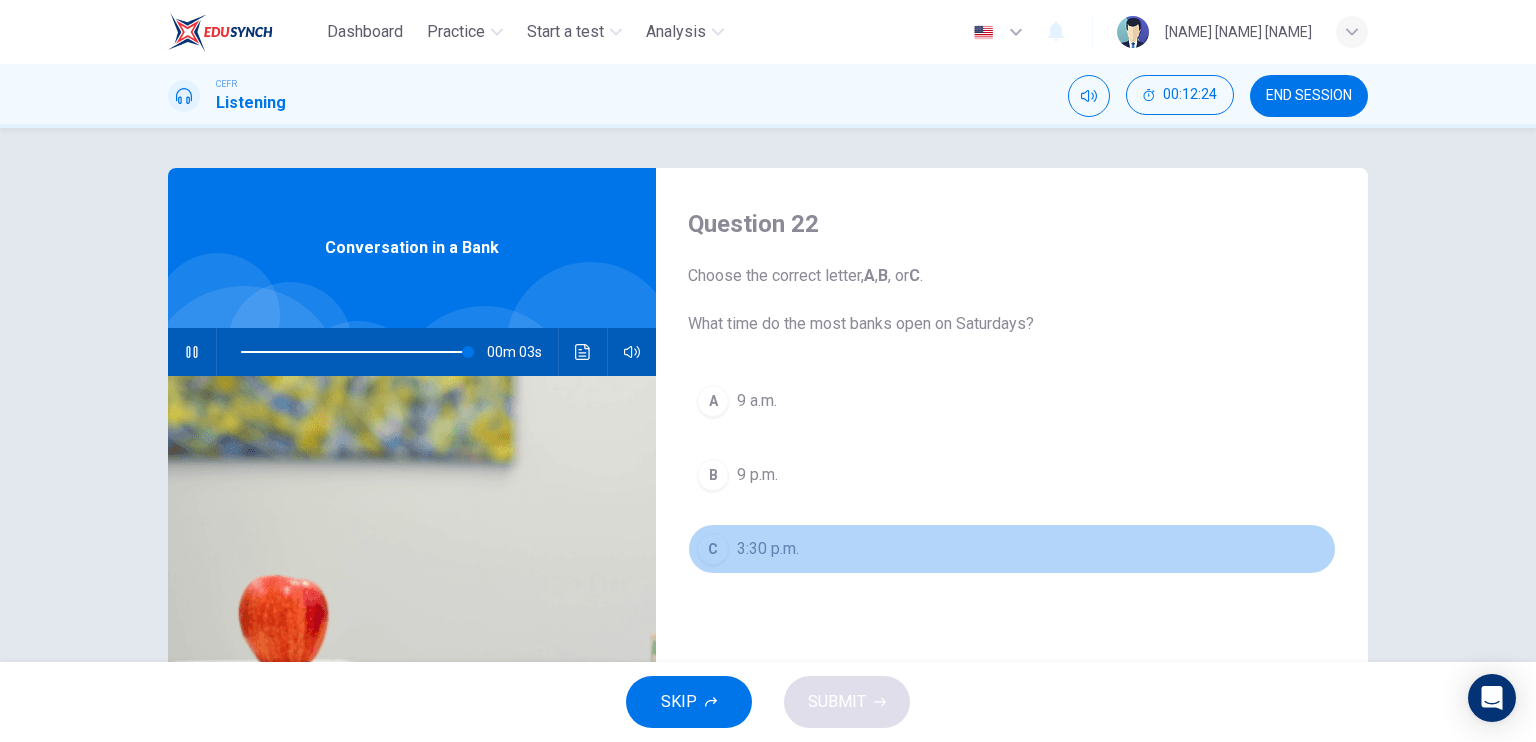 click on "3:30 p.m." at bounding box center [757, 401] 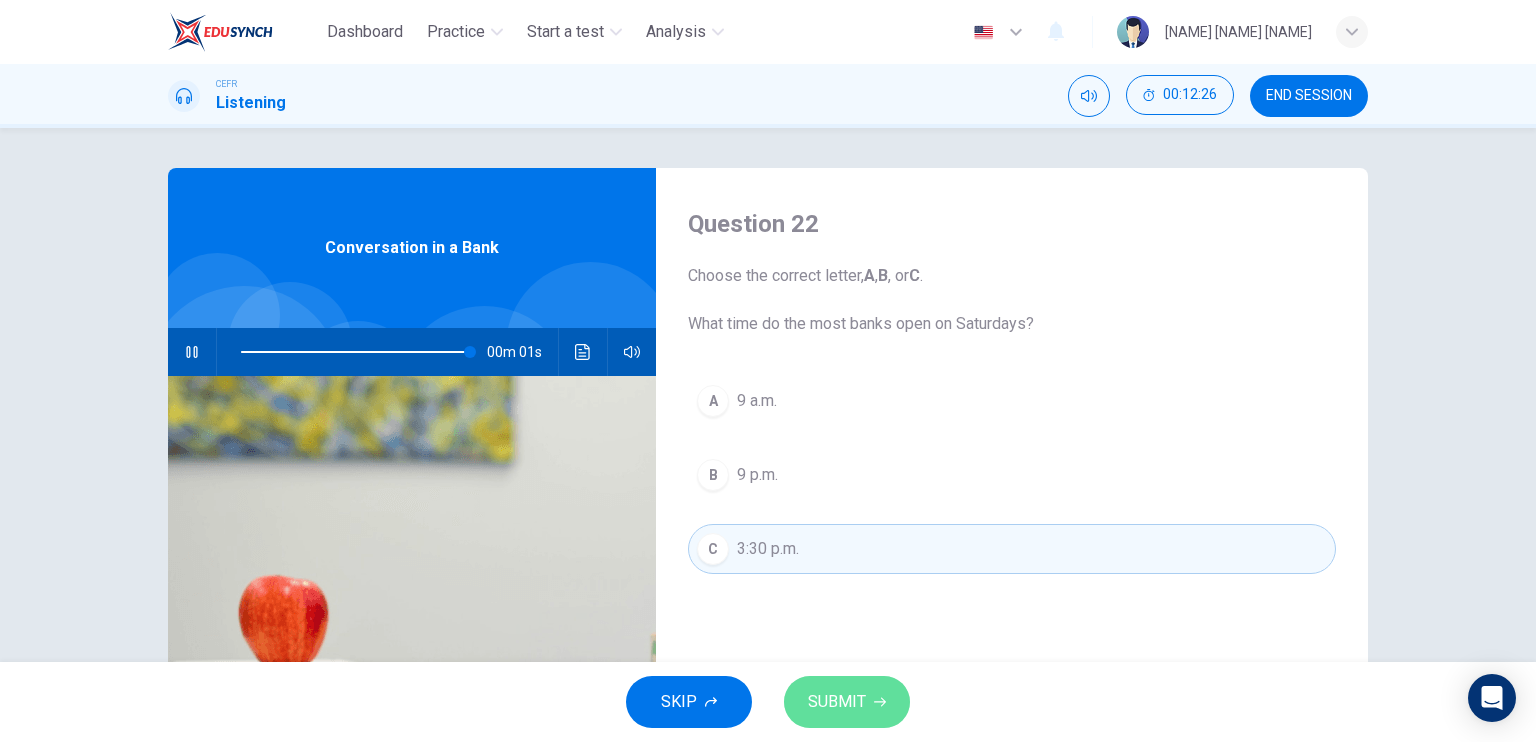 click on "SUBMIT" at bounding box center [837, 702] 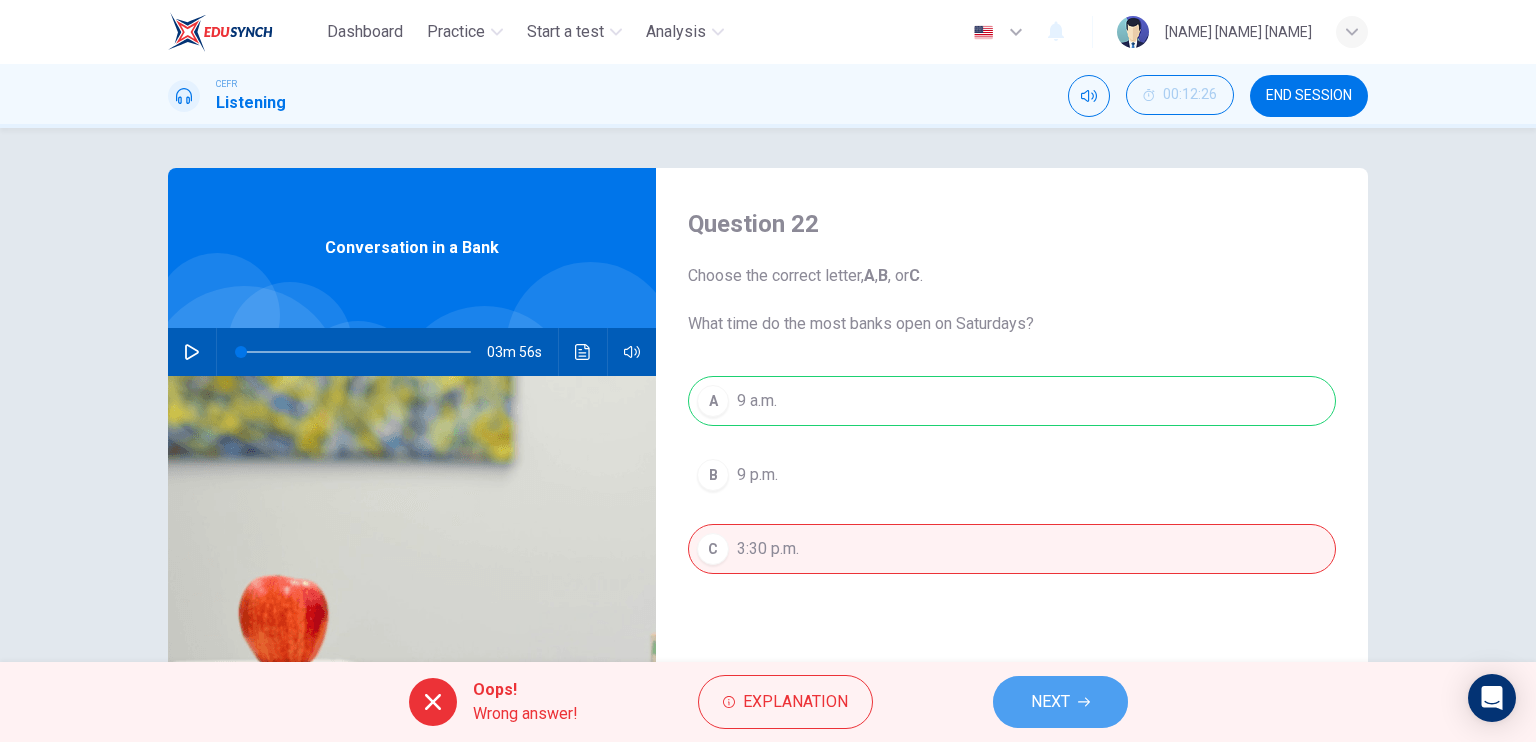 click on "NEXT" at bounding box center (1060, 702) 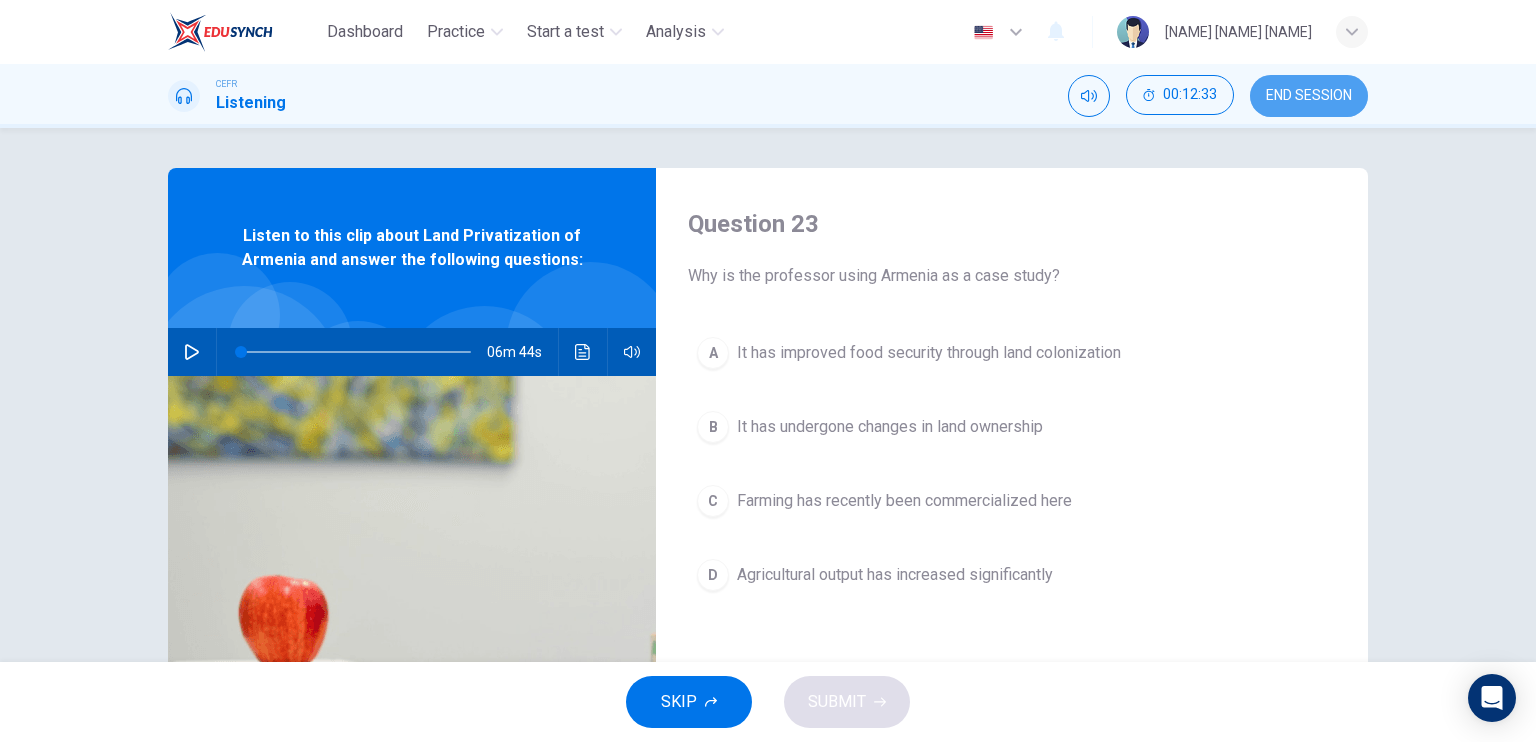 click on "END SESSION" at bounding box center (1309, 96) 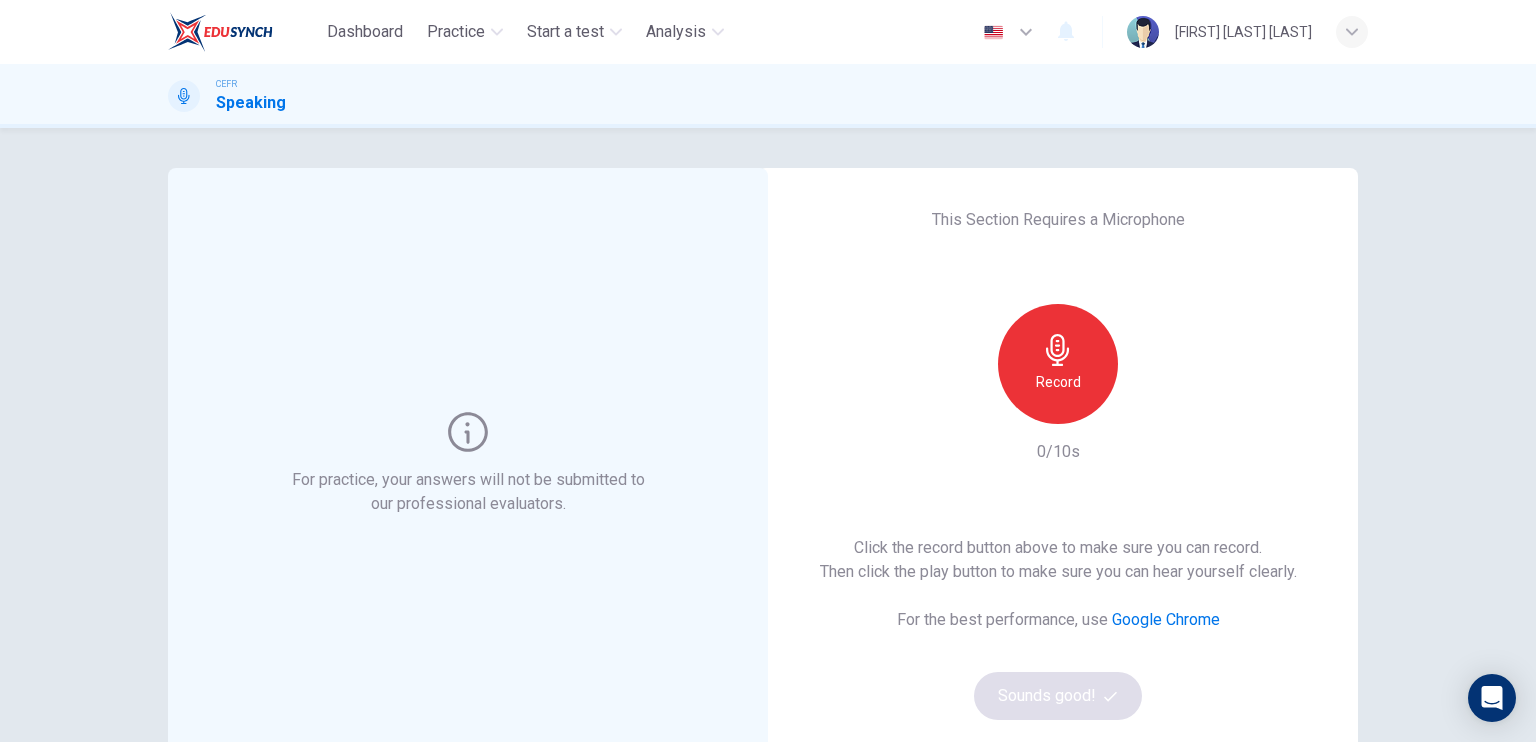 scroll, scrollTop: 0, scrollLeft: 0, axis: both 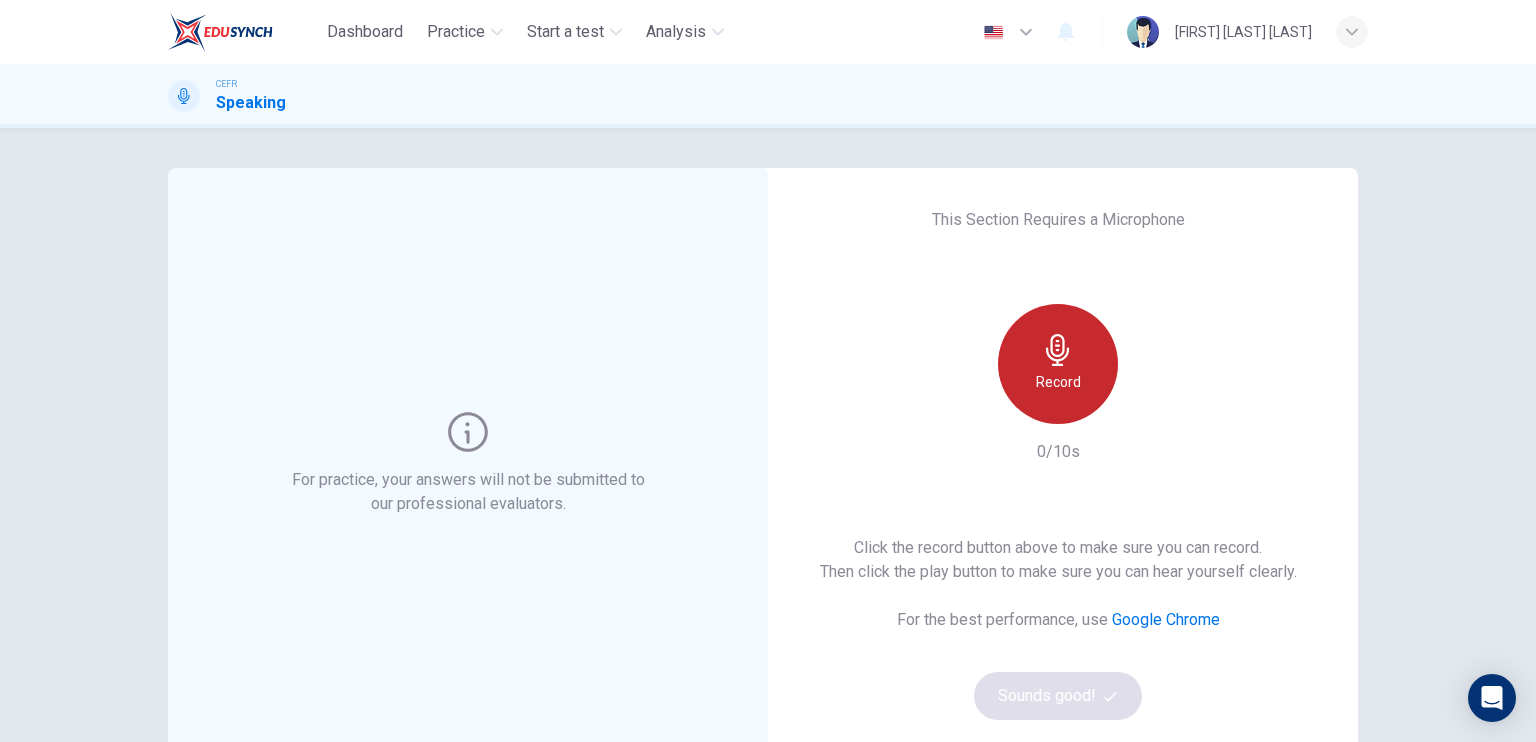 click on "Record" at bounding box center [1058, 364] 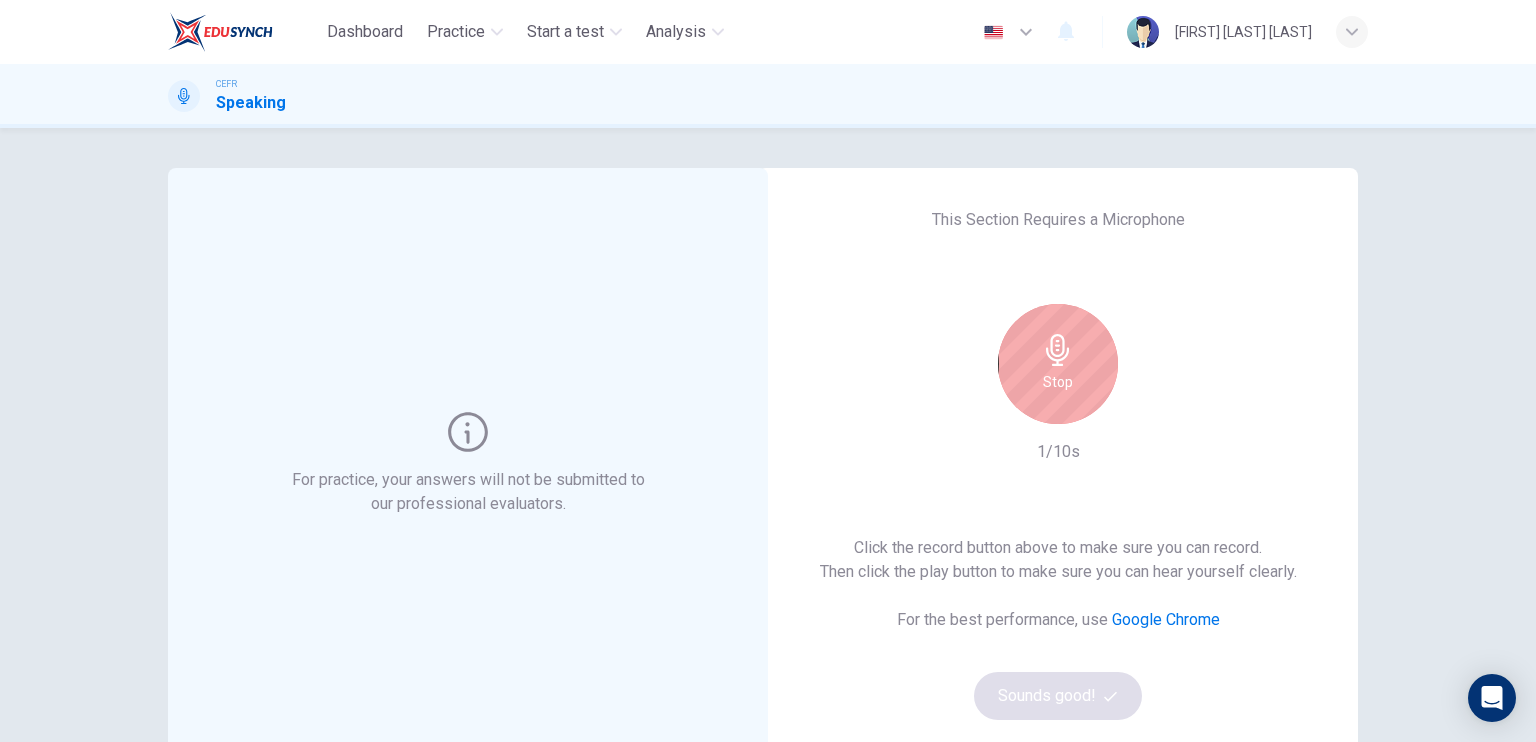 click on "Stop" at bounding box center (1058, 364) 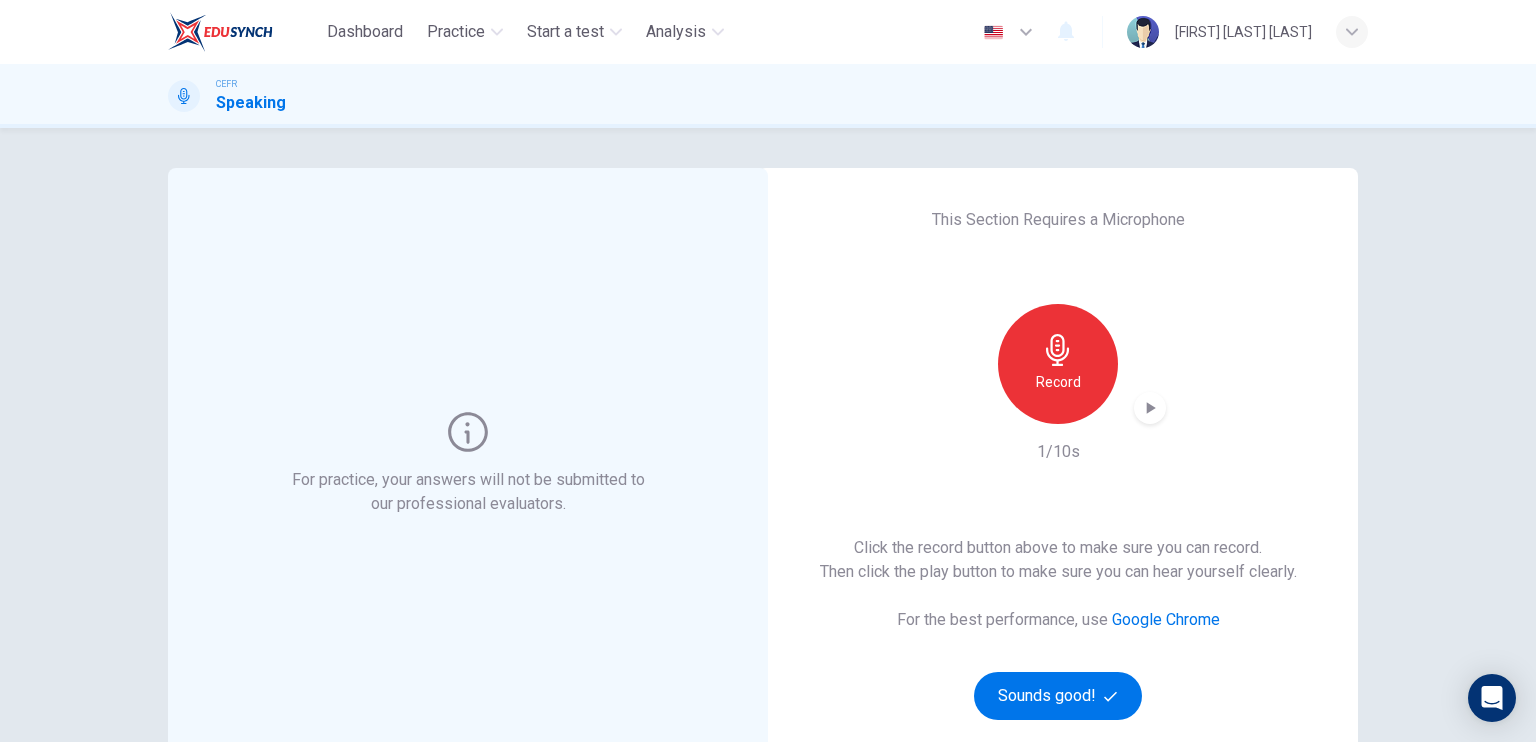 click at bounding box center [1150, 408] 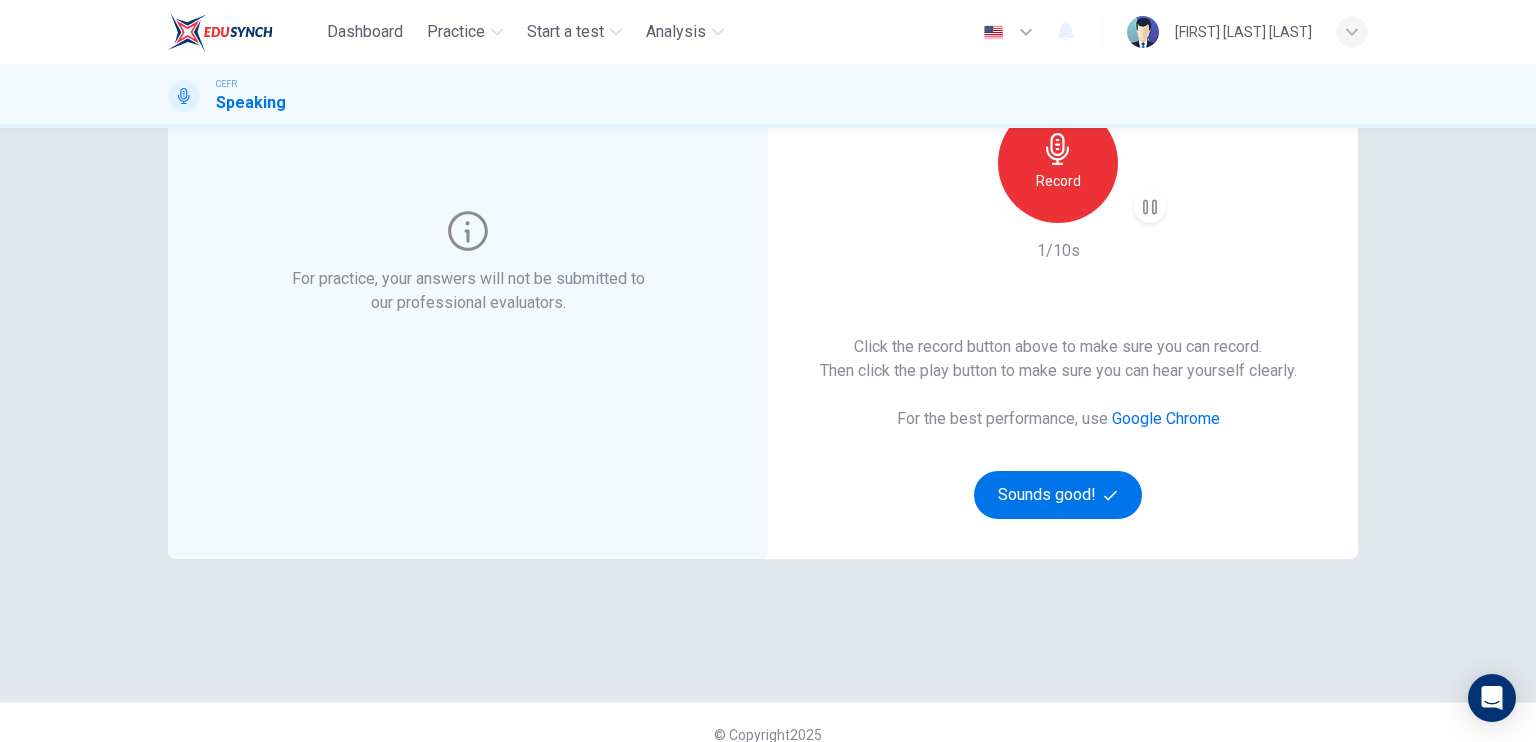scroll, scrollTop: 224, scrollLeft: 0, axis: vertical 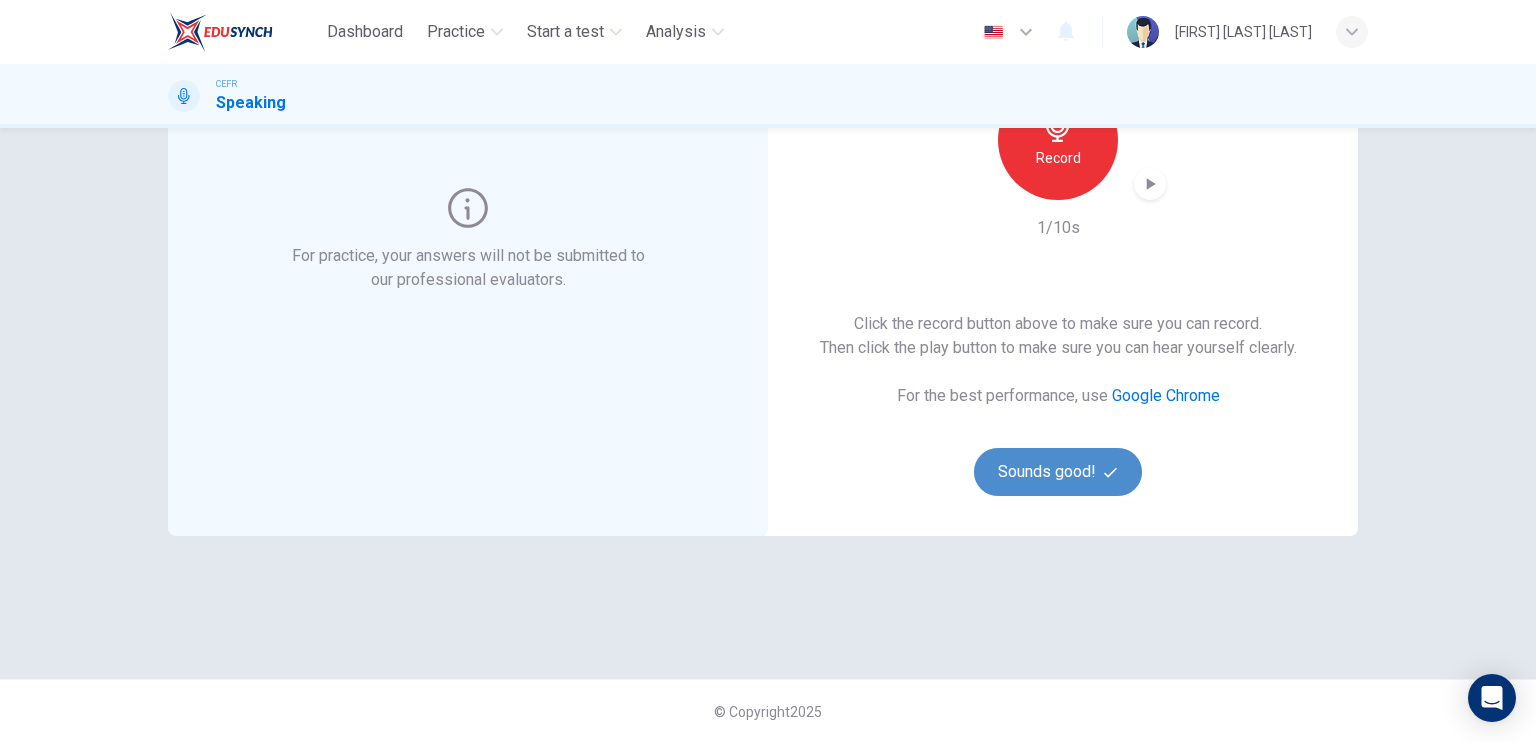 click on "Sounds good!" at bounding box center [1058, 472] 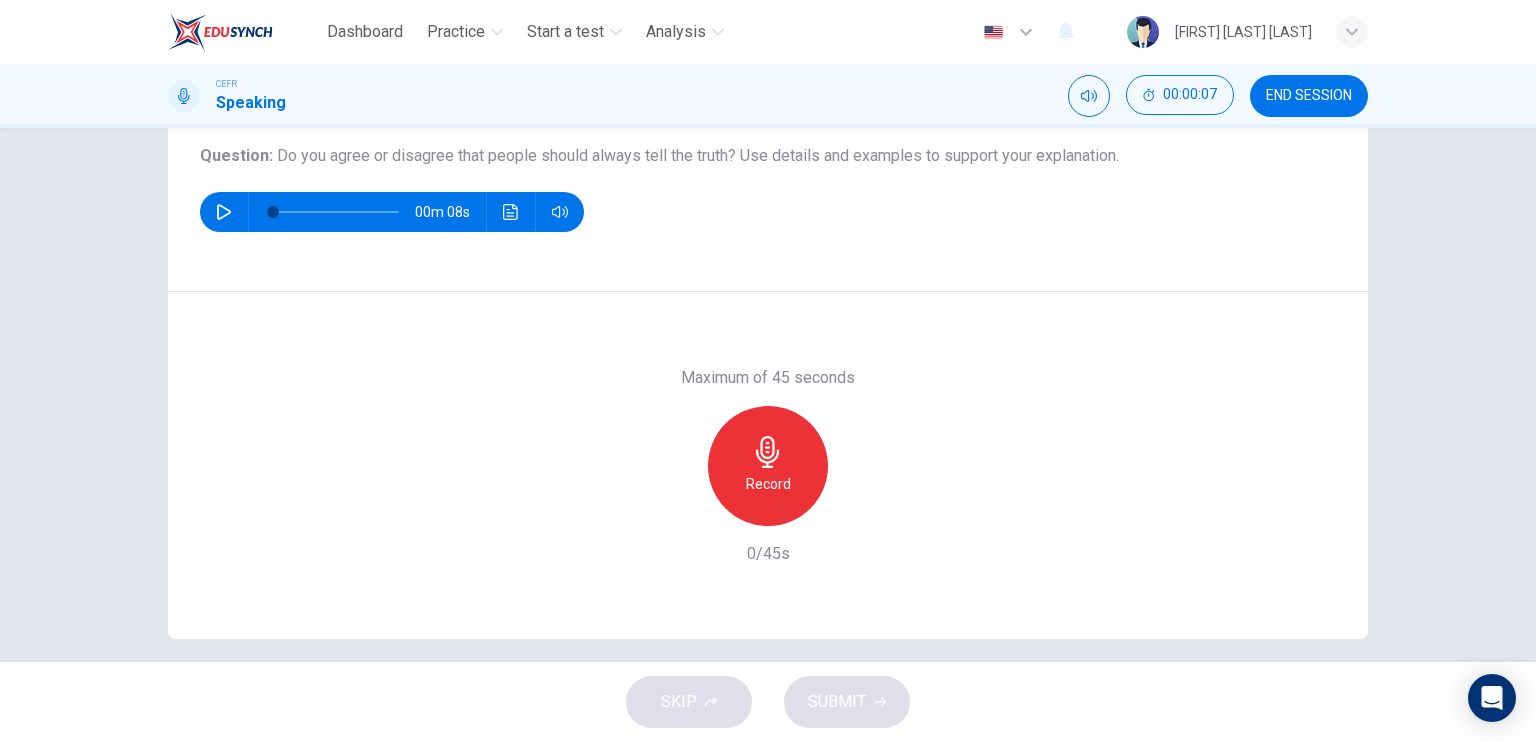 click at bounding box center [224, 212] 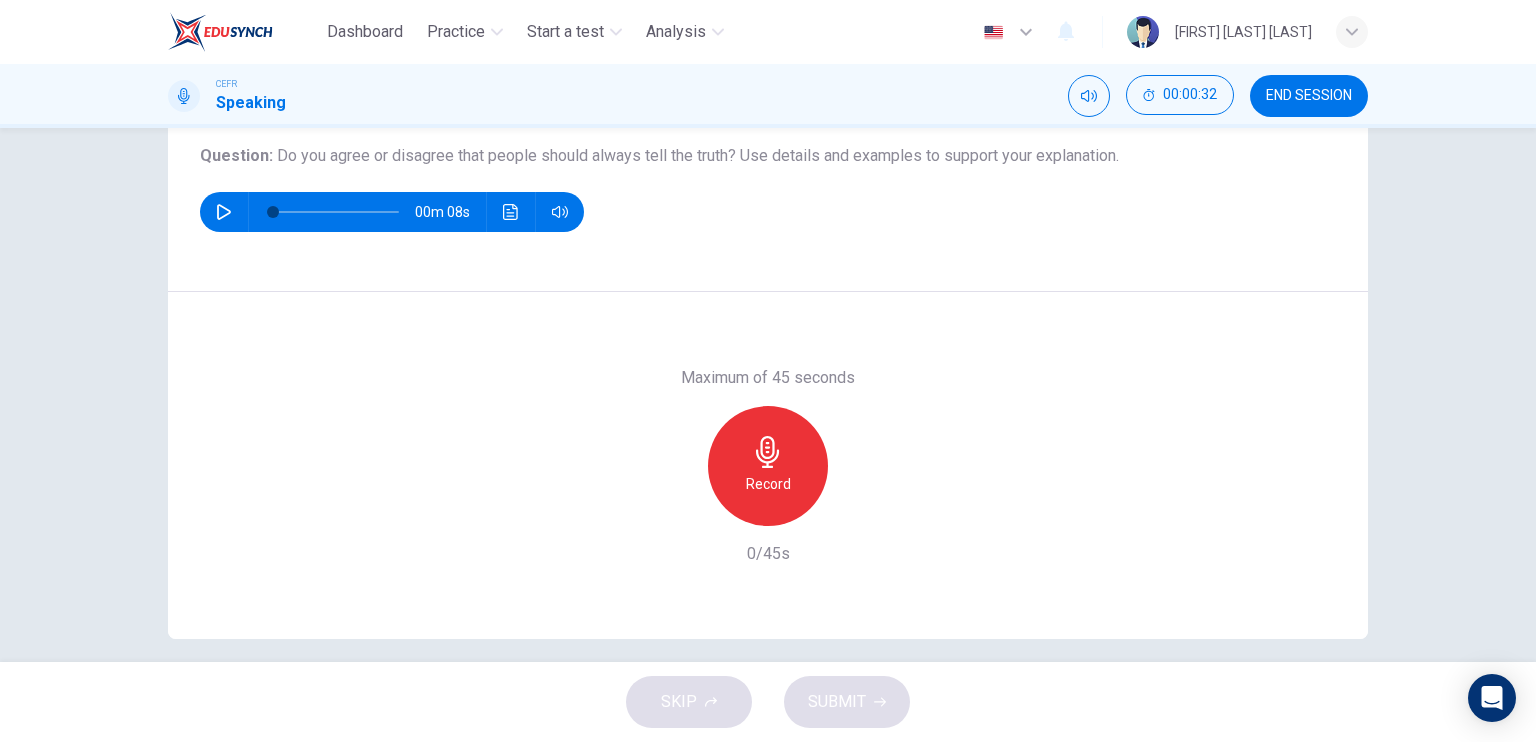 click at bounding box center (768, 452) 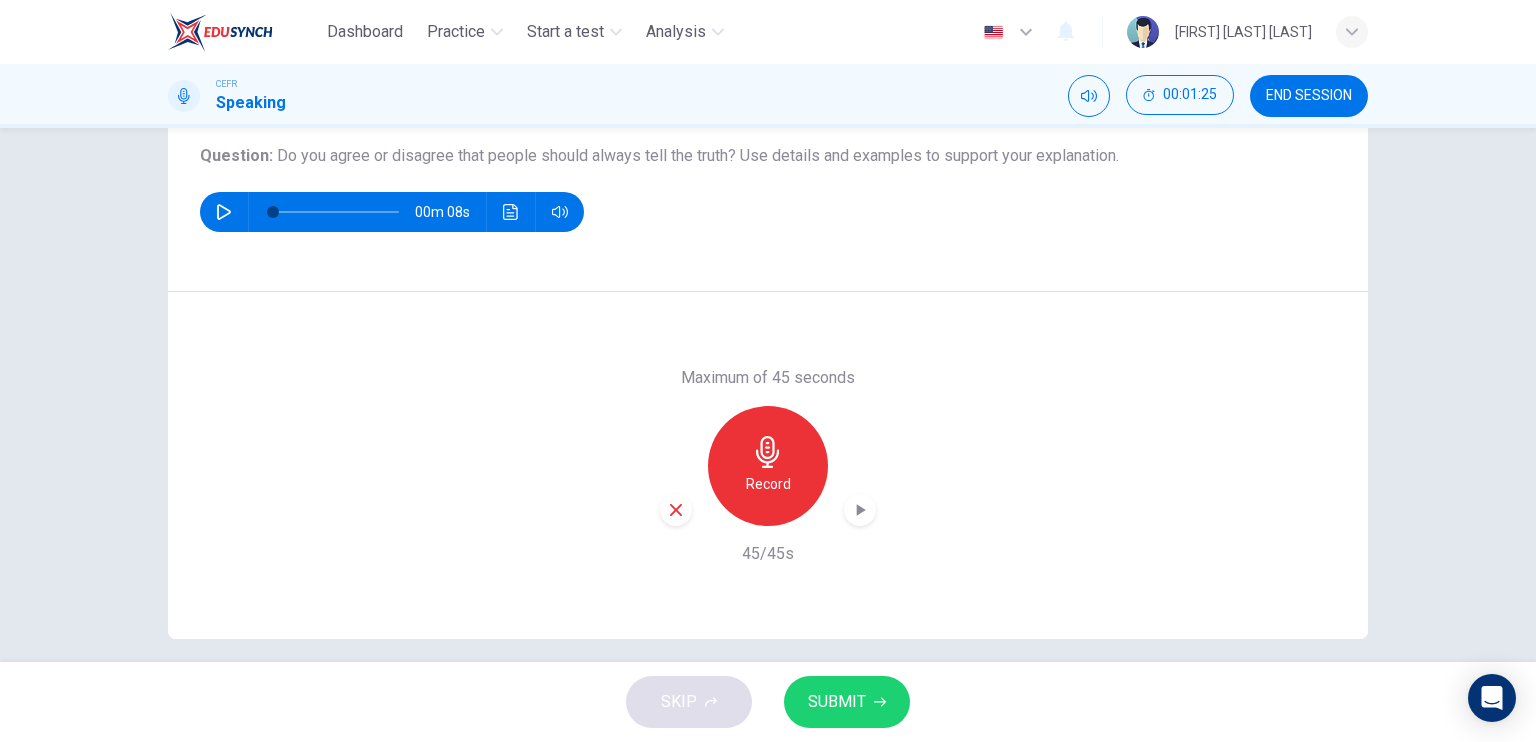 click at bounding box center [860, 510] 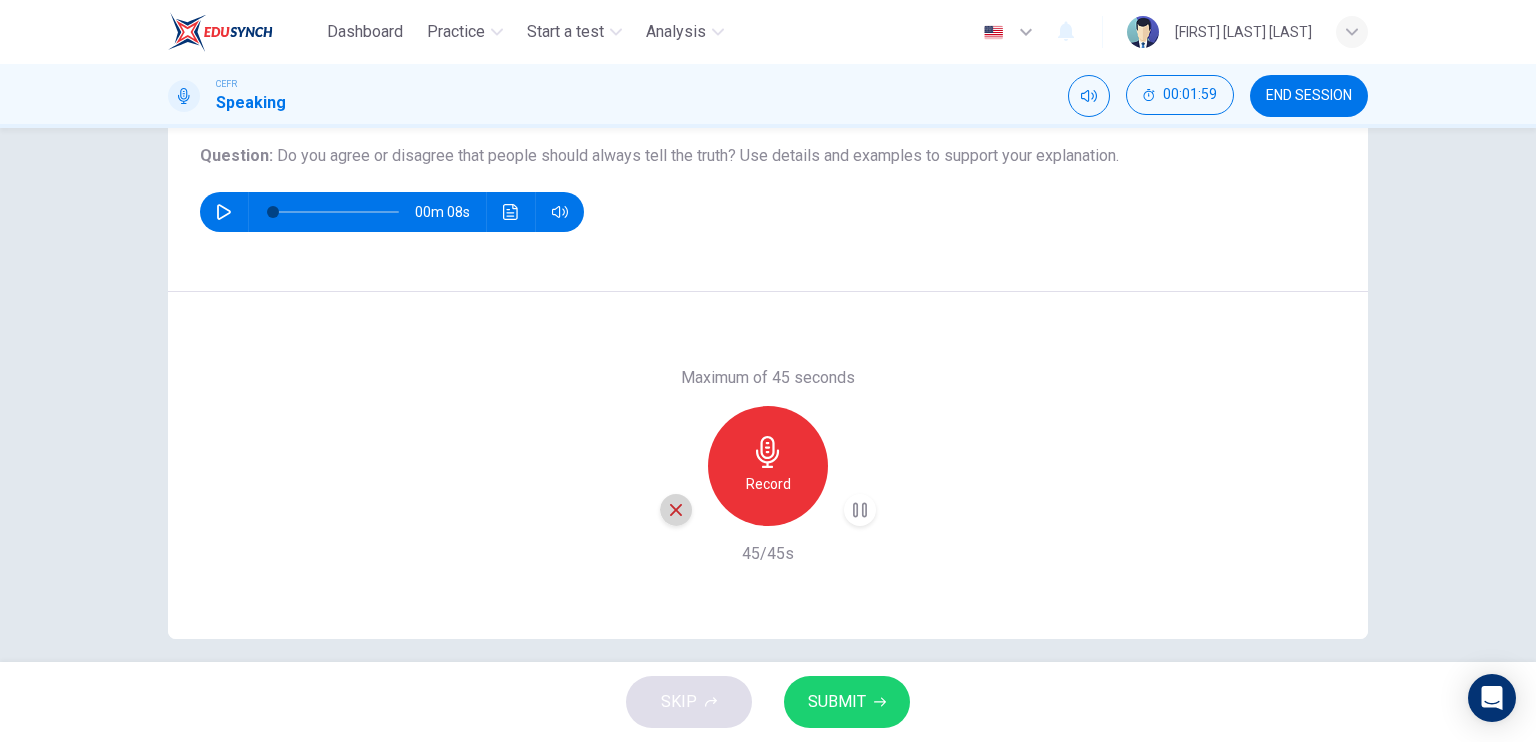 click at bounding box center [676, 510] 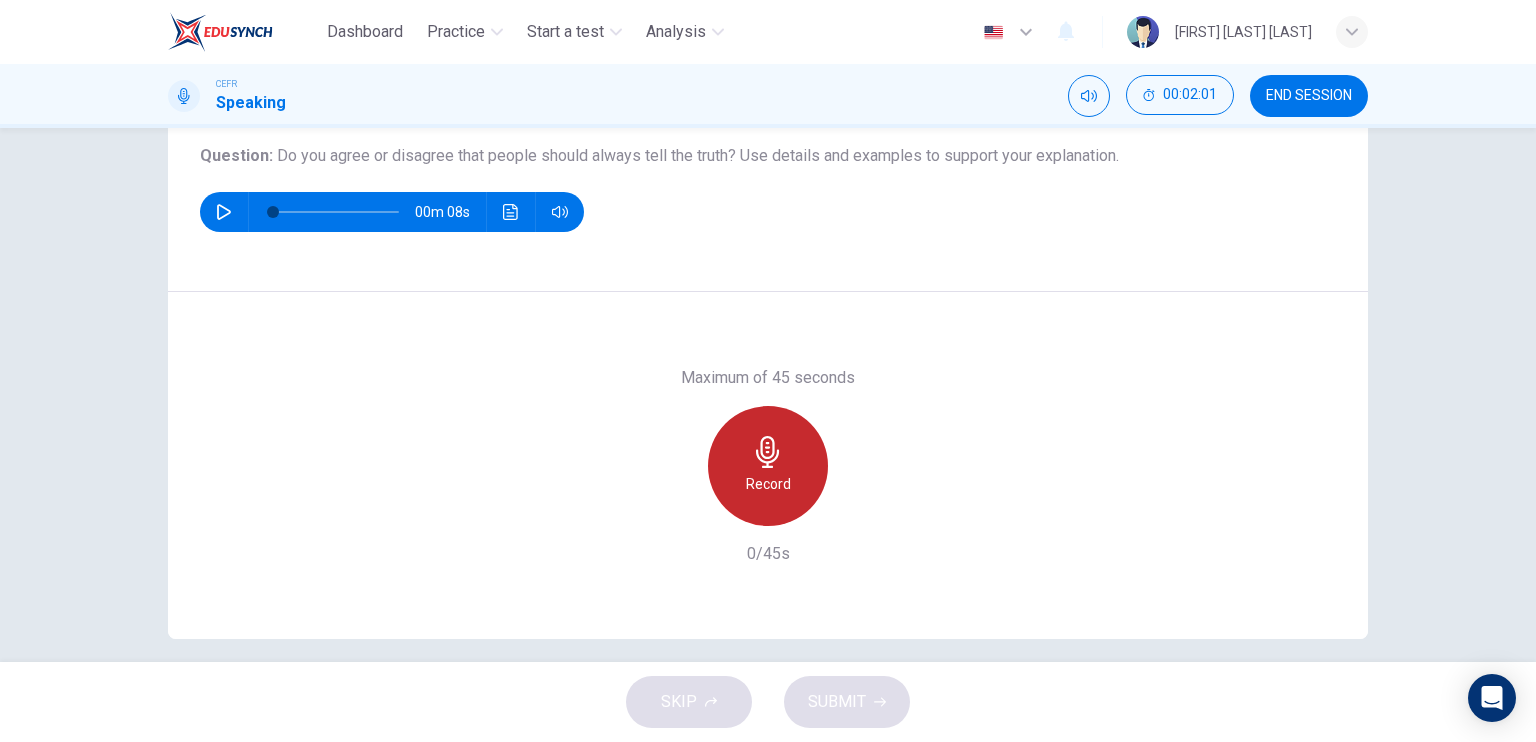 click at bounding box center [768, 452] 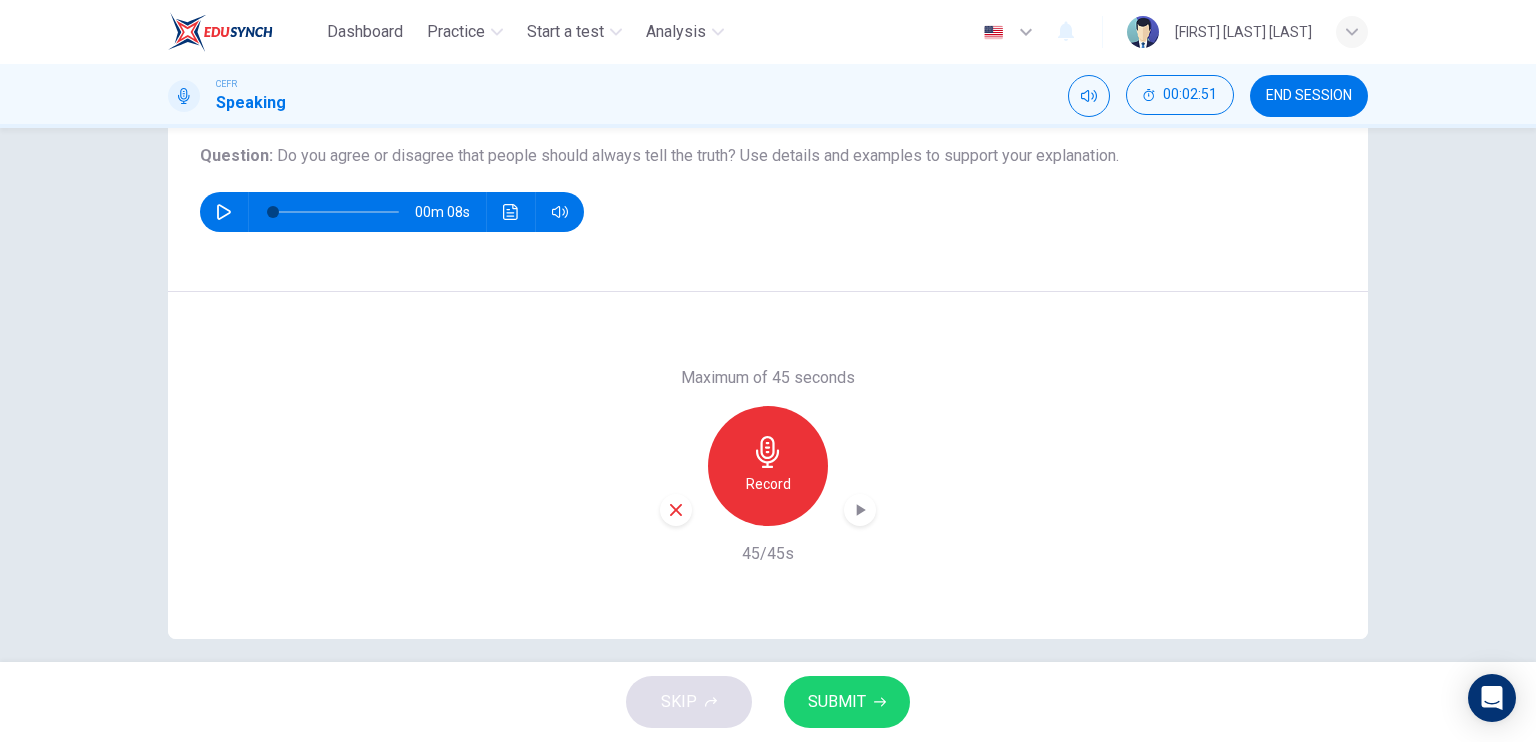 click at bounding box center (860, 510) 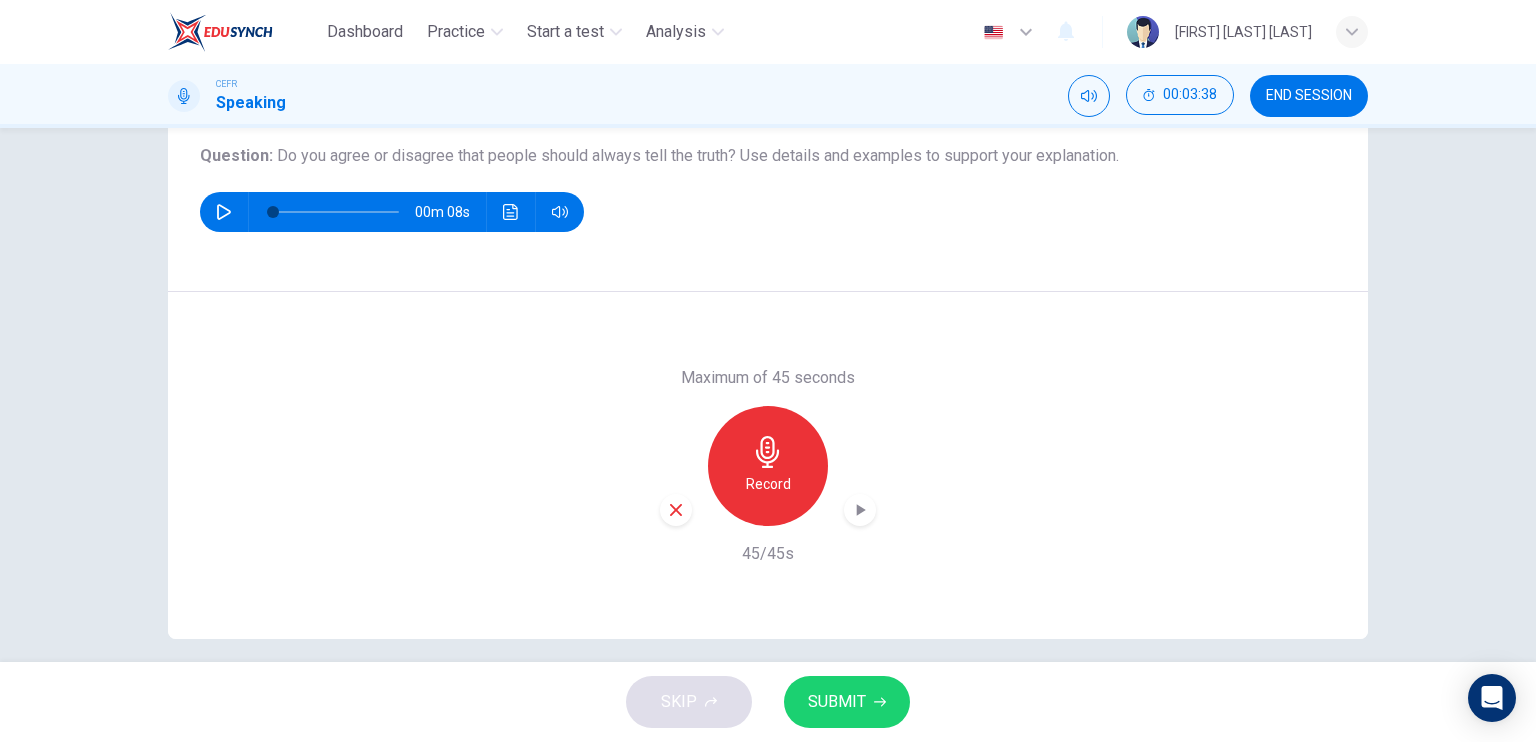 drag, startPoint x: 838, startPoint y: 694, endPoint x: 848, endPoint y: 683, distance: 14.866069 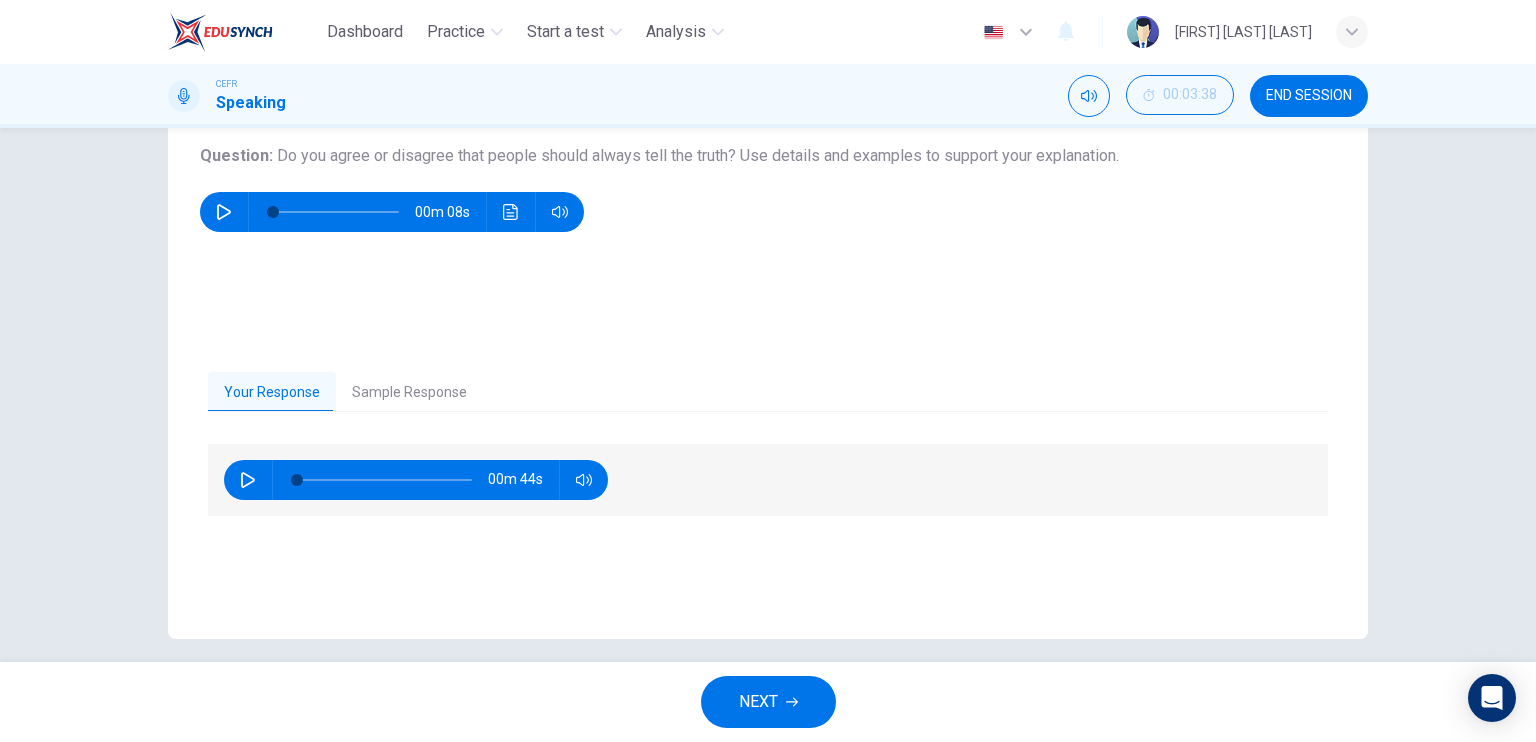 click on "Sample Response" at bounding box center (409, 393) 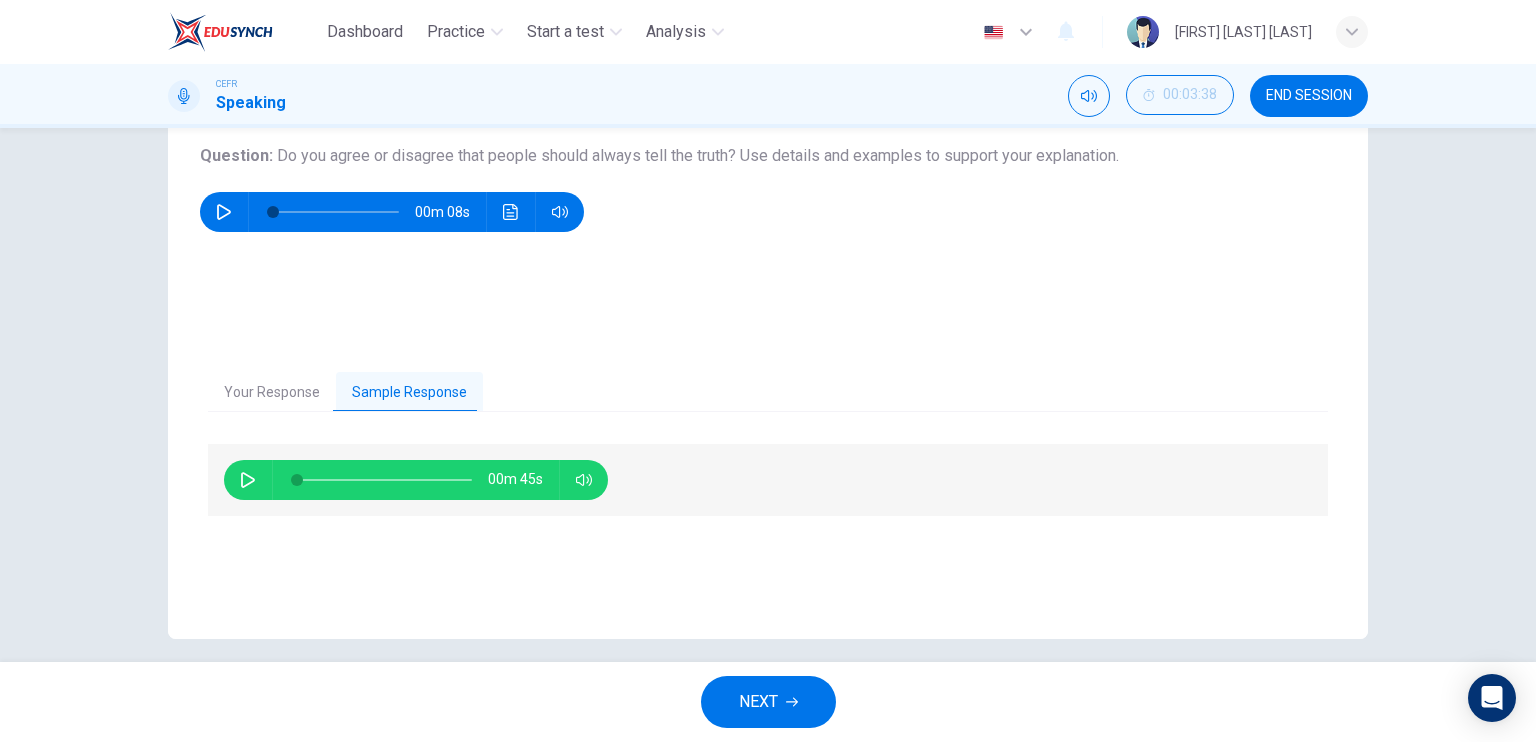 click at bounding box center (248, 480) 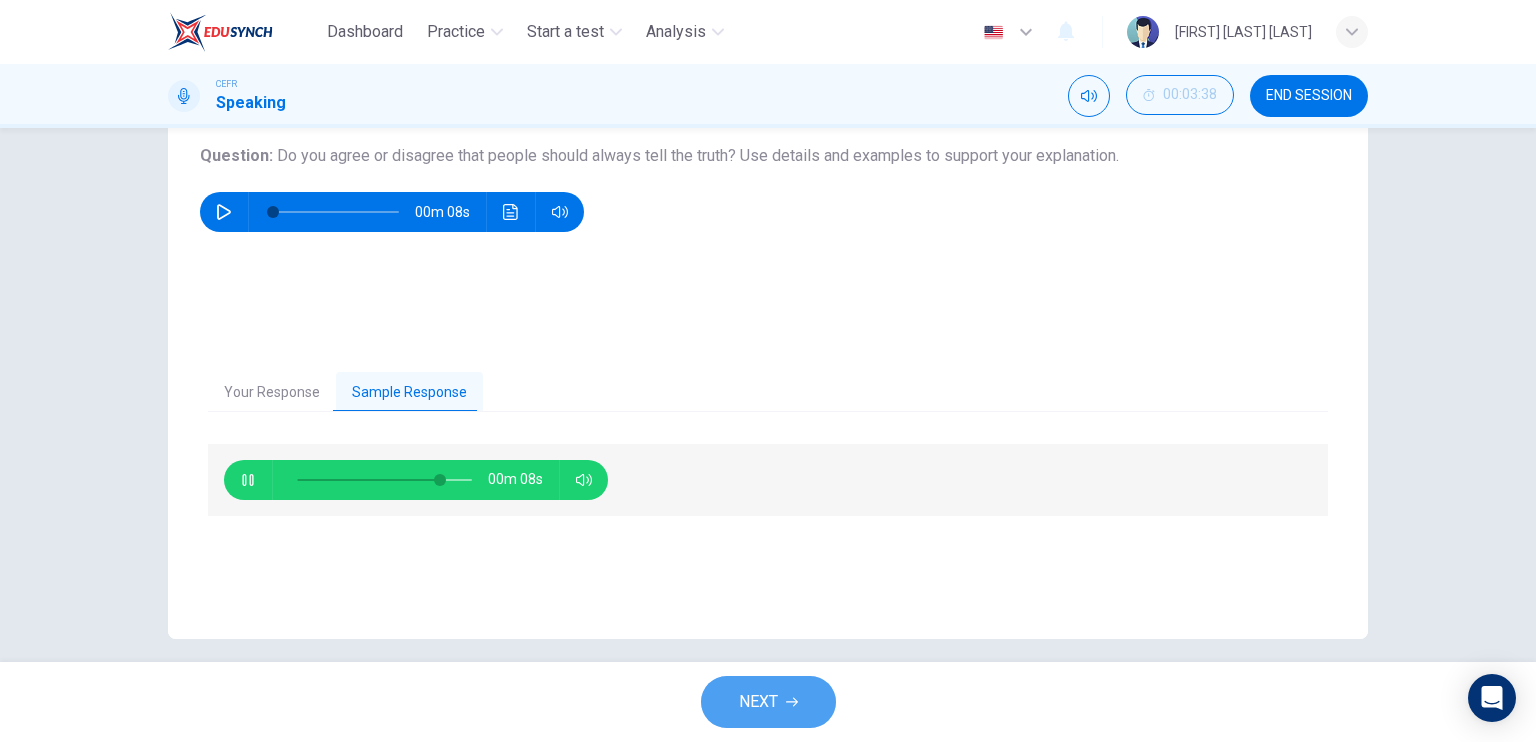 click on "NEXT" at bounding box center [768, 702] 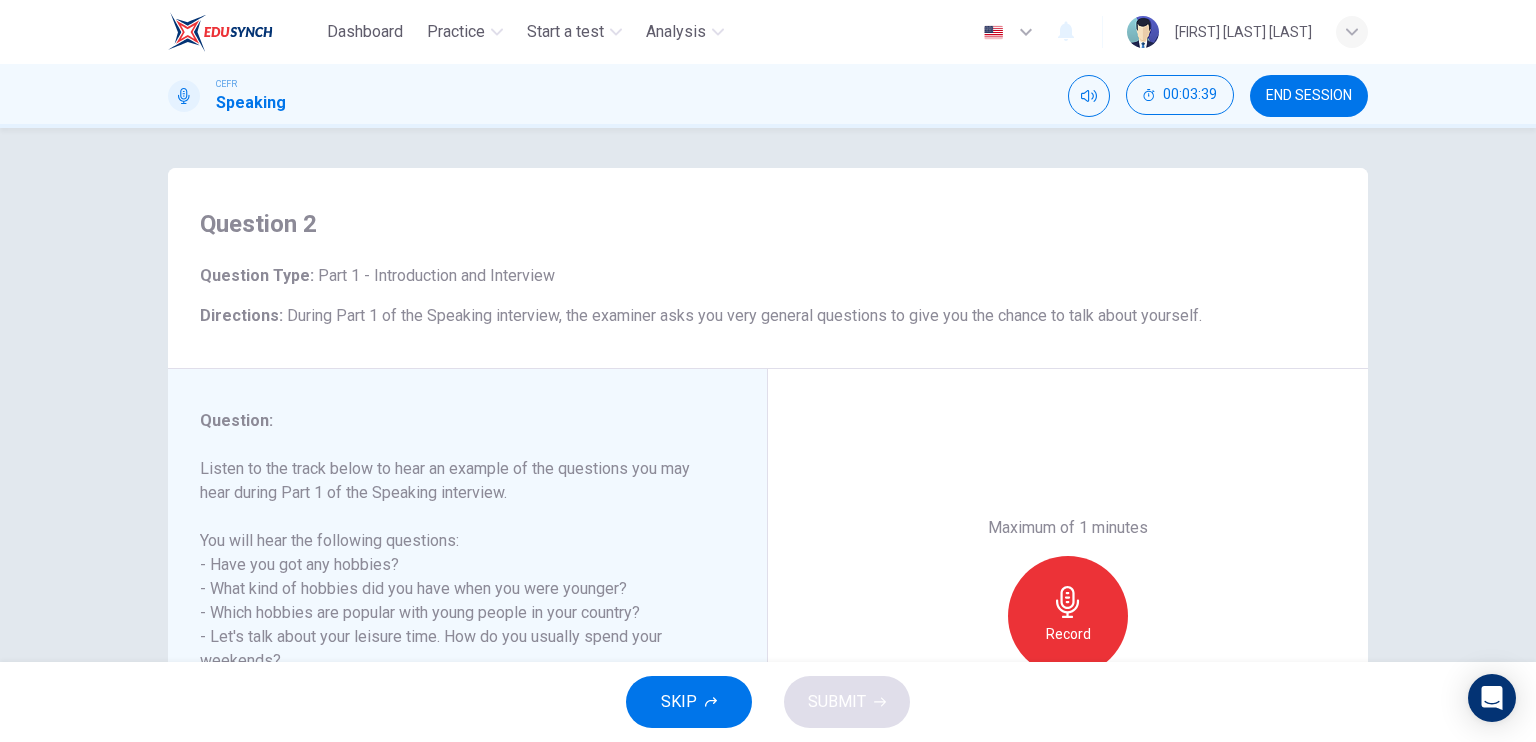 scroll, scrollTop: 200, scrollLeft: 0, axis: vertical 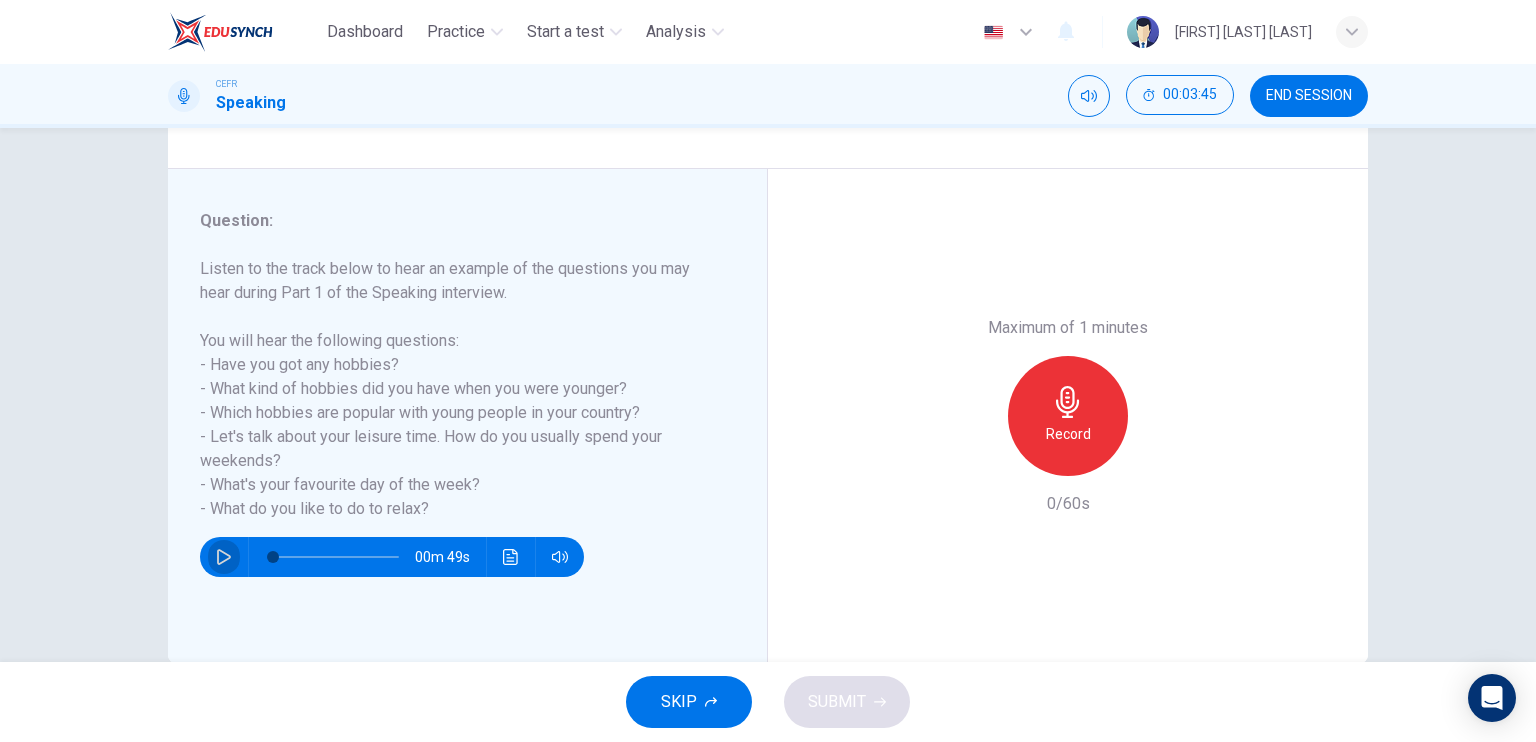 click at bounding box center (224, 557) 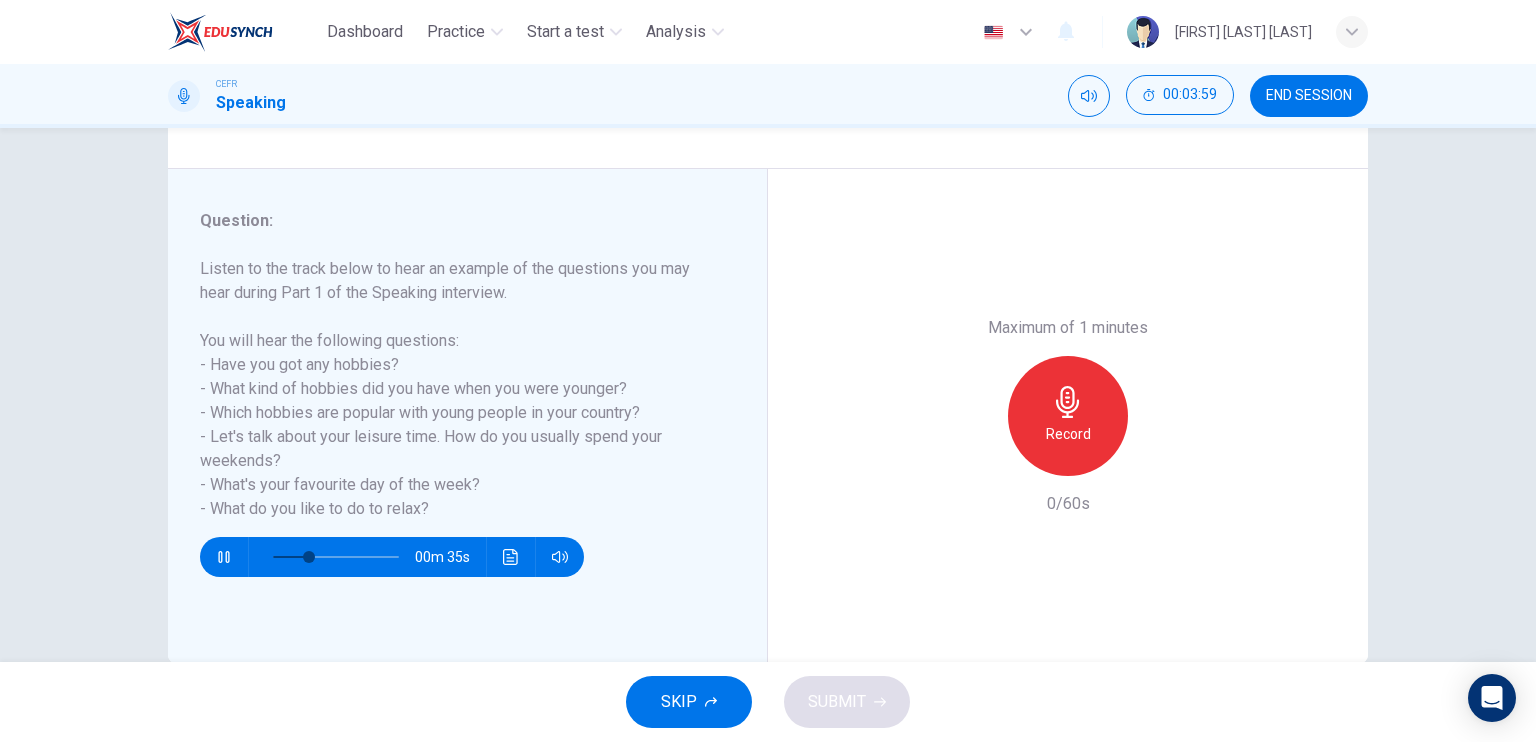 click at bounding box center [224, 557] 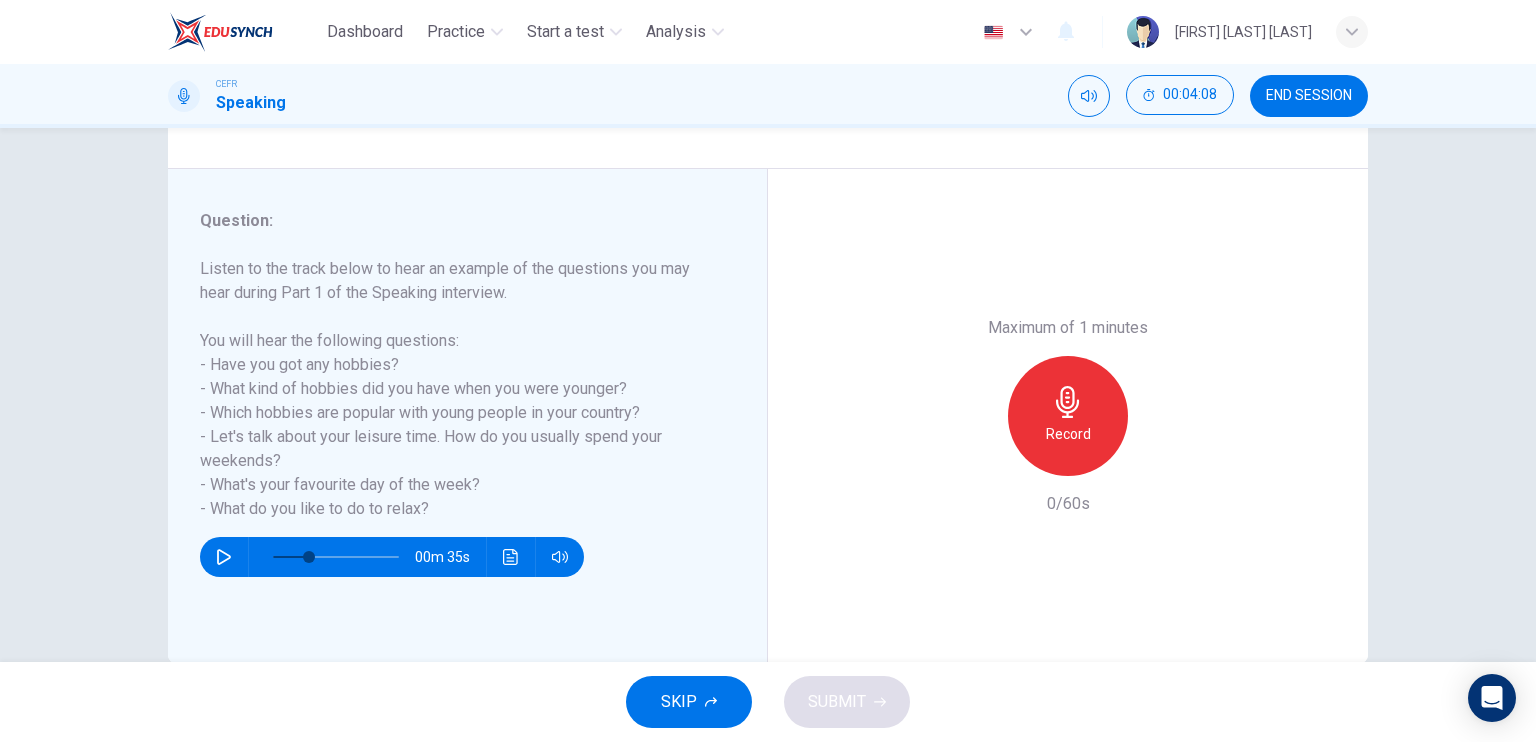 click on "Record" at bounding box center (1068, 416) 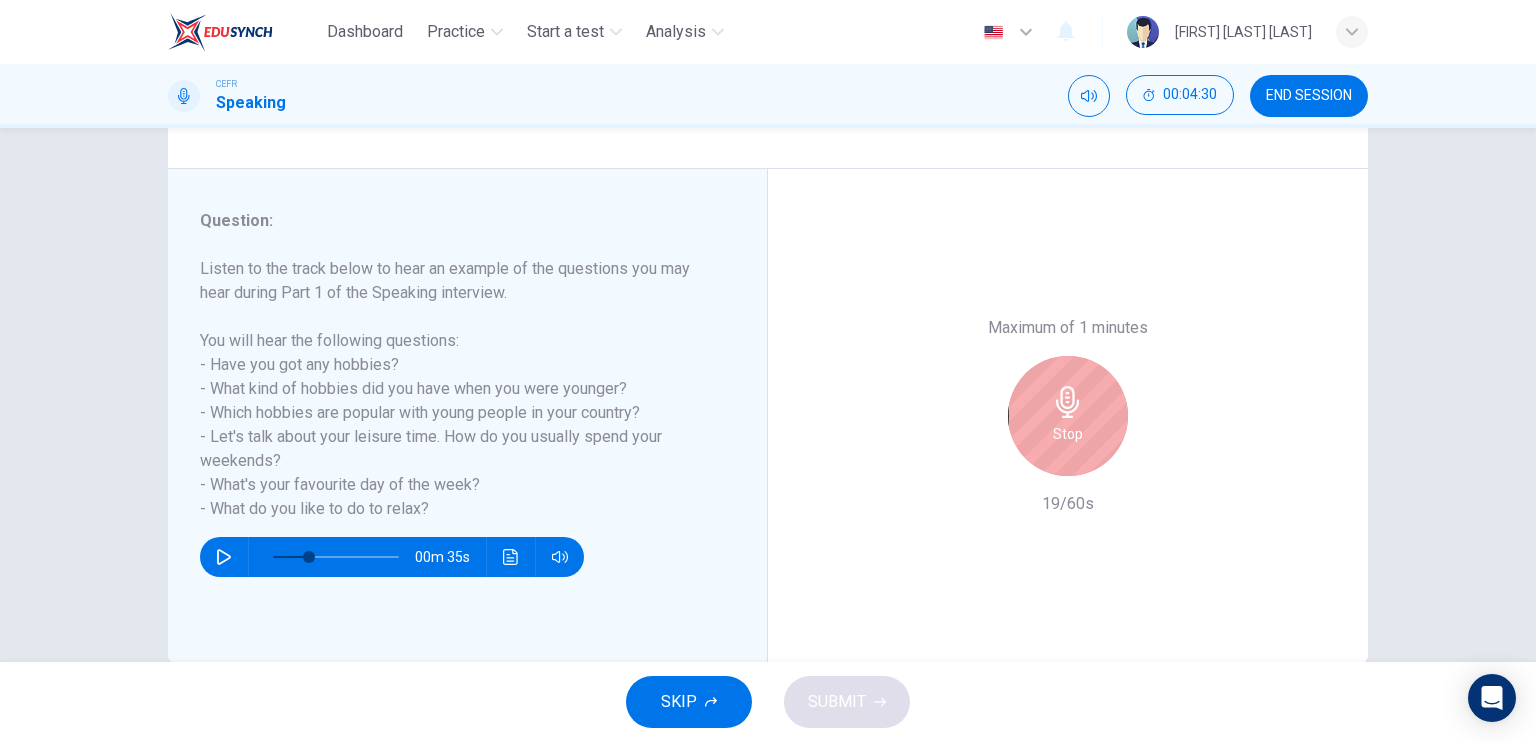 click on "Stop" at bounding box center [1068, 434] 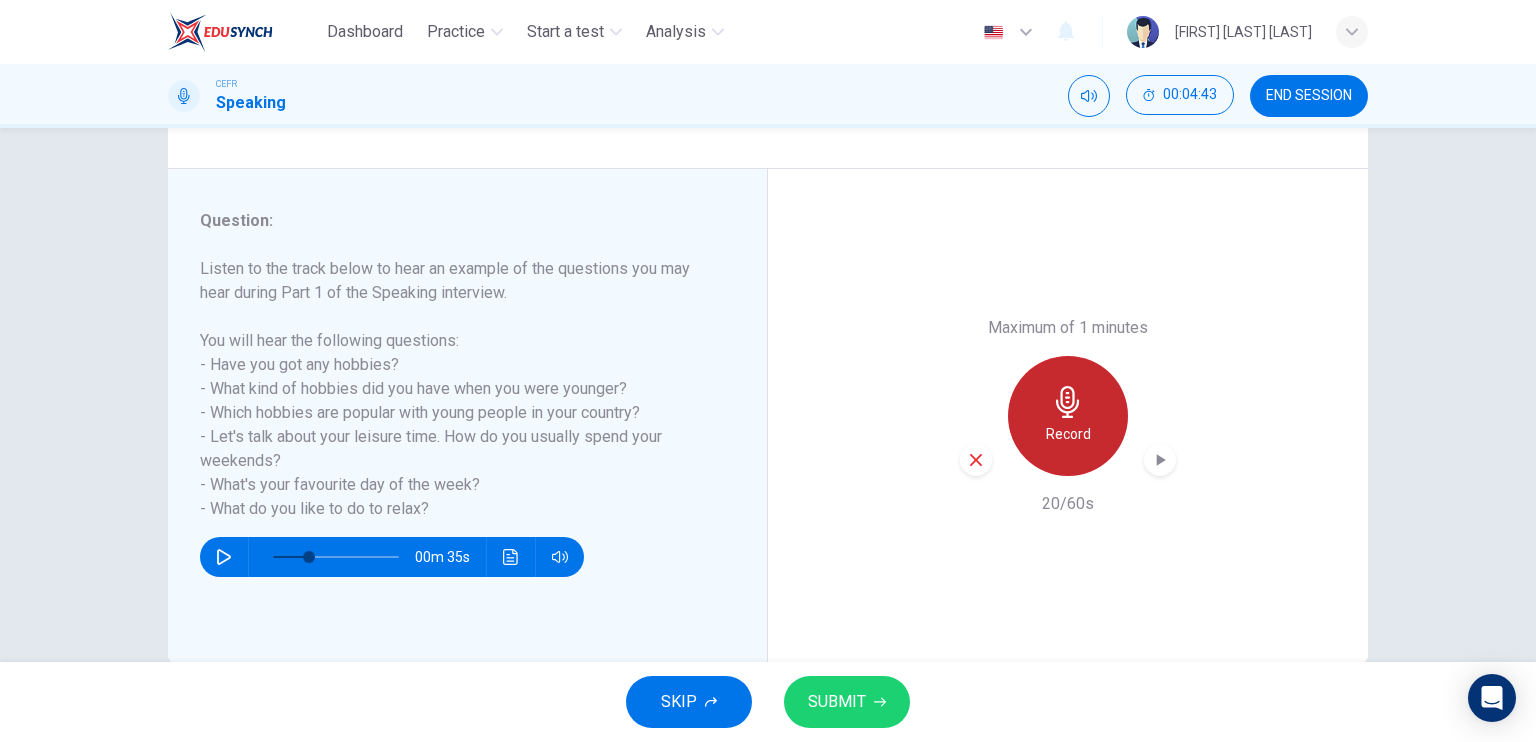 click on "Record" at bounding box center (1068, 434) 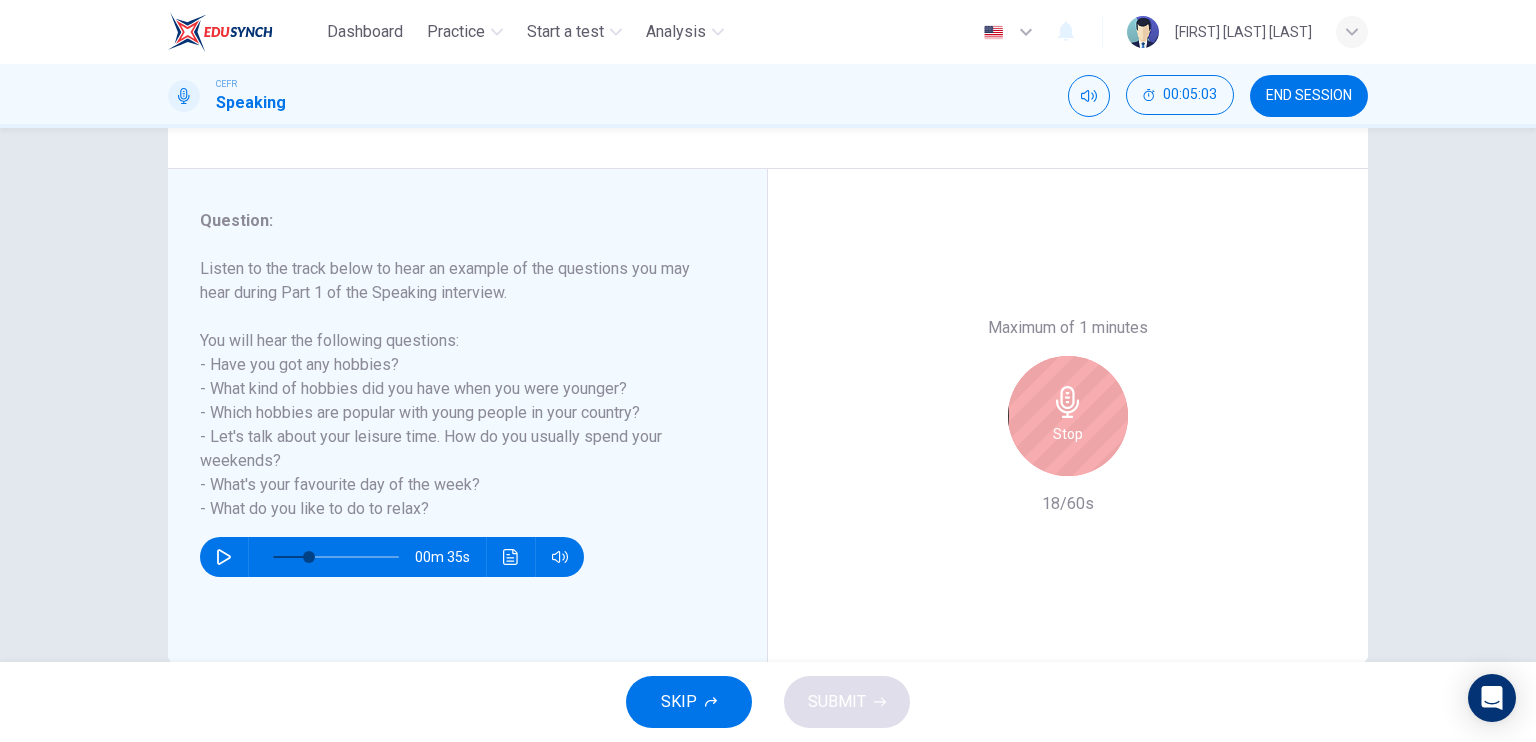 click on "Stop" at bounding box center [1068, 416] 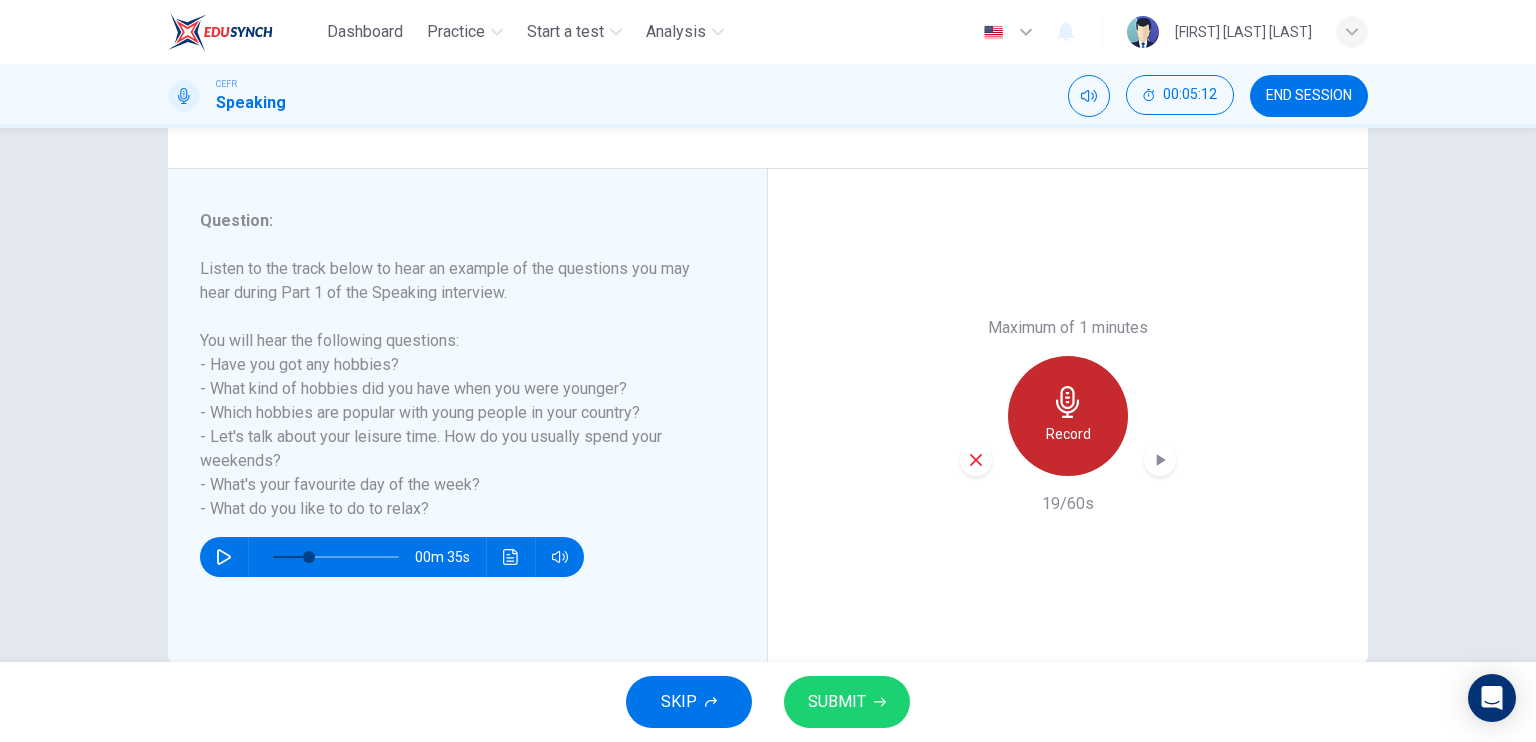 click on "Record" at bounding box center (1068, 434) 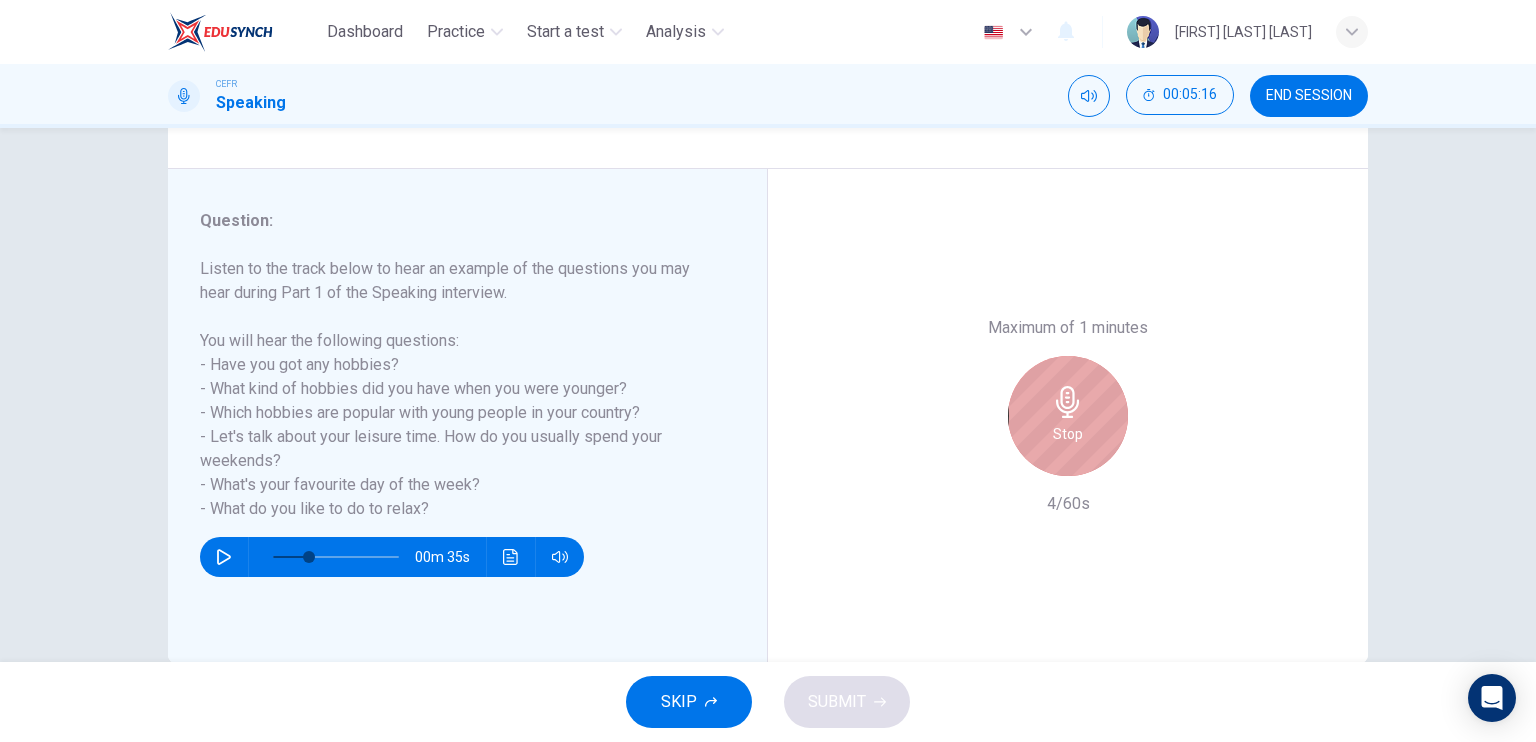 click on "Stop" at bounding box center [1068, 416] 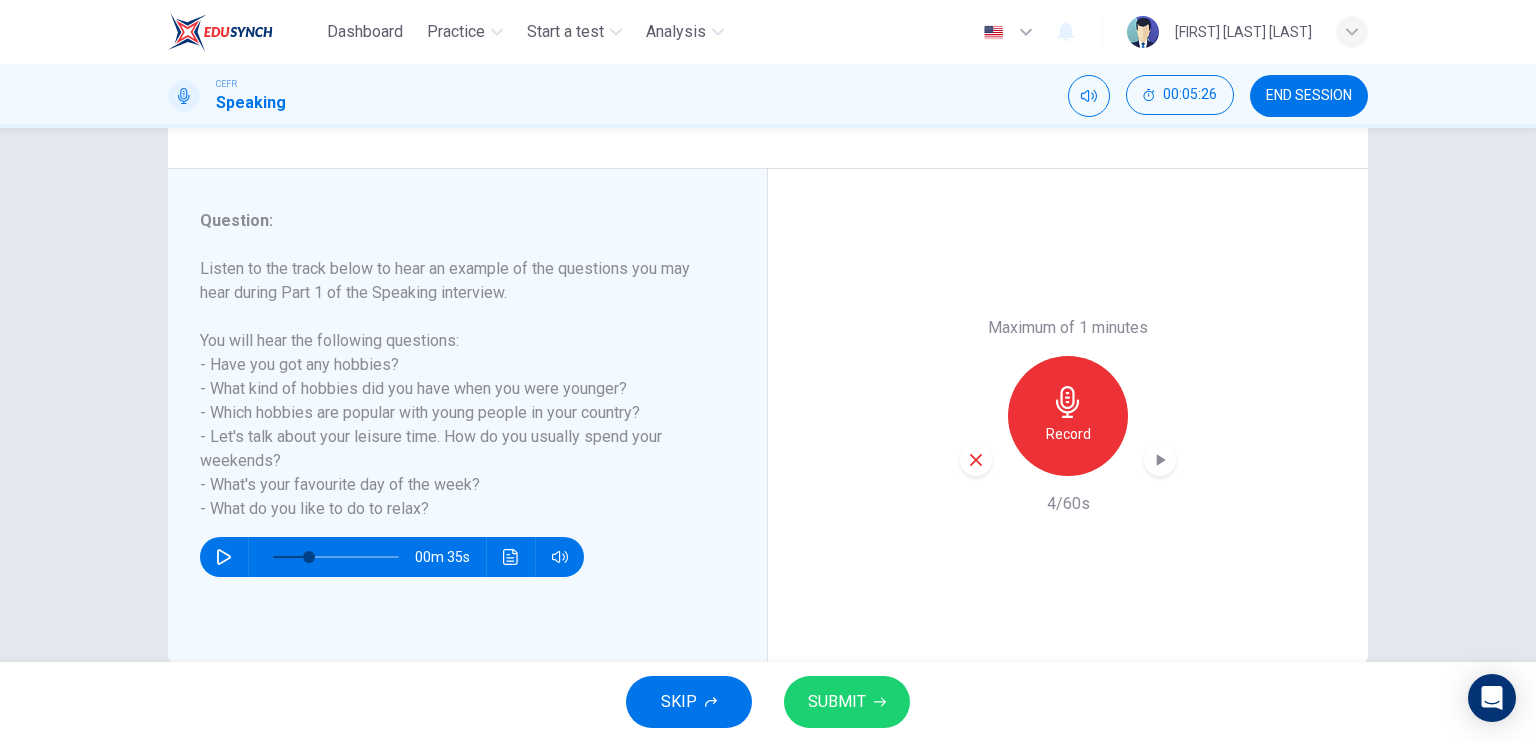 click at bounding box center (1160, 460) 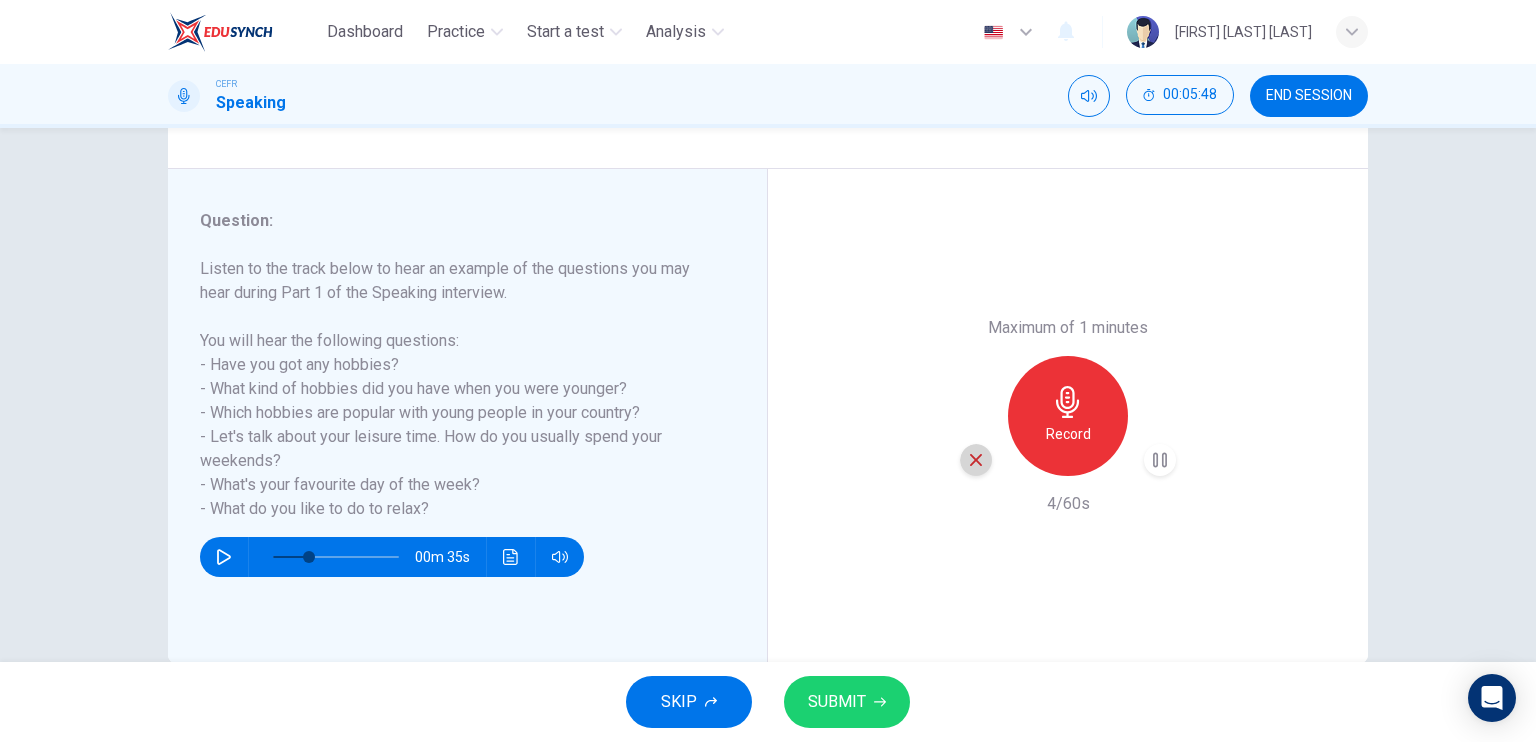 click at bounding box center [976, 460] 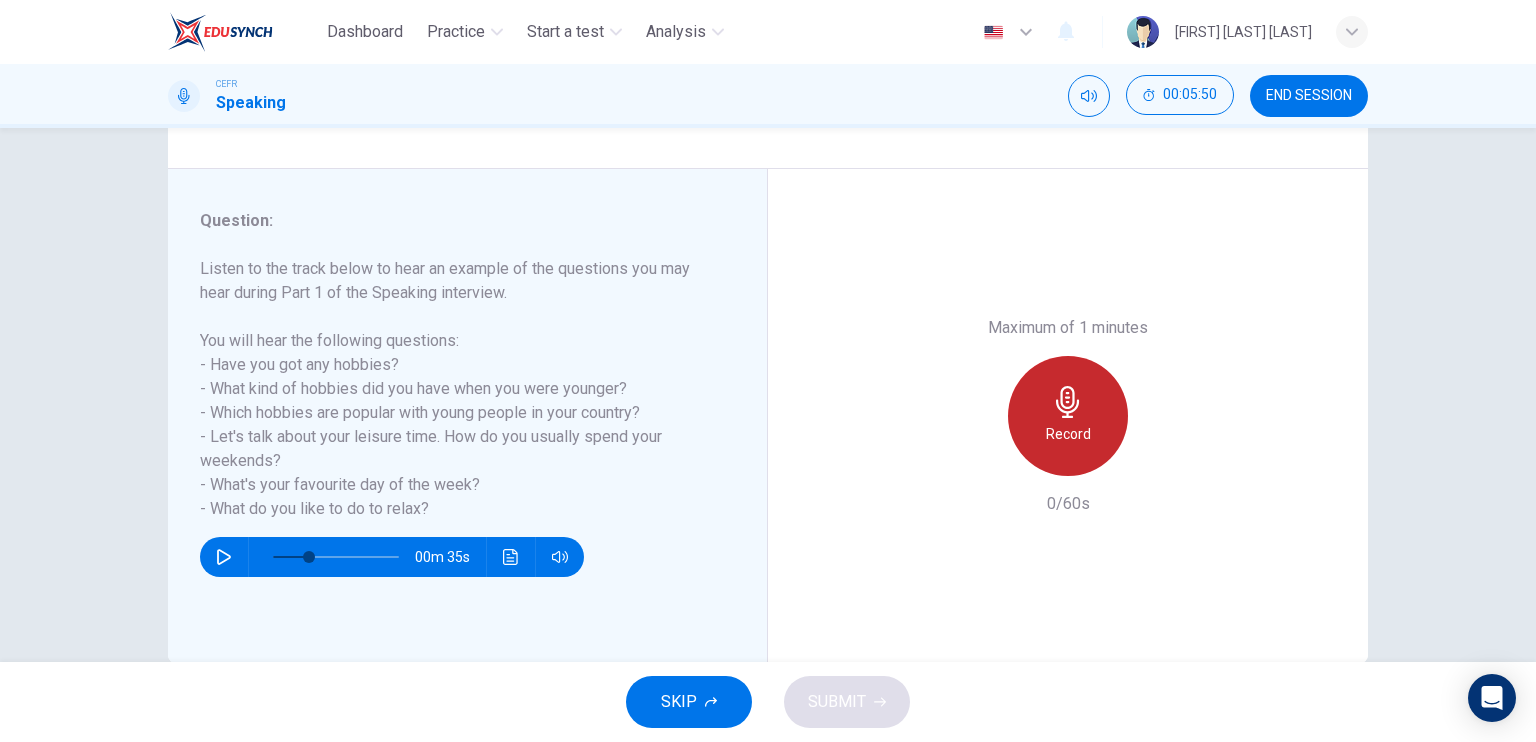 click on "Record" at bounding box center (1068, 416) 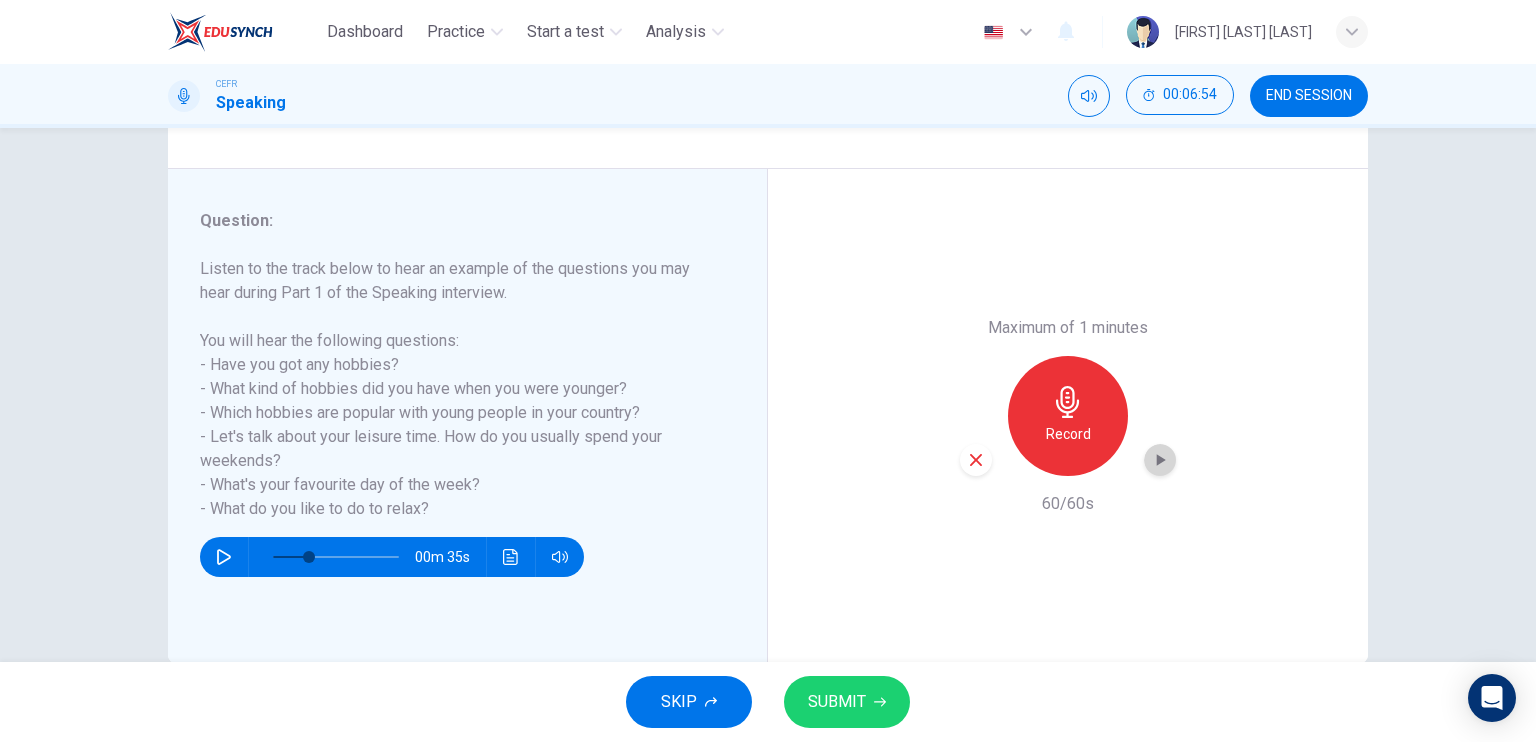 click at bounding box center [1160, 460] 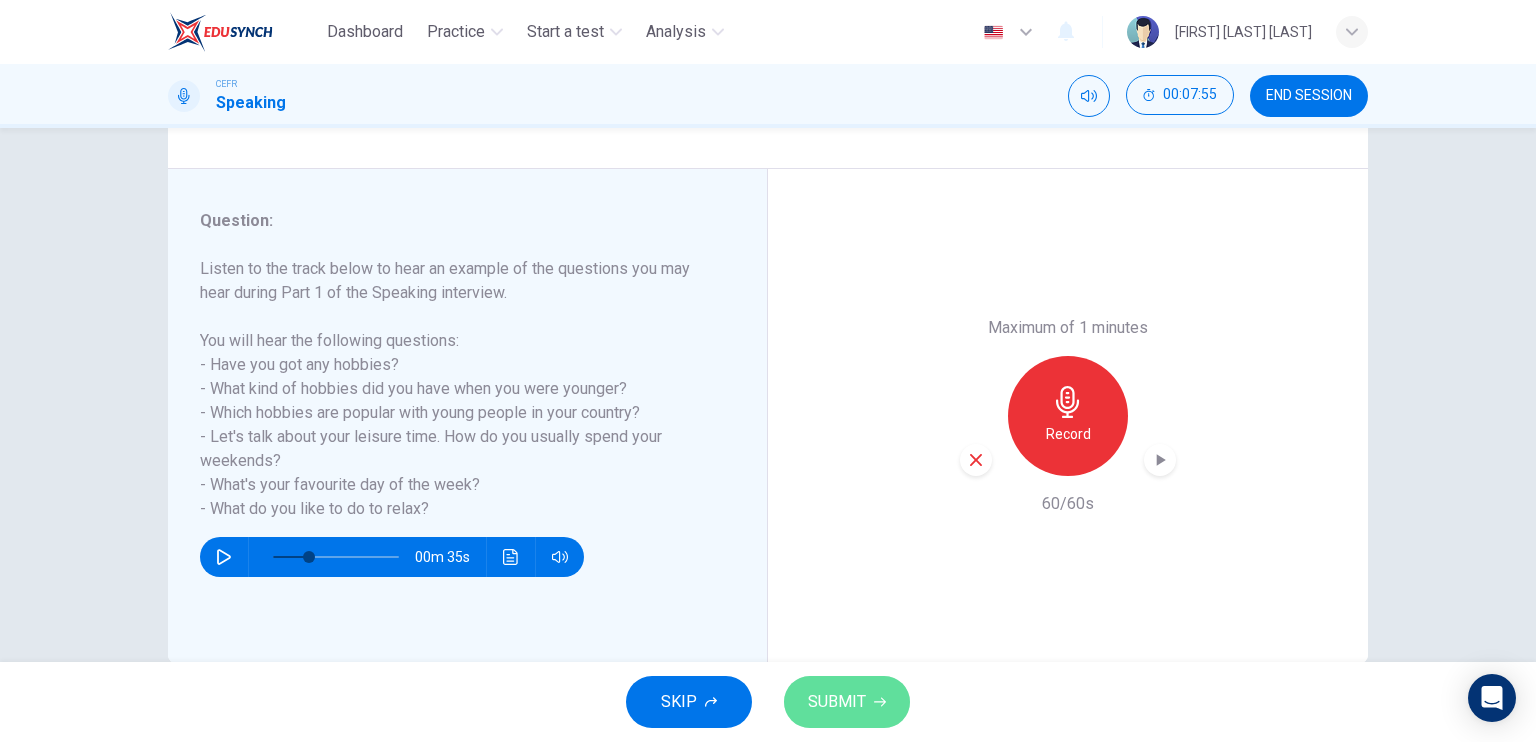 click on "SUBMIT" at bounding box center (847, 702) 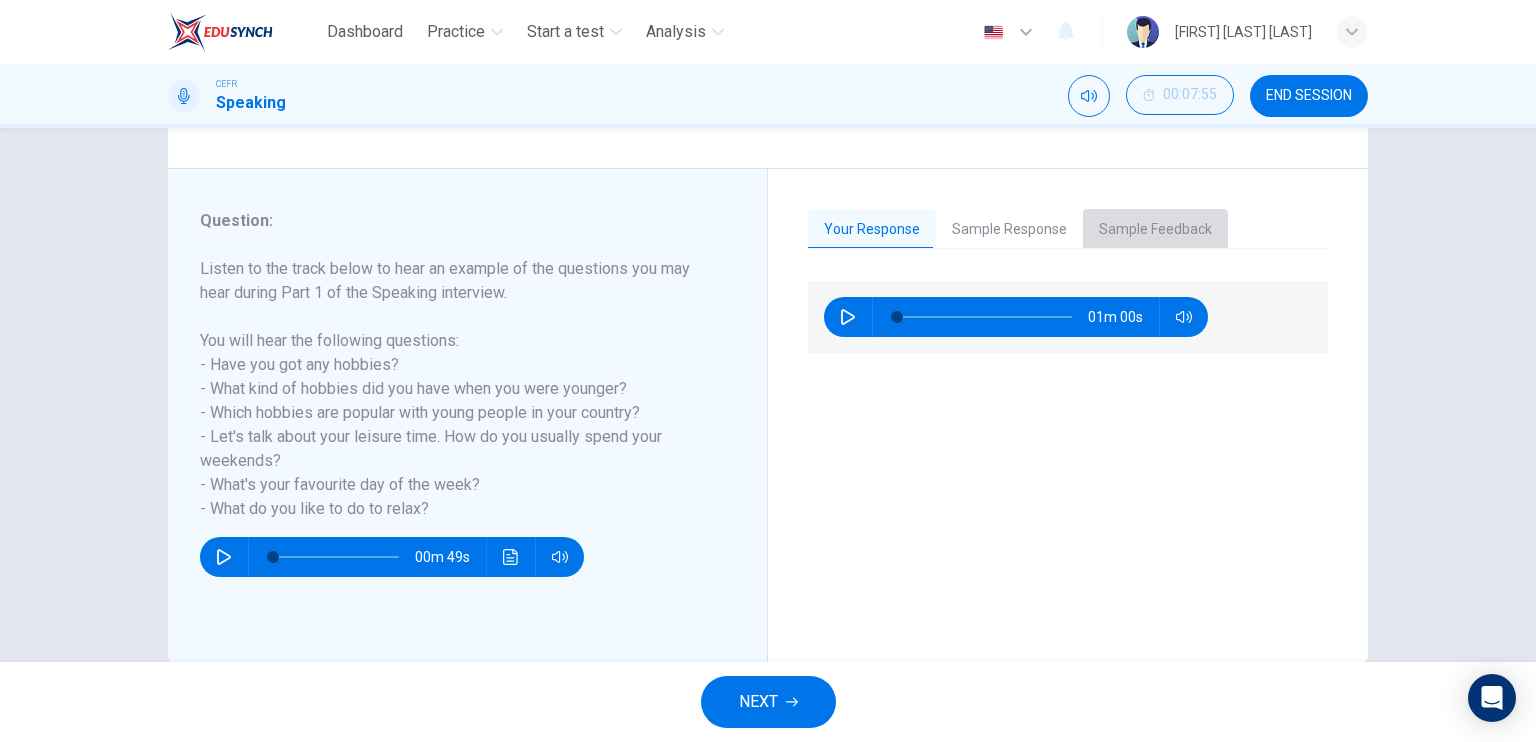 click on "Sample Feedback" at bounding box center (1155, 230) 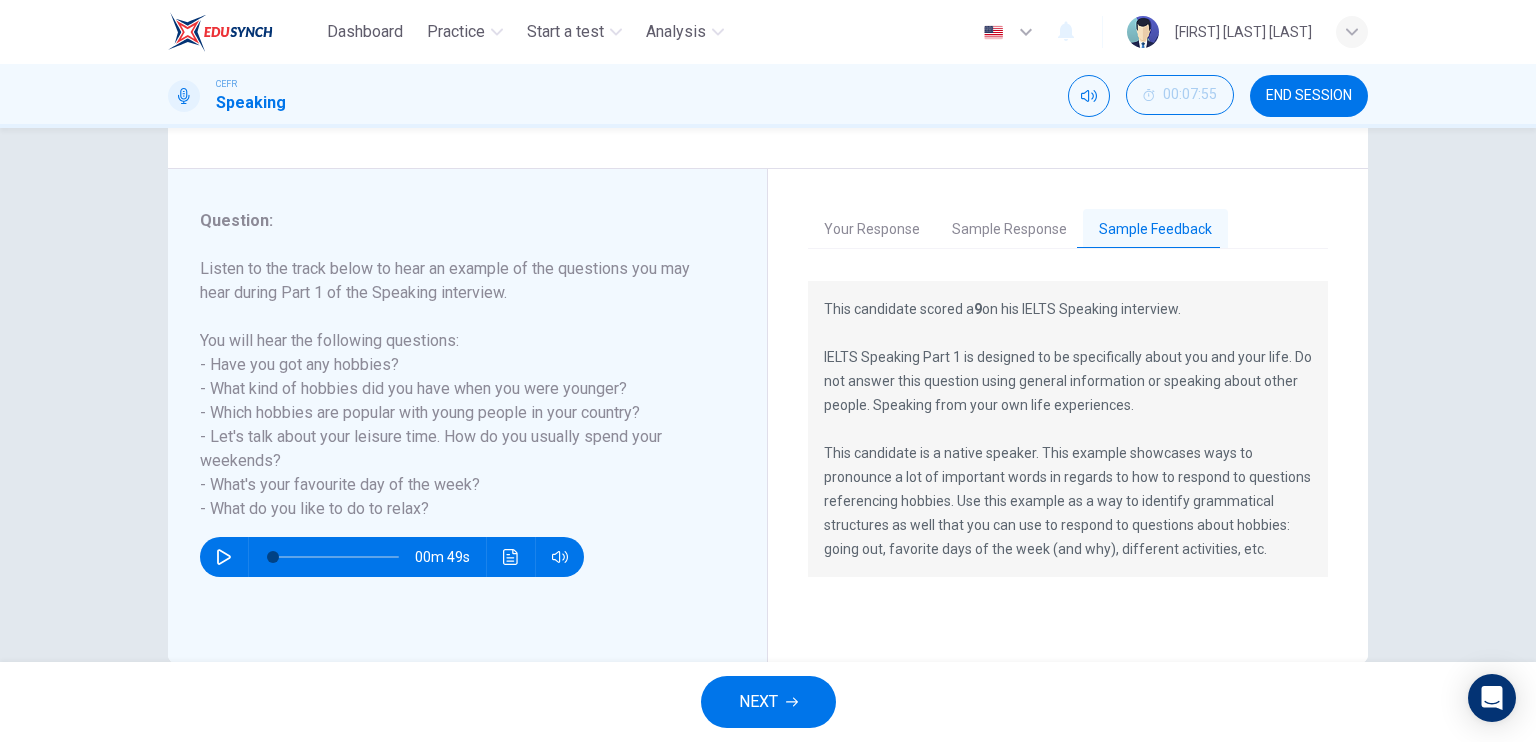 click on "Sample Response" at bounding box center (1009, 230) 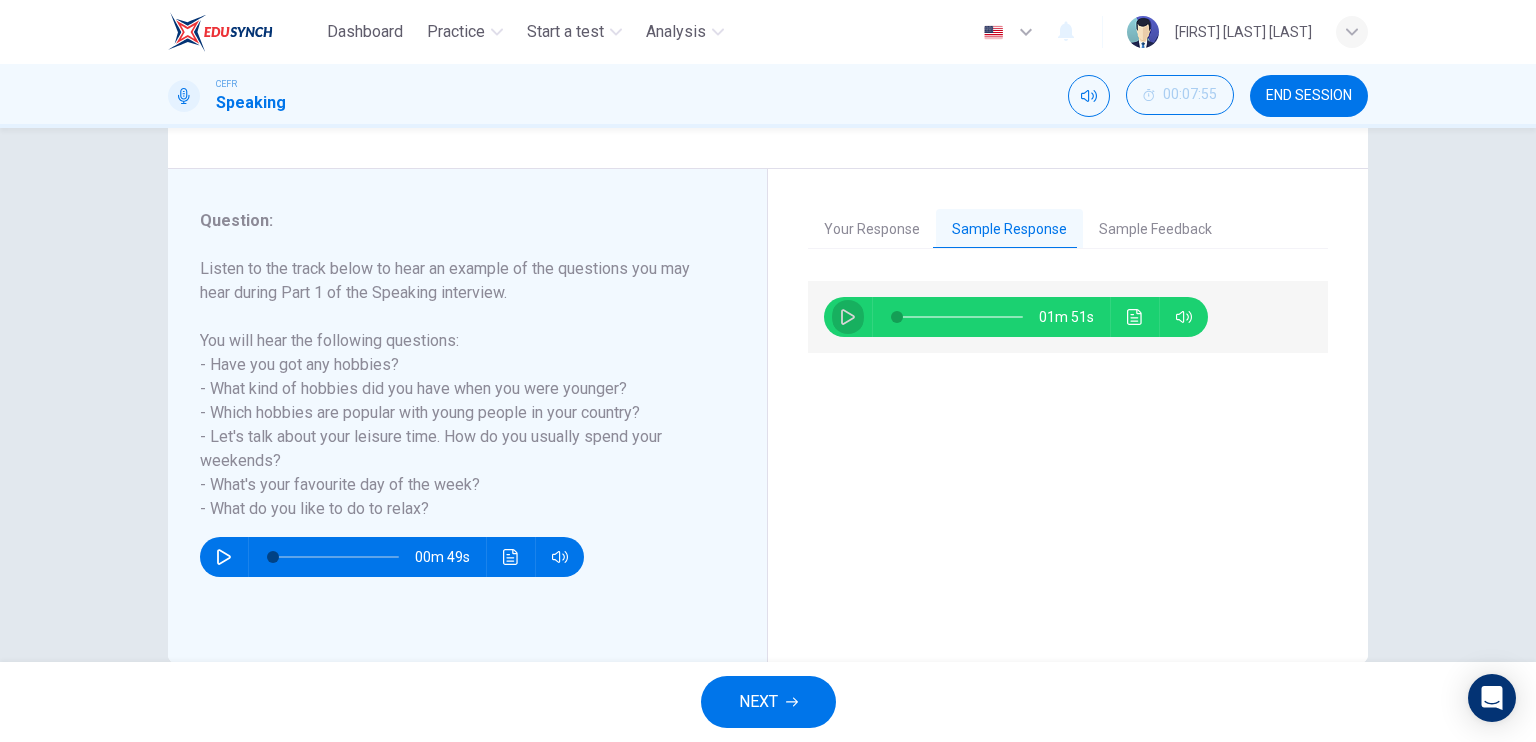 click at bounding box center (848, 317) 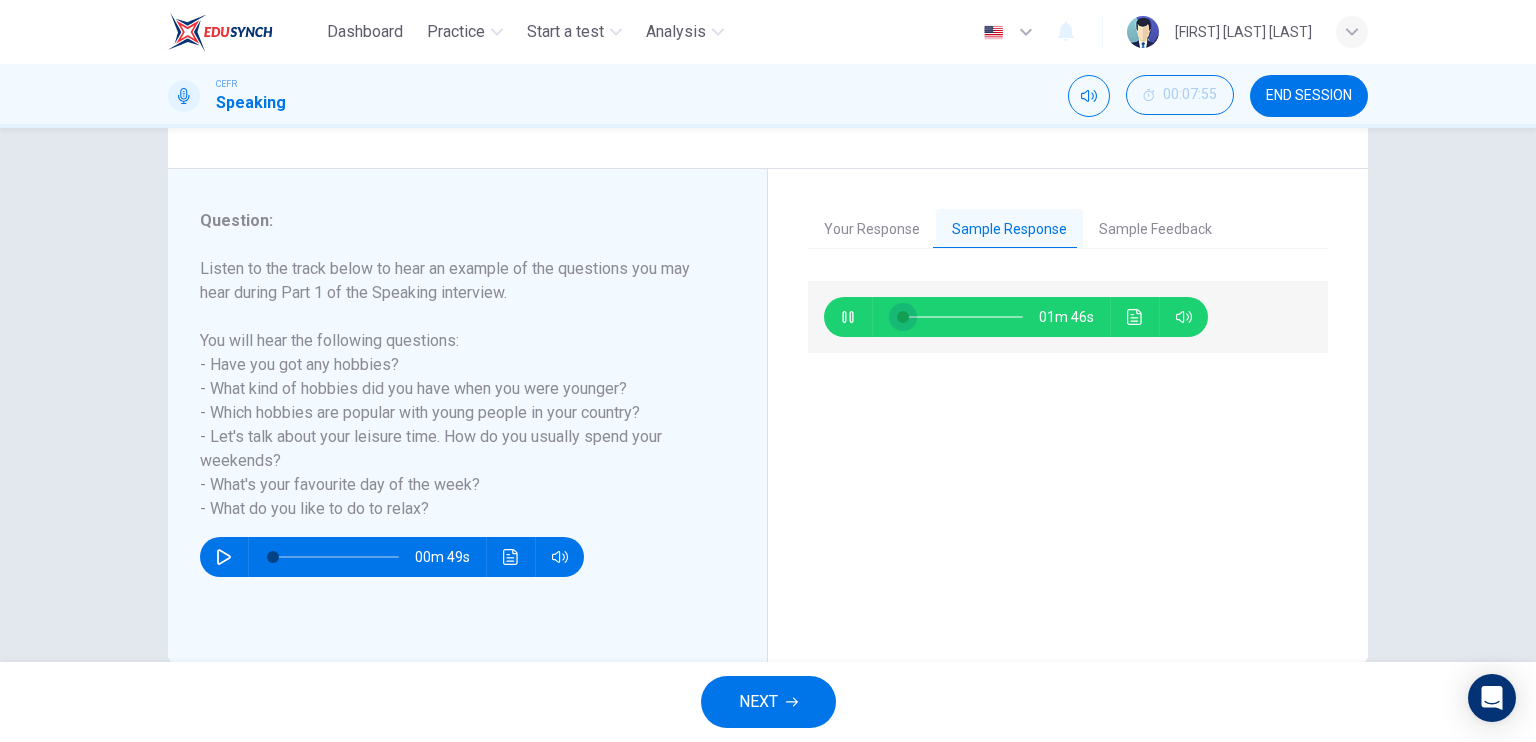 click at bounding box center [903, 317] 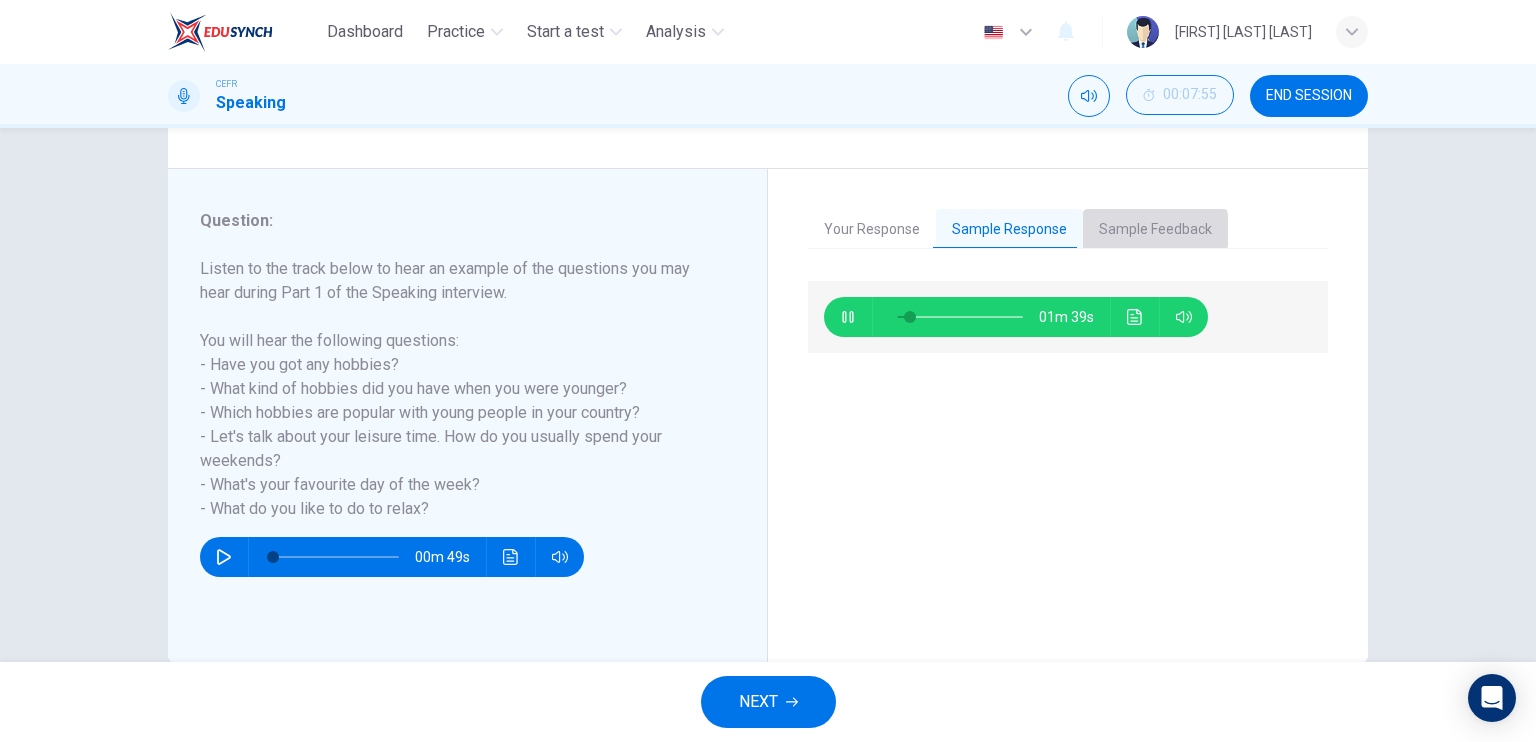 click on "Sample Feedback" at bounding box center [1155, 230] 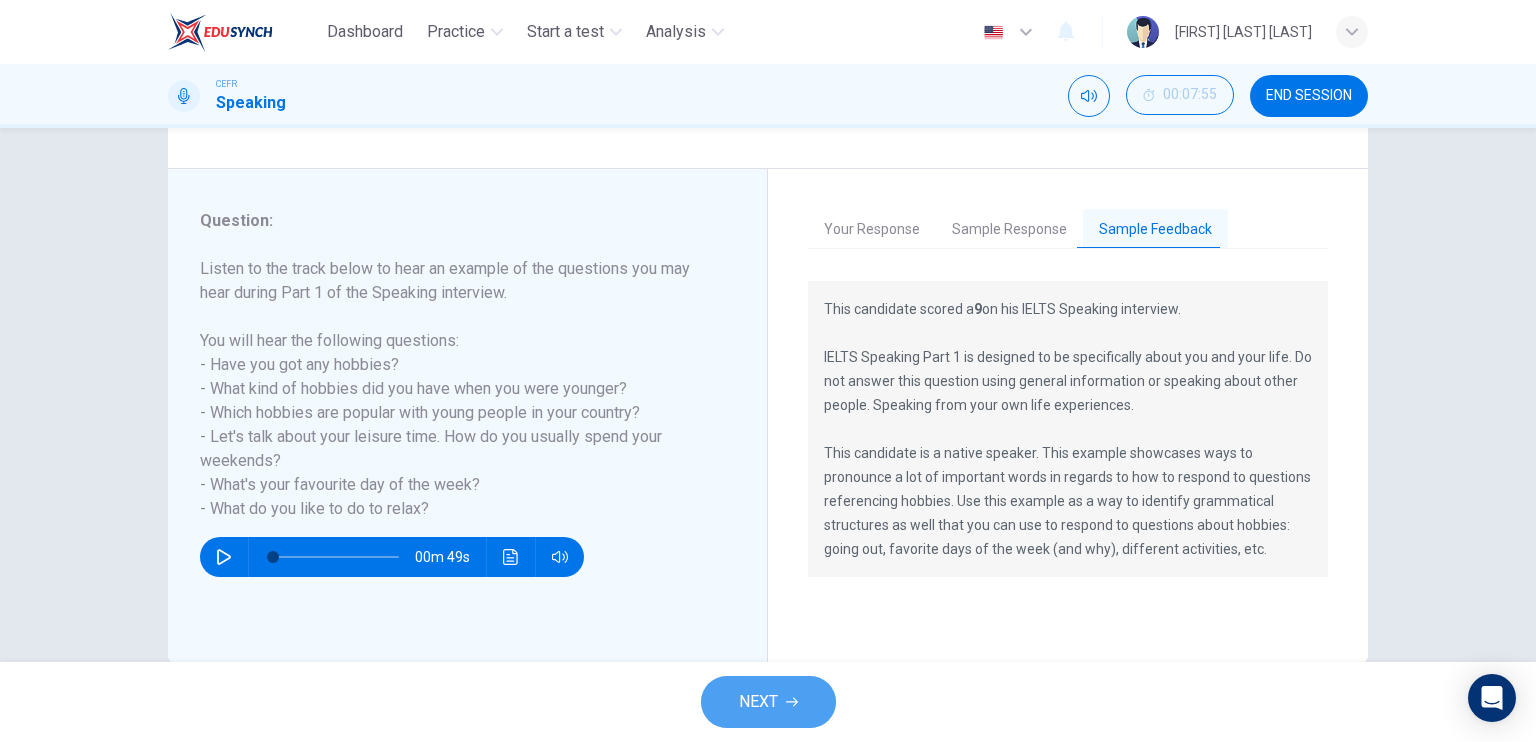 click on "NEXT" at bounding box center (768, 702) 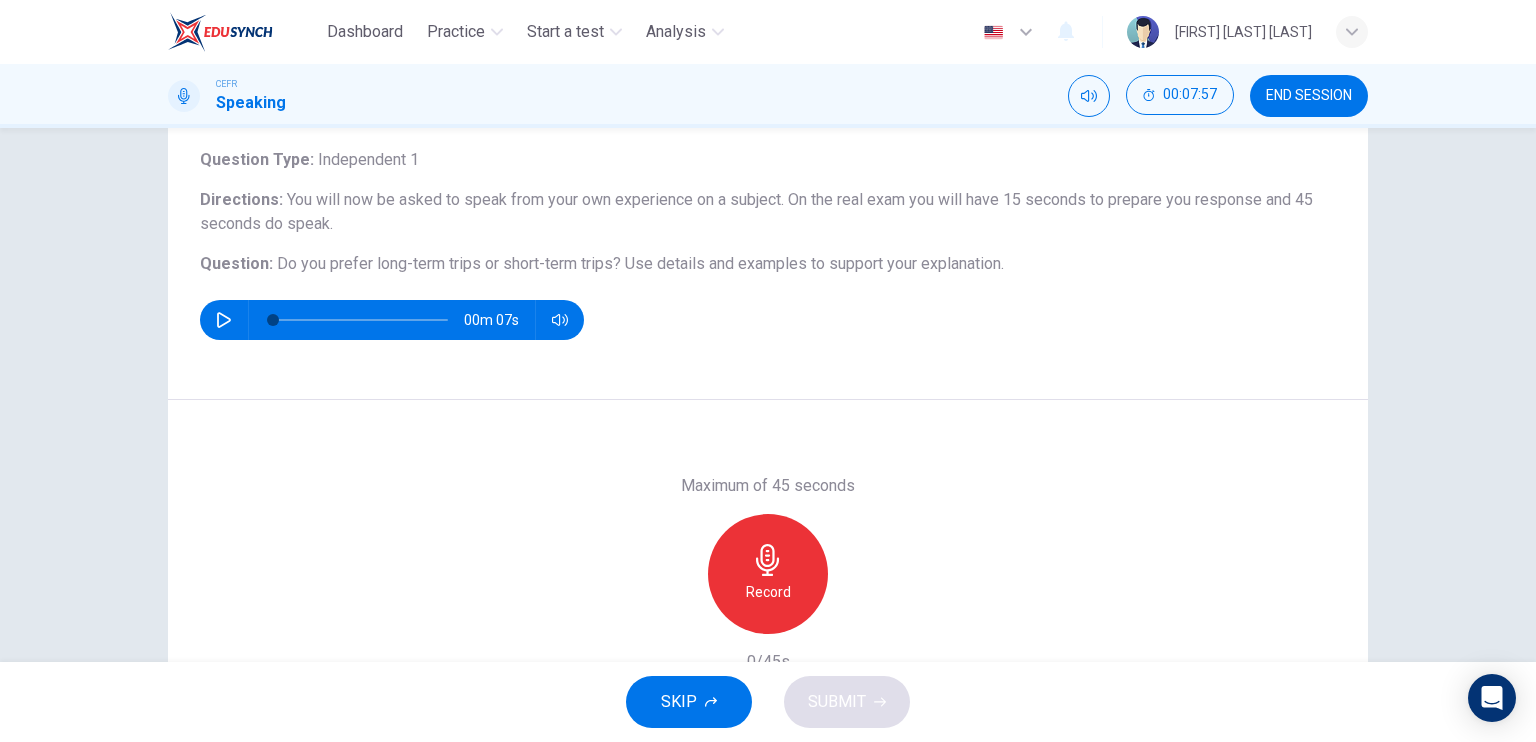 scroll, scrollTop: 0, scrollLeft: 0, axis: both 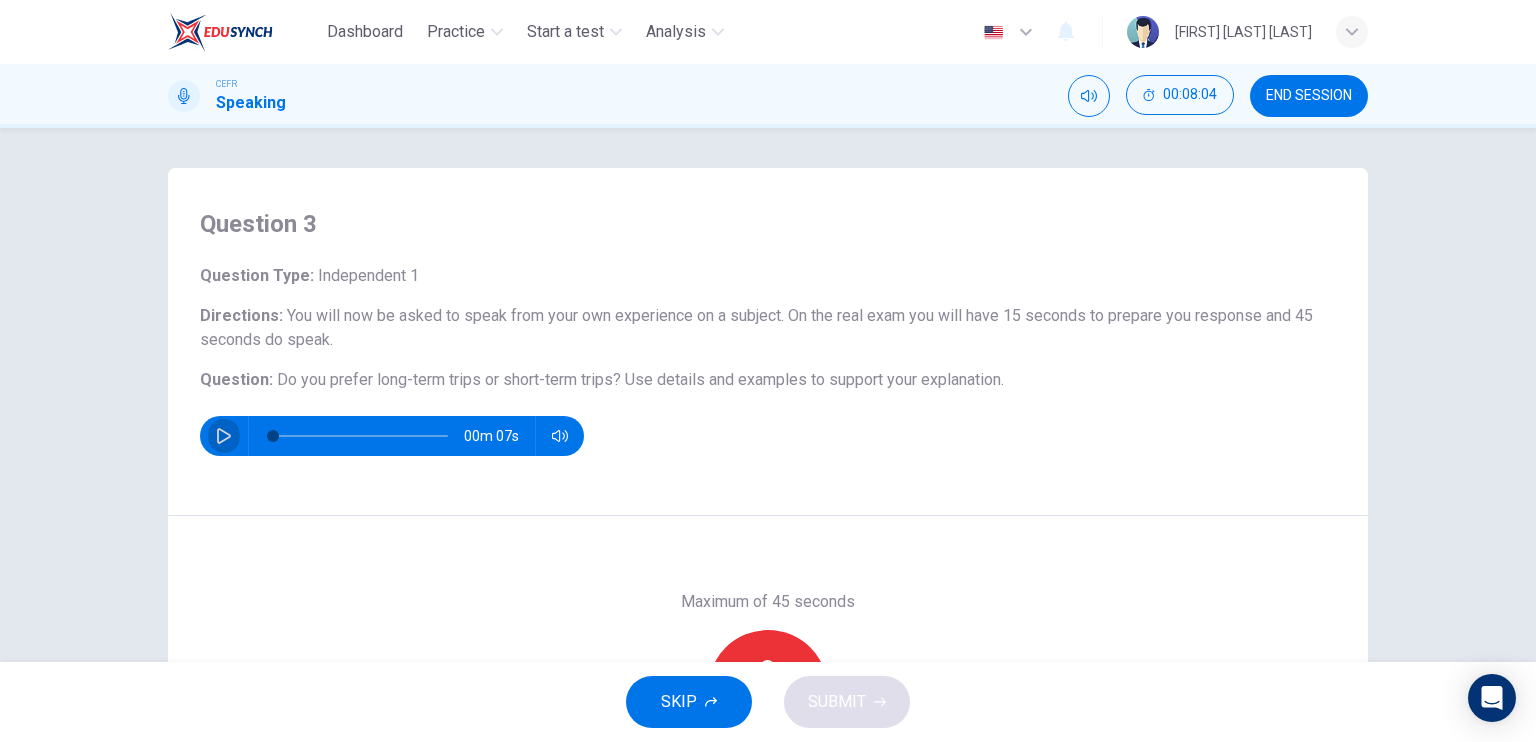 click at bounding box center (224, 436) 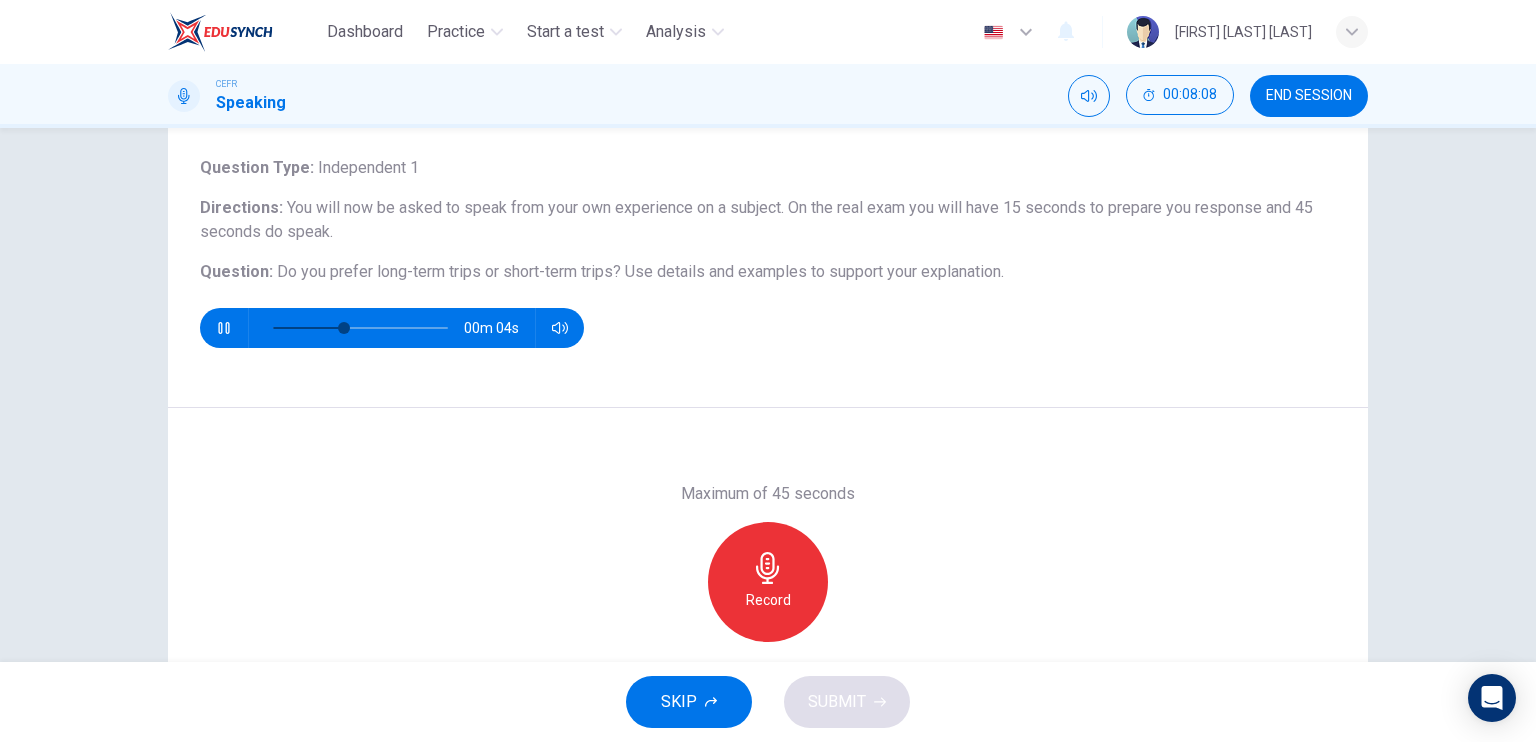 scroll, scrollTop: 200, scrollLeft: 0, axis: vertical 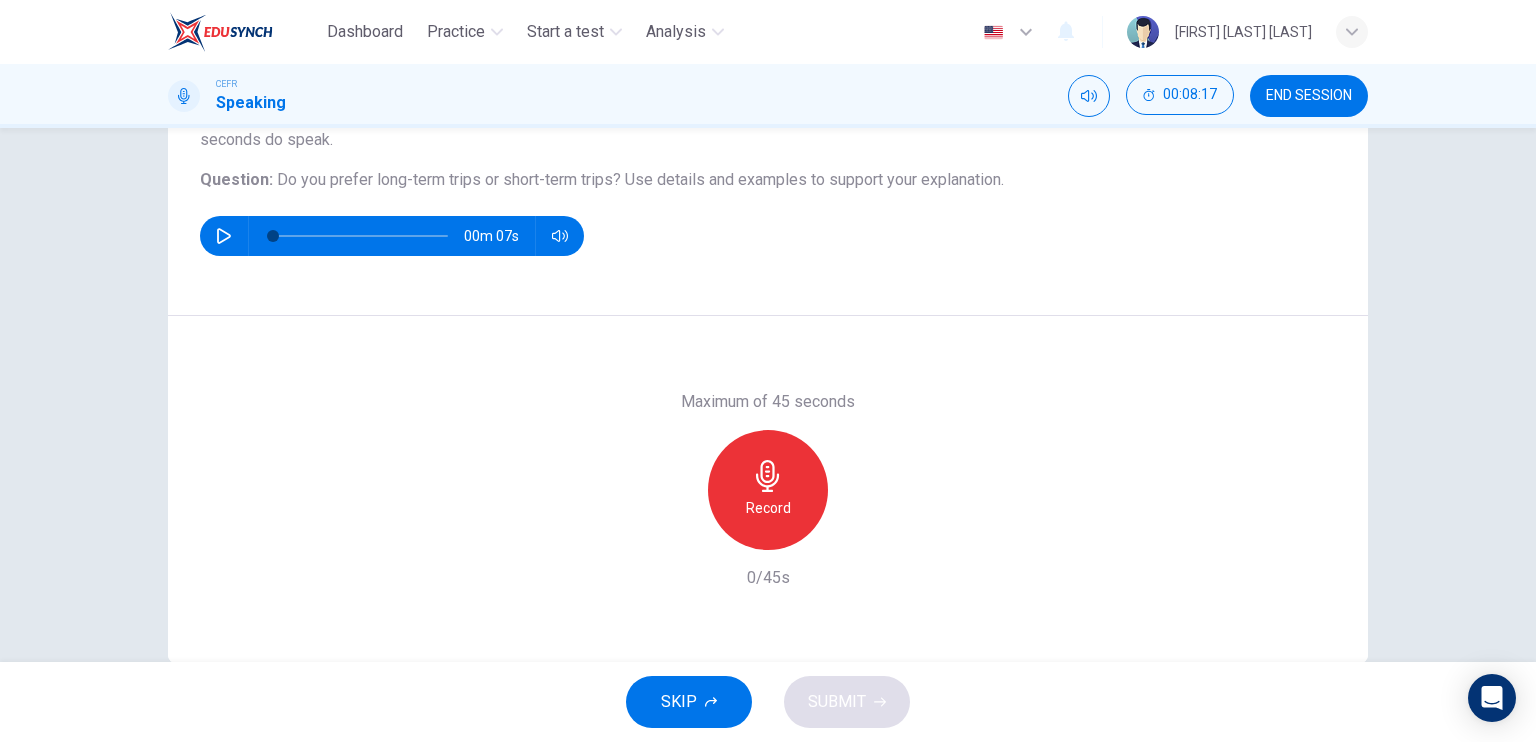 click at bounding box center [767, 476] 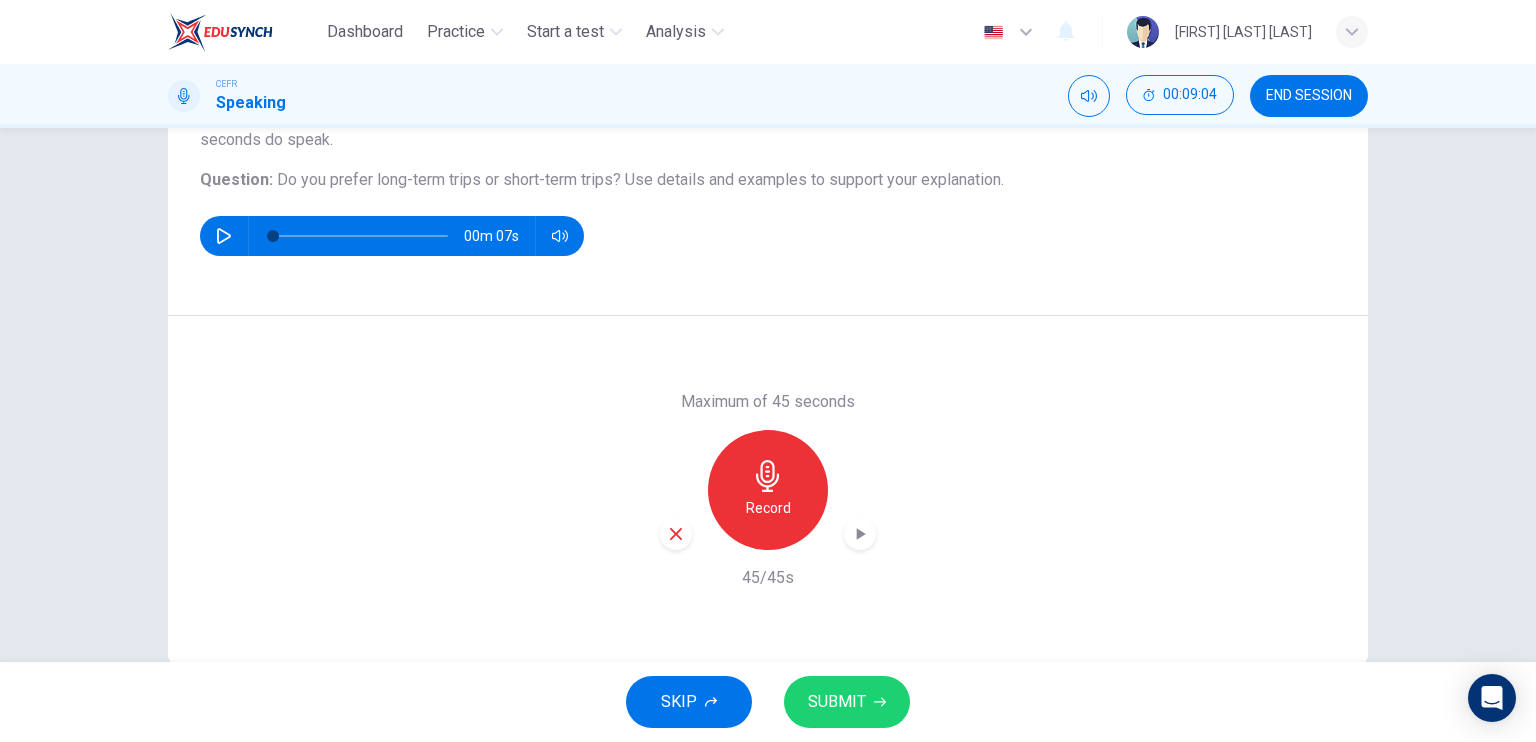 click at bounding box center (860, 534) 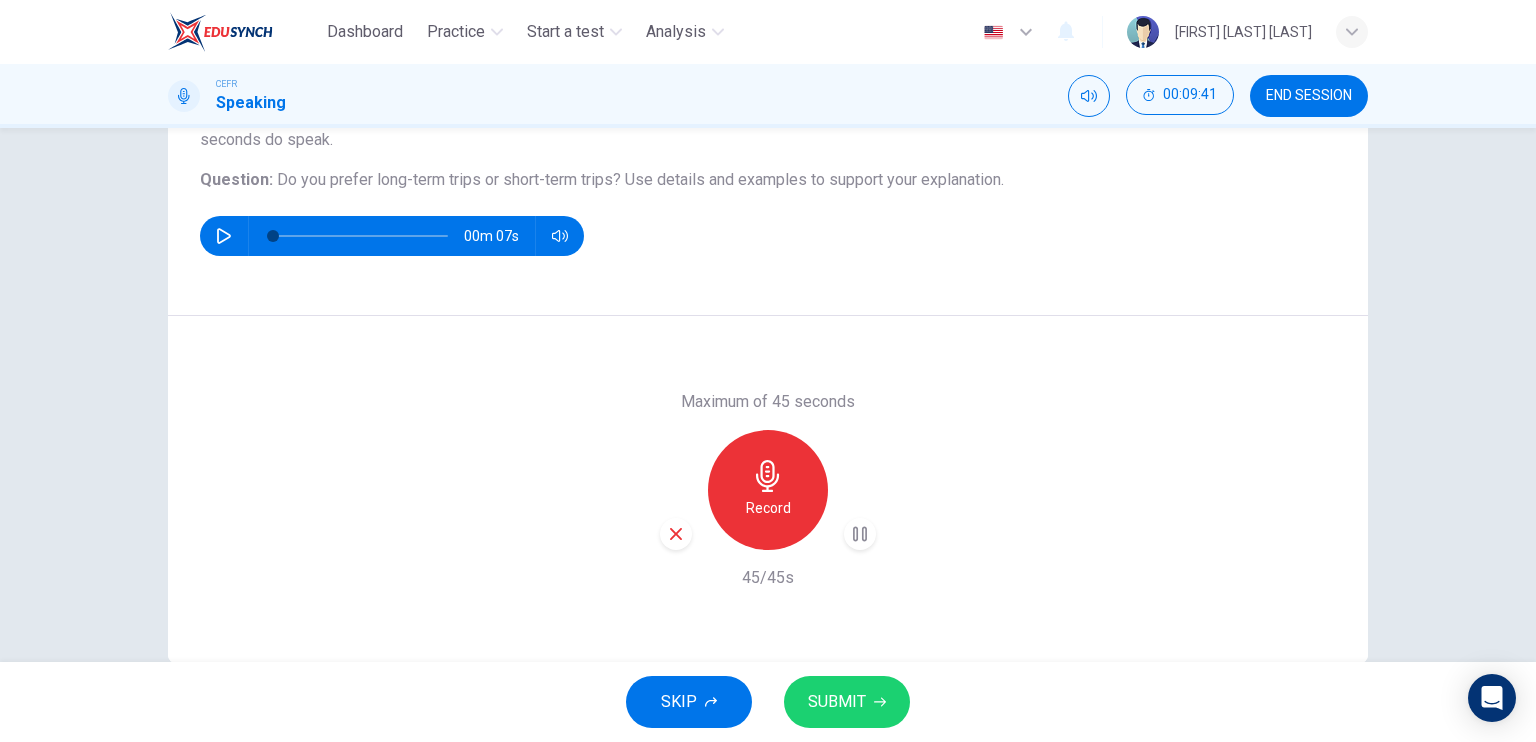 click on "SUBMIT" at bounding box center [837, 702] 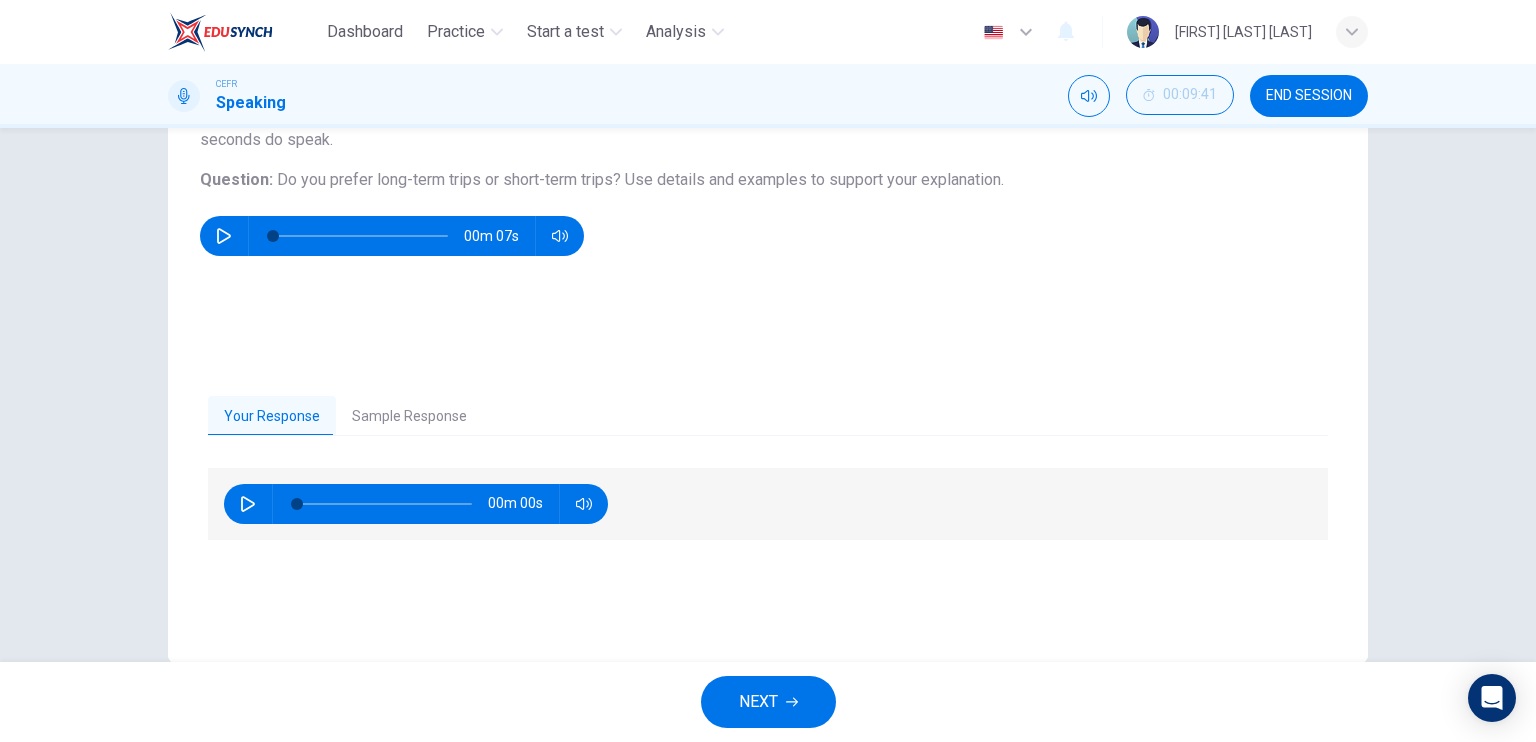 click on "Sample Response" at bounding box center (409, 417) 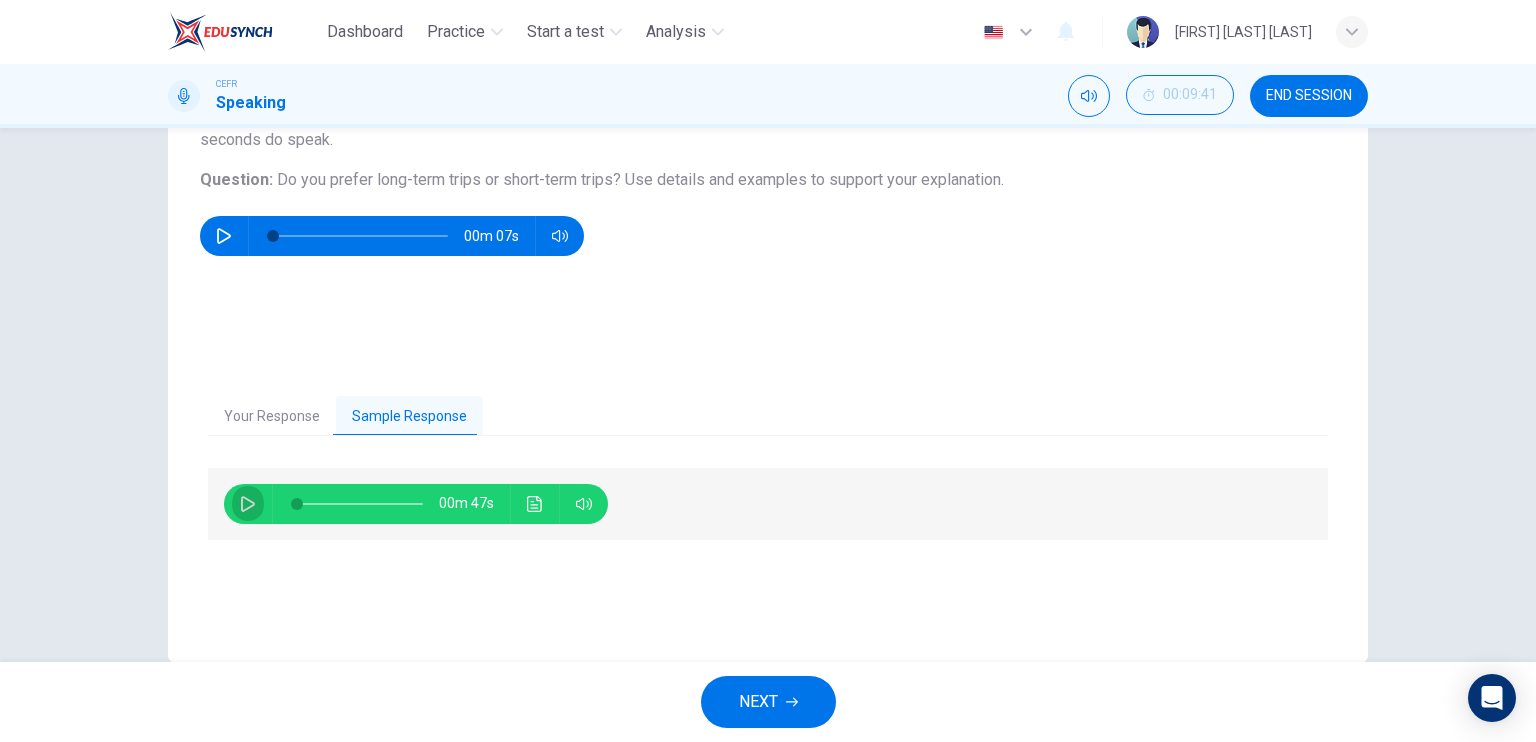 click at bounding box center [248, 504] 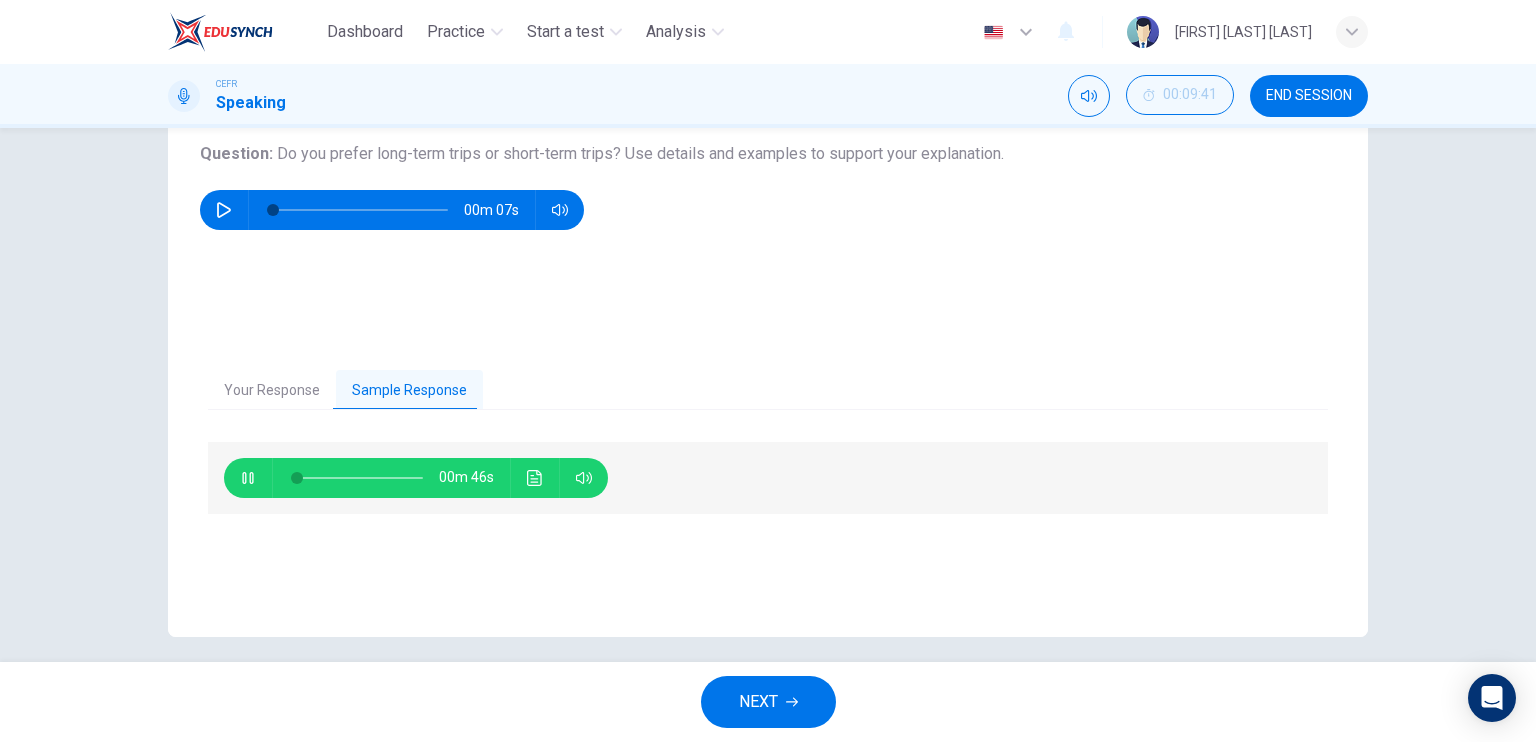 scroll, scrollTop: 240, scrollLeft: 0, axis: vertical 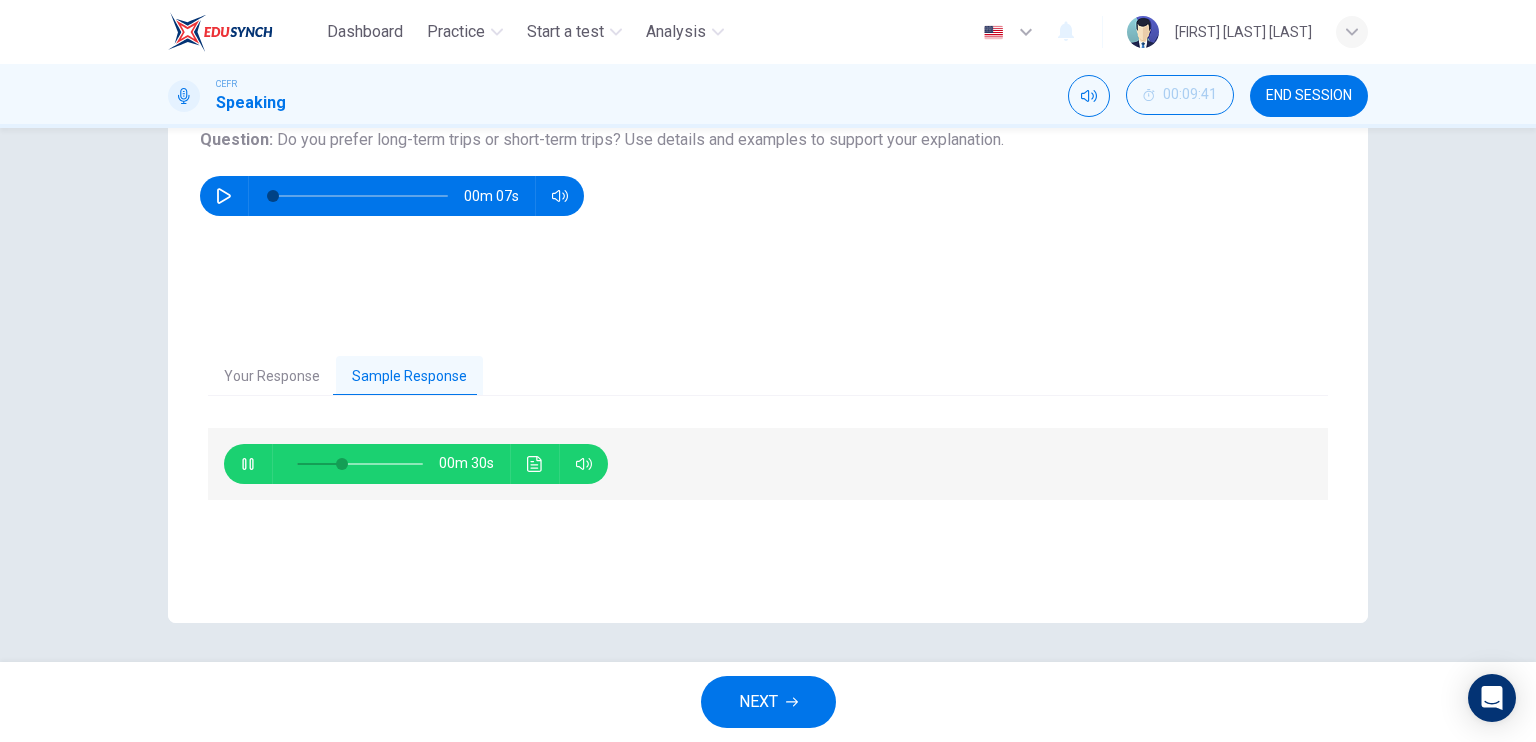 click on "NEXT" at bounding box center (768, 702) 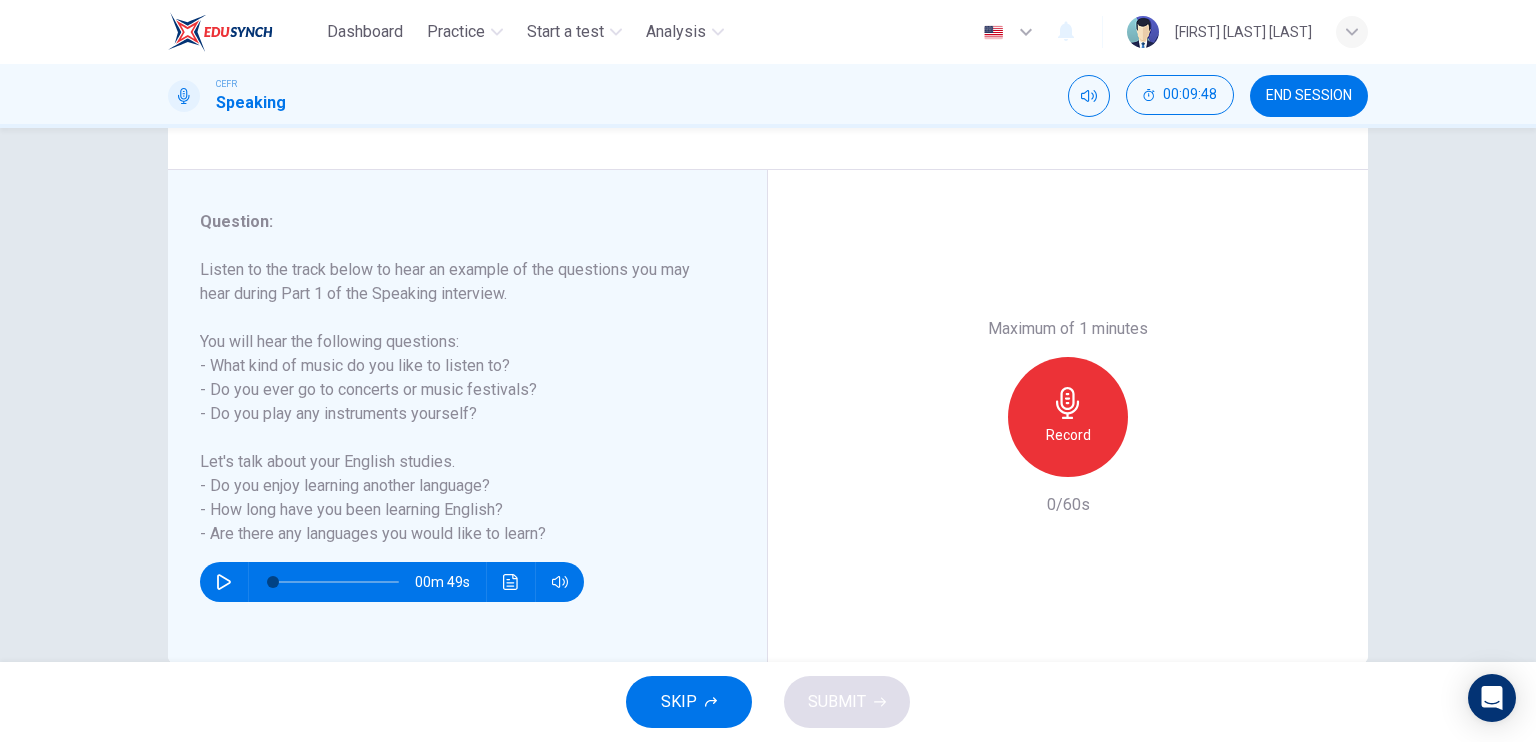scroll, scrollTop: 200, scrollLeft: 0, axis: vertical 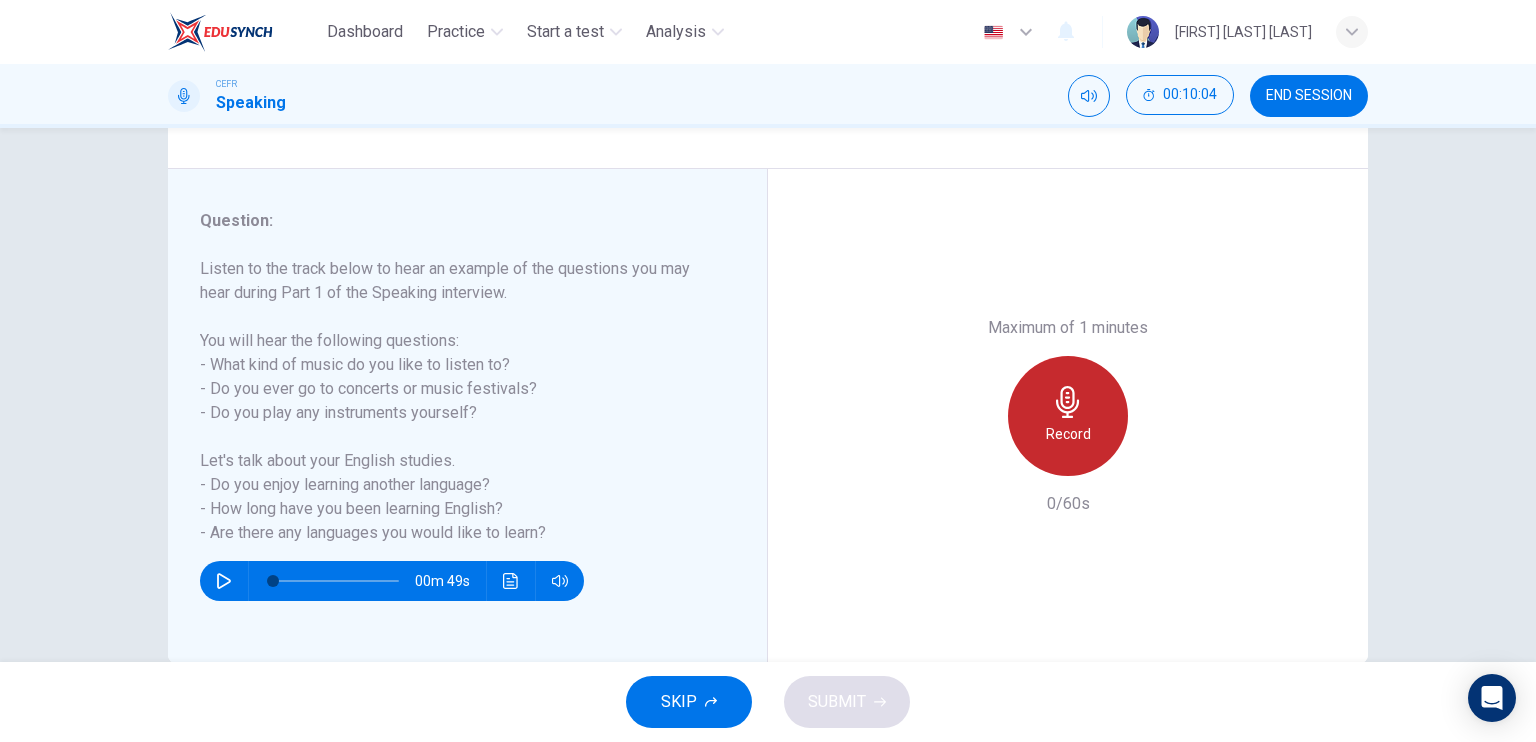 click on "Record" at bounding box center [1068, 434] 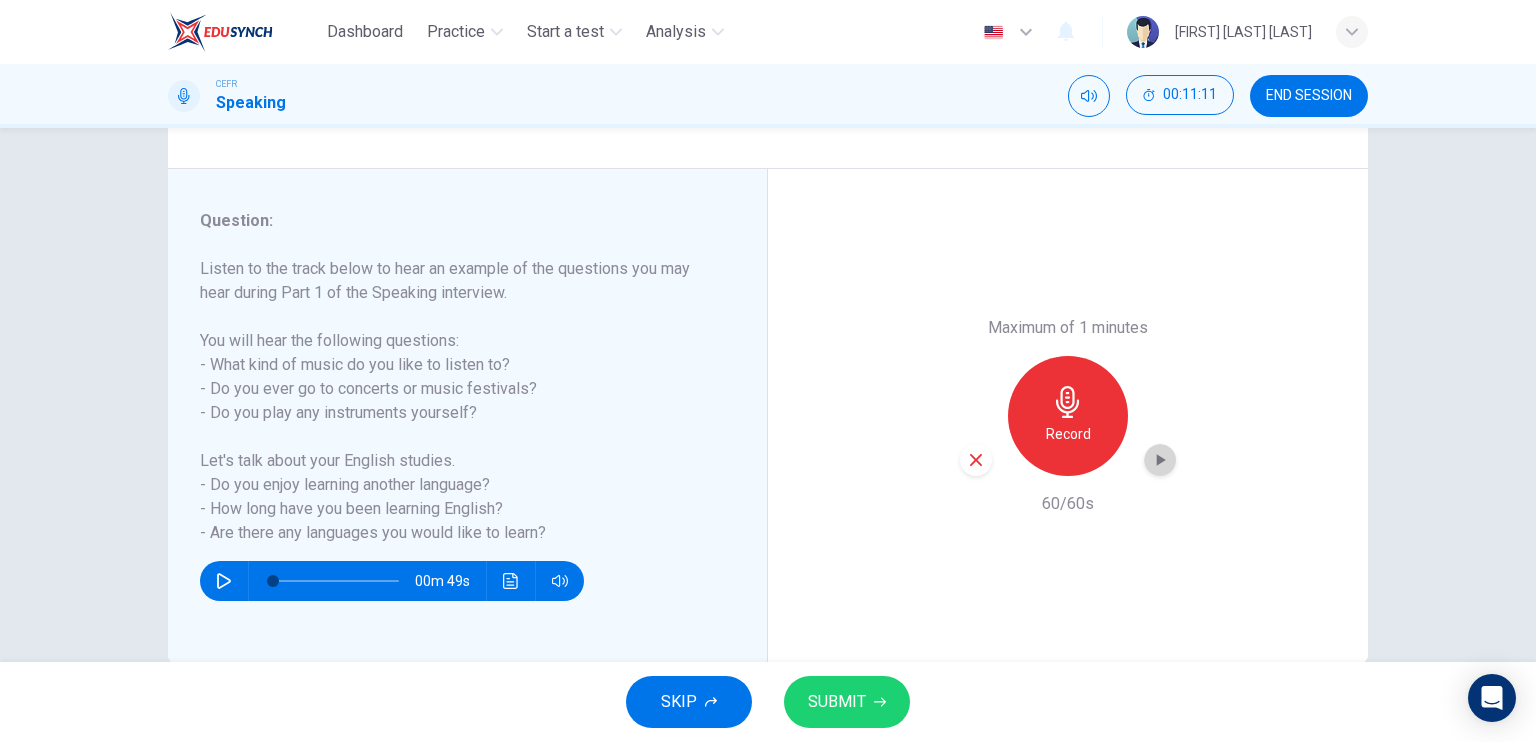 click at bounding box center [1160, 460] 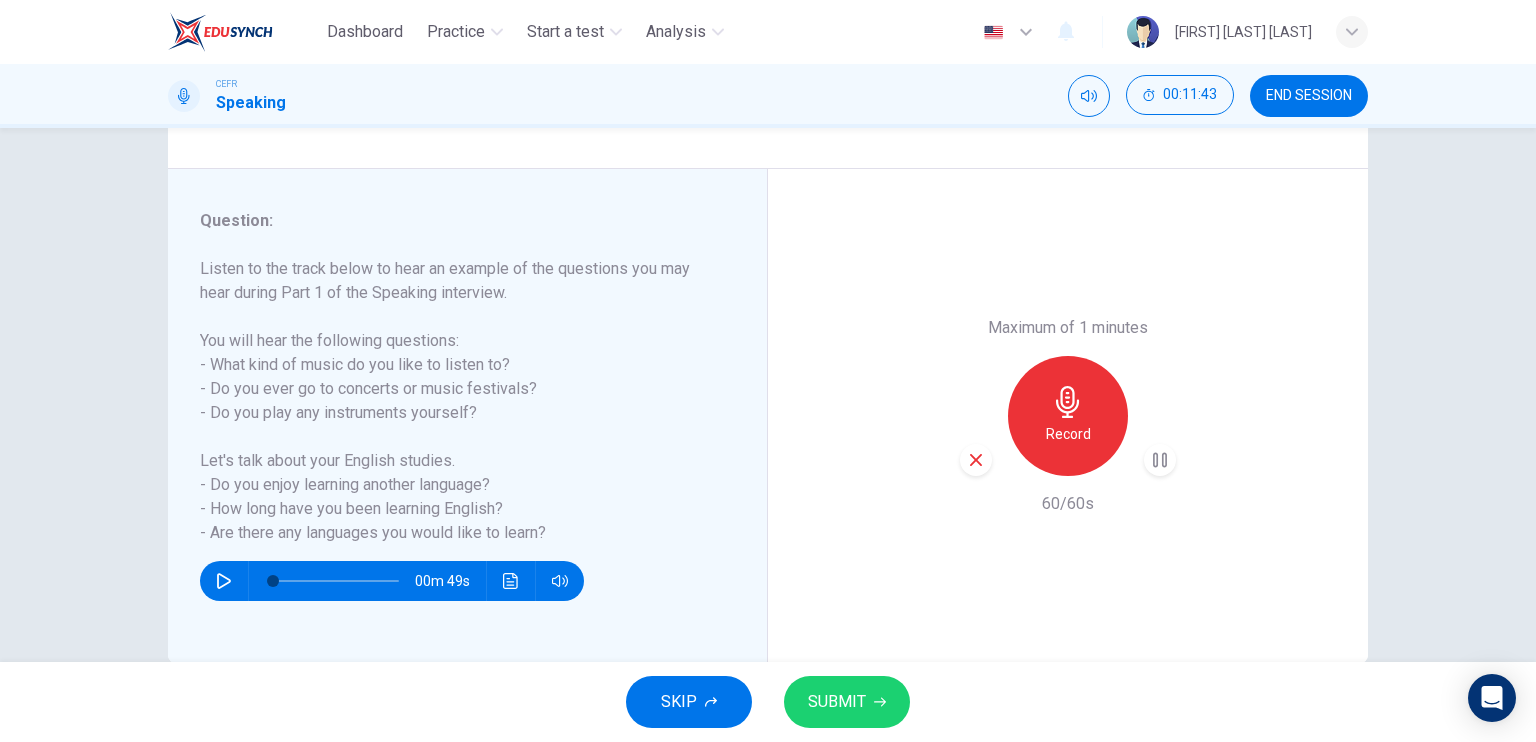click at bounding box center [1160, 460] 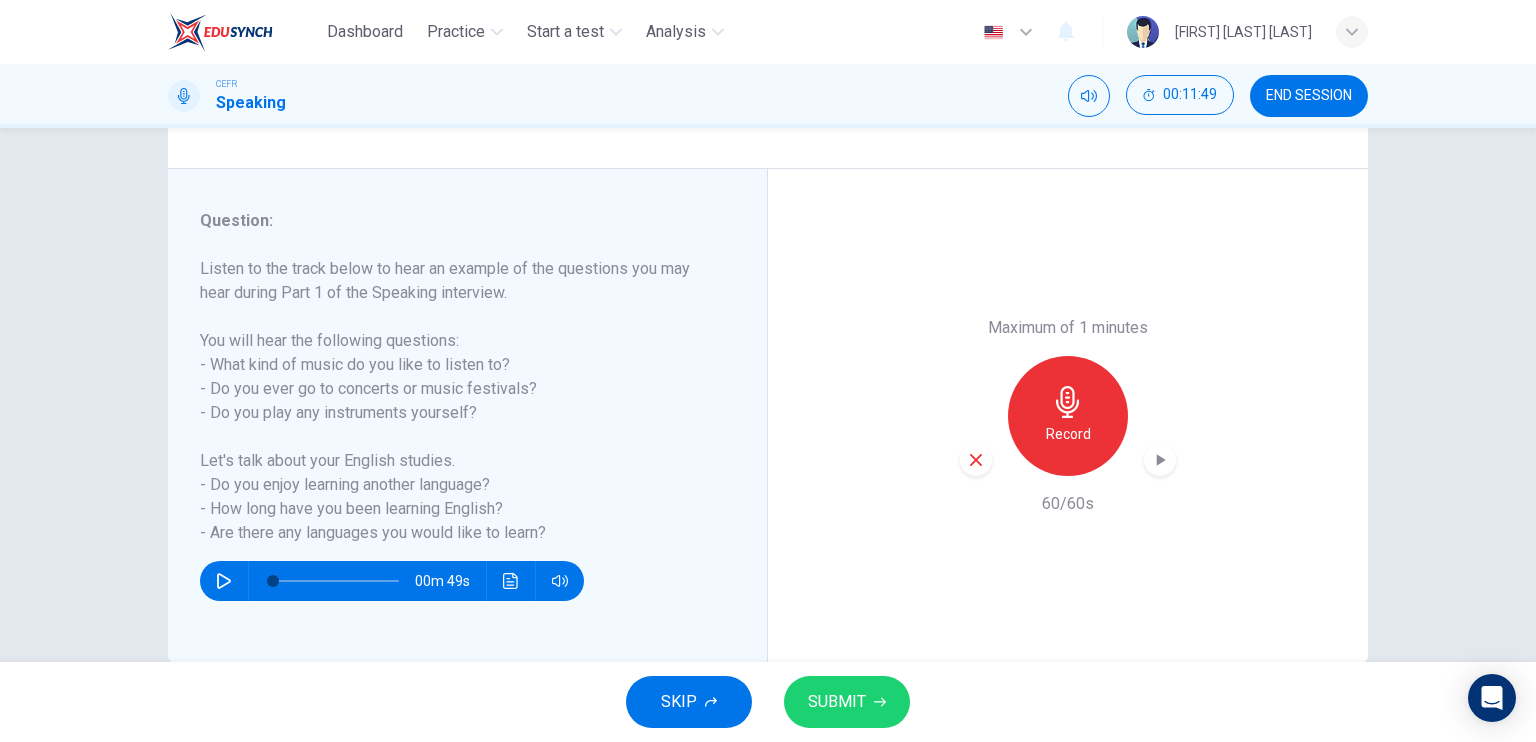 click at bounding box center [1160, 460] 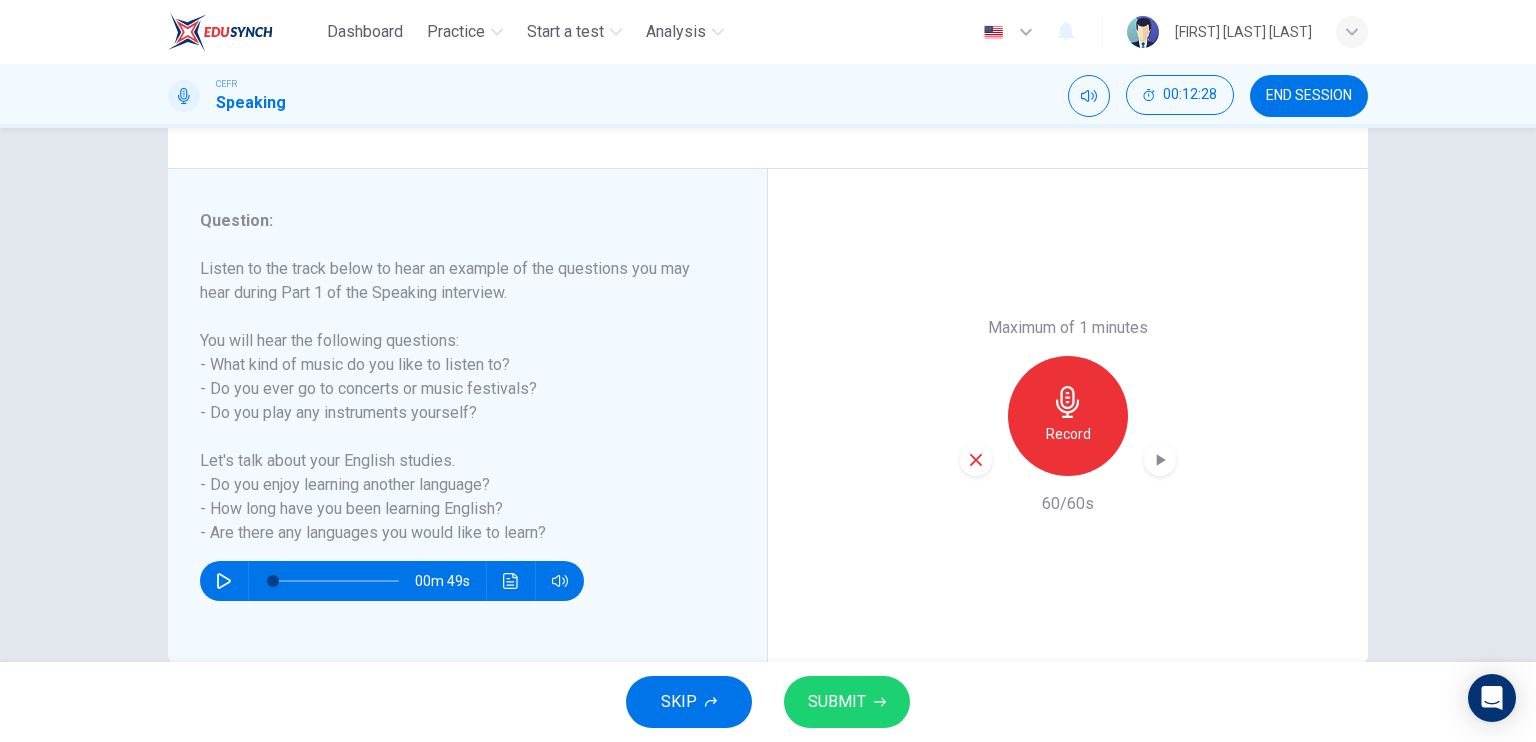 click on "SUBMIT" at bounding box center [847, 702] 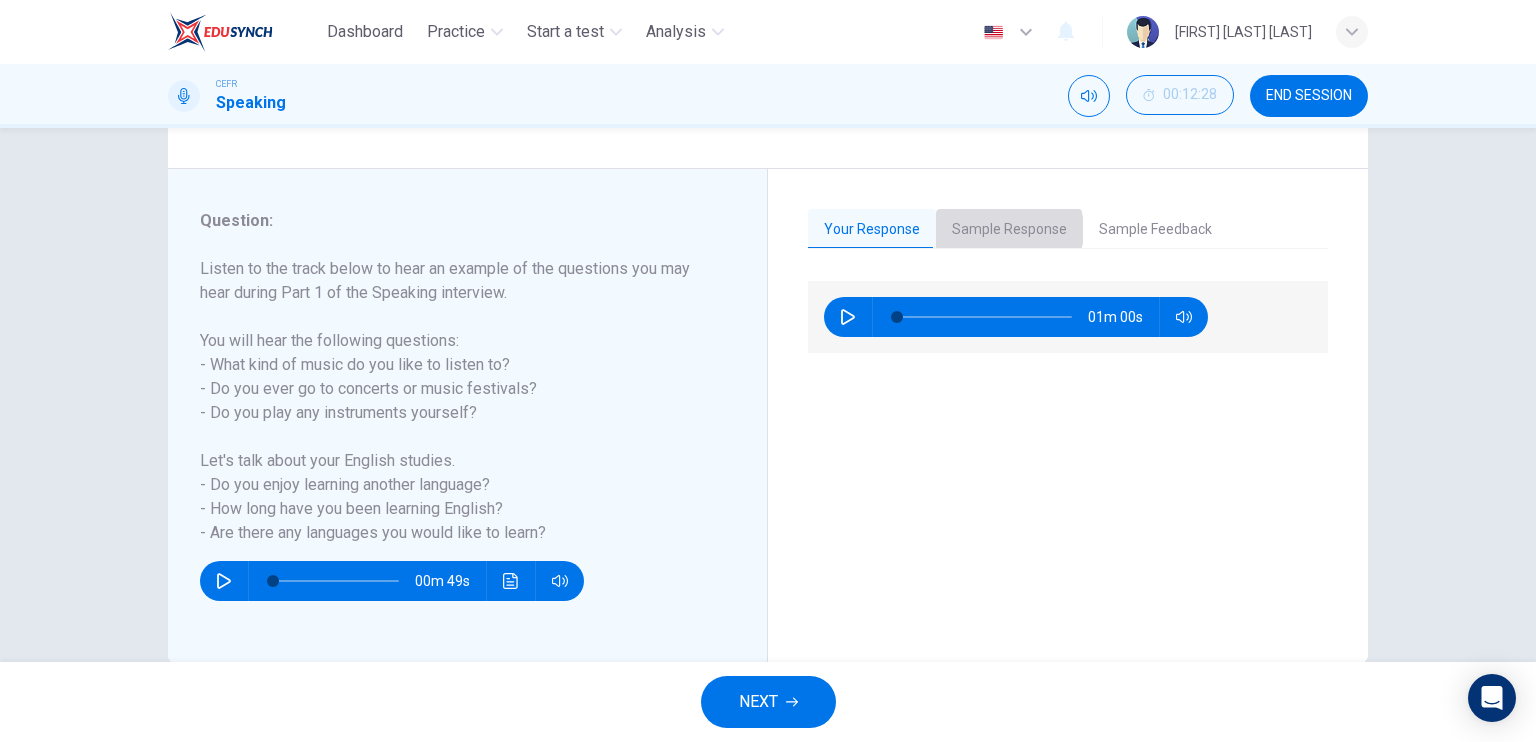 click on "Sample Response" at bounding box center [1009, 230] 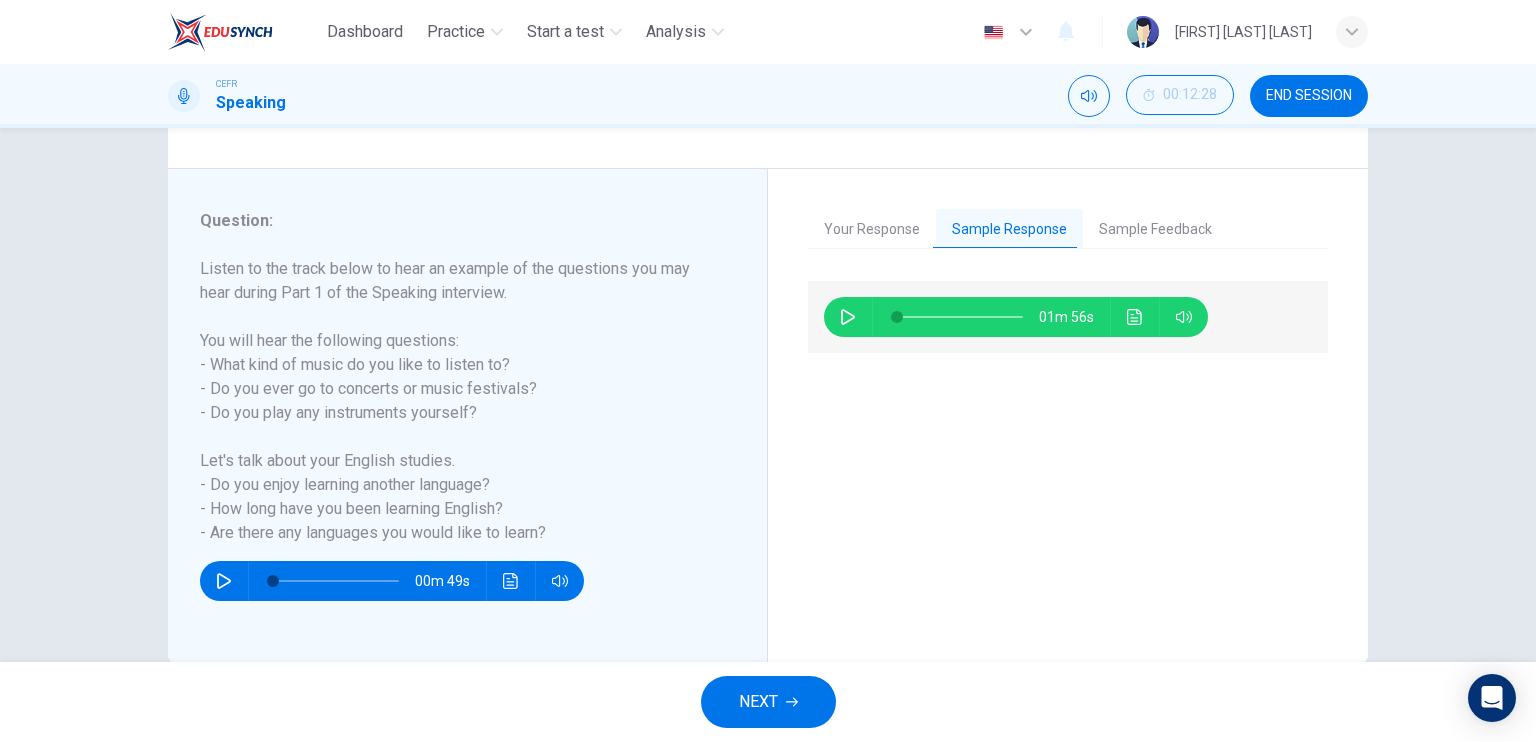 click on "01m 56s" at bounding box center (1016, 317) 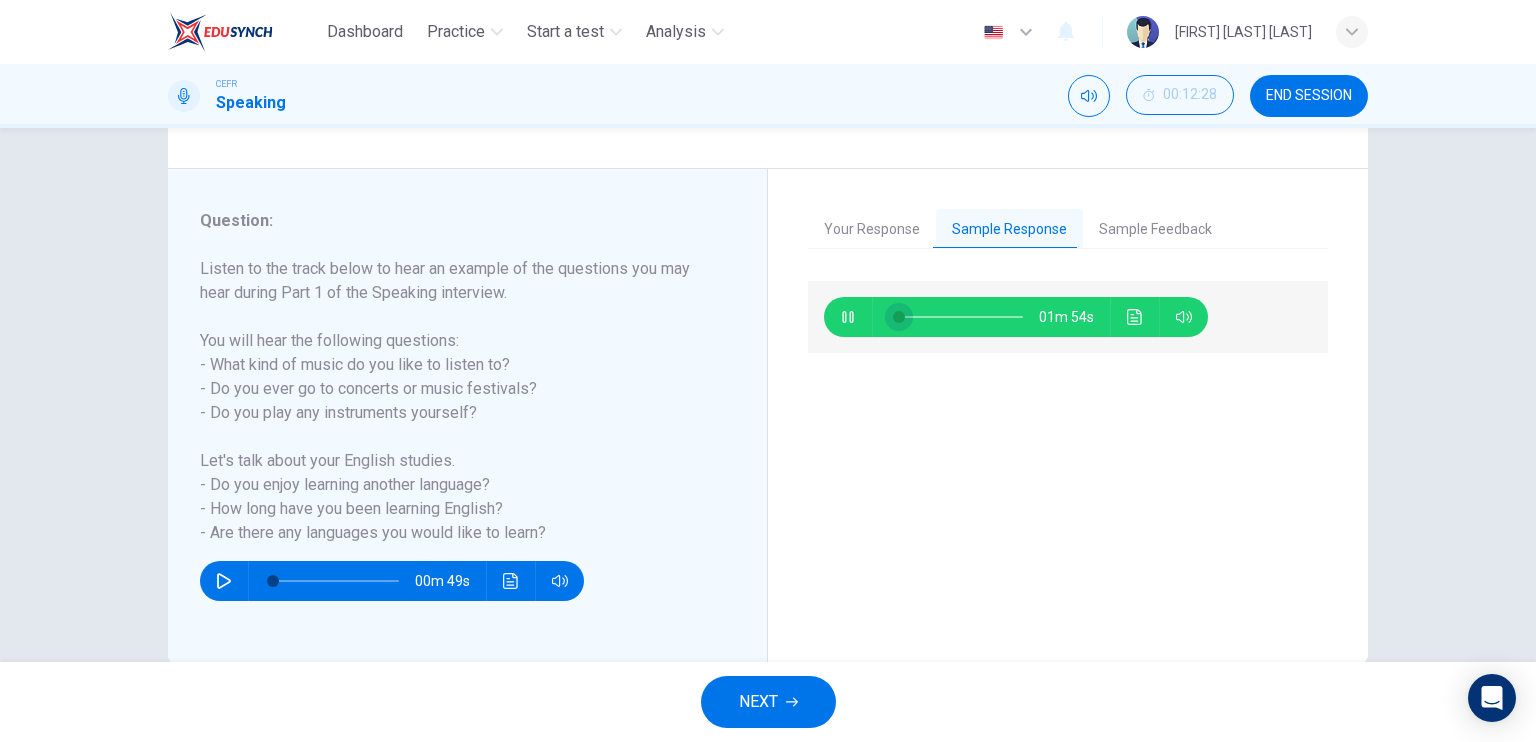 click at bounding box center (899, 317) 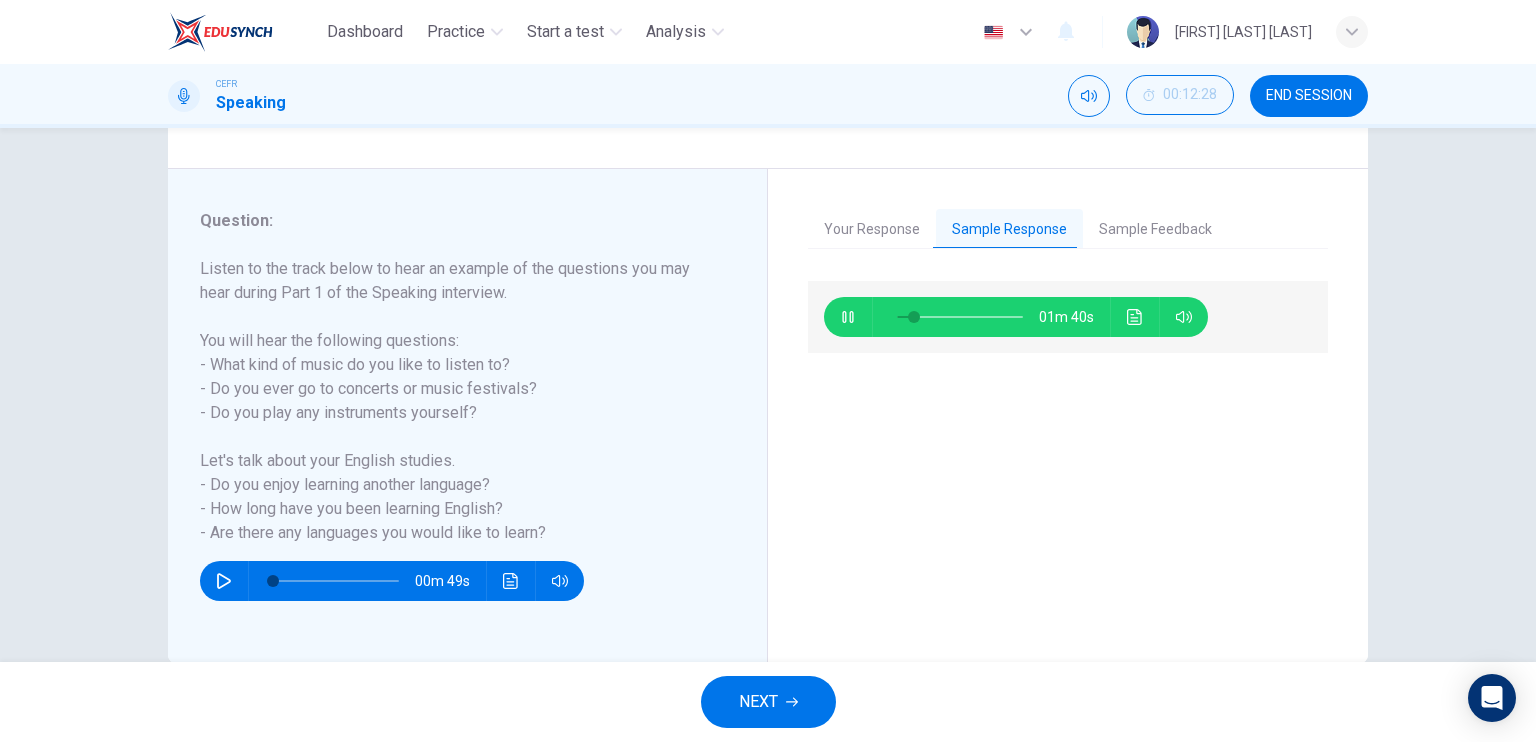 click on "Sample Feedback" at bounding box center [1155, 230] 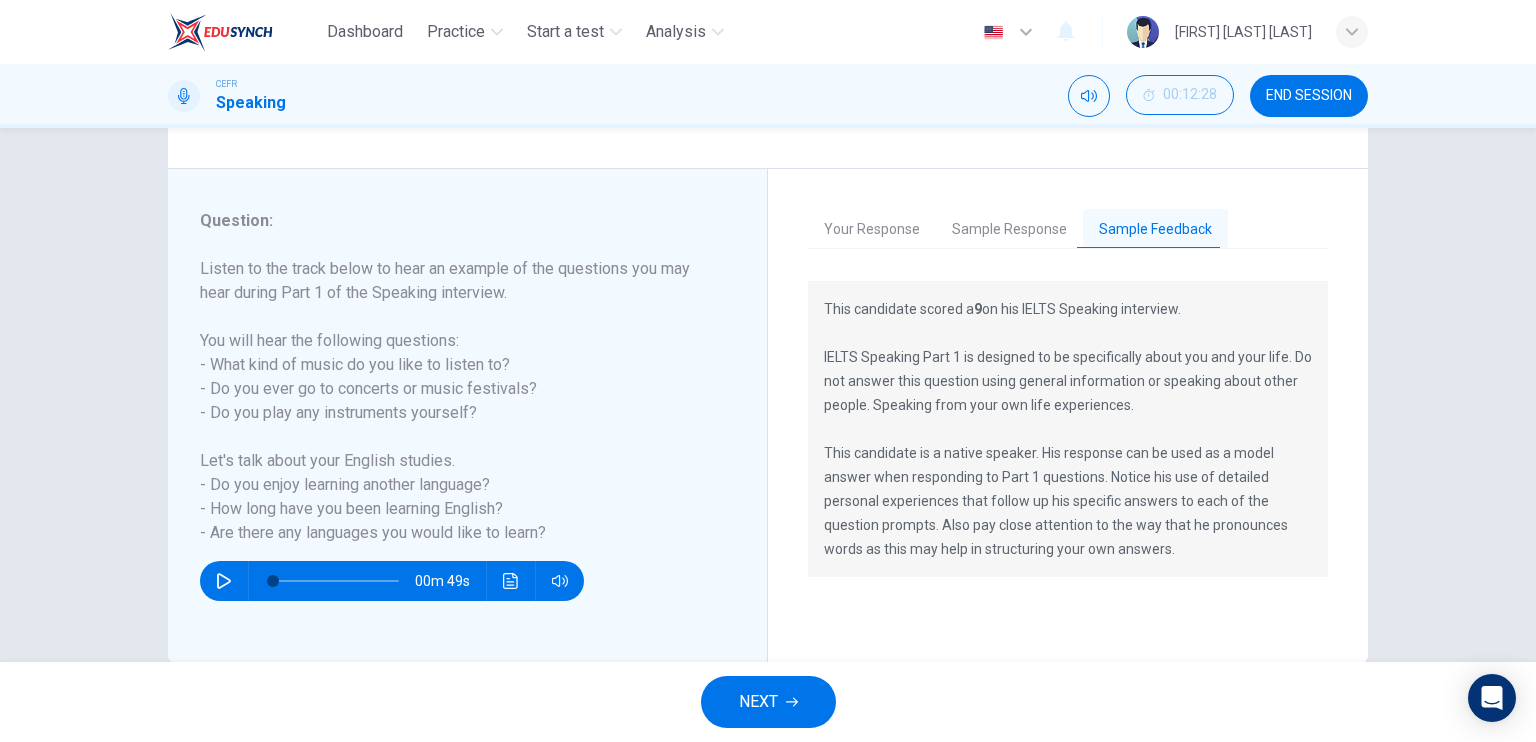 click on "Sample Response" at bounding box center [1009, 230] 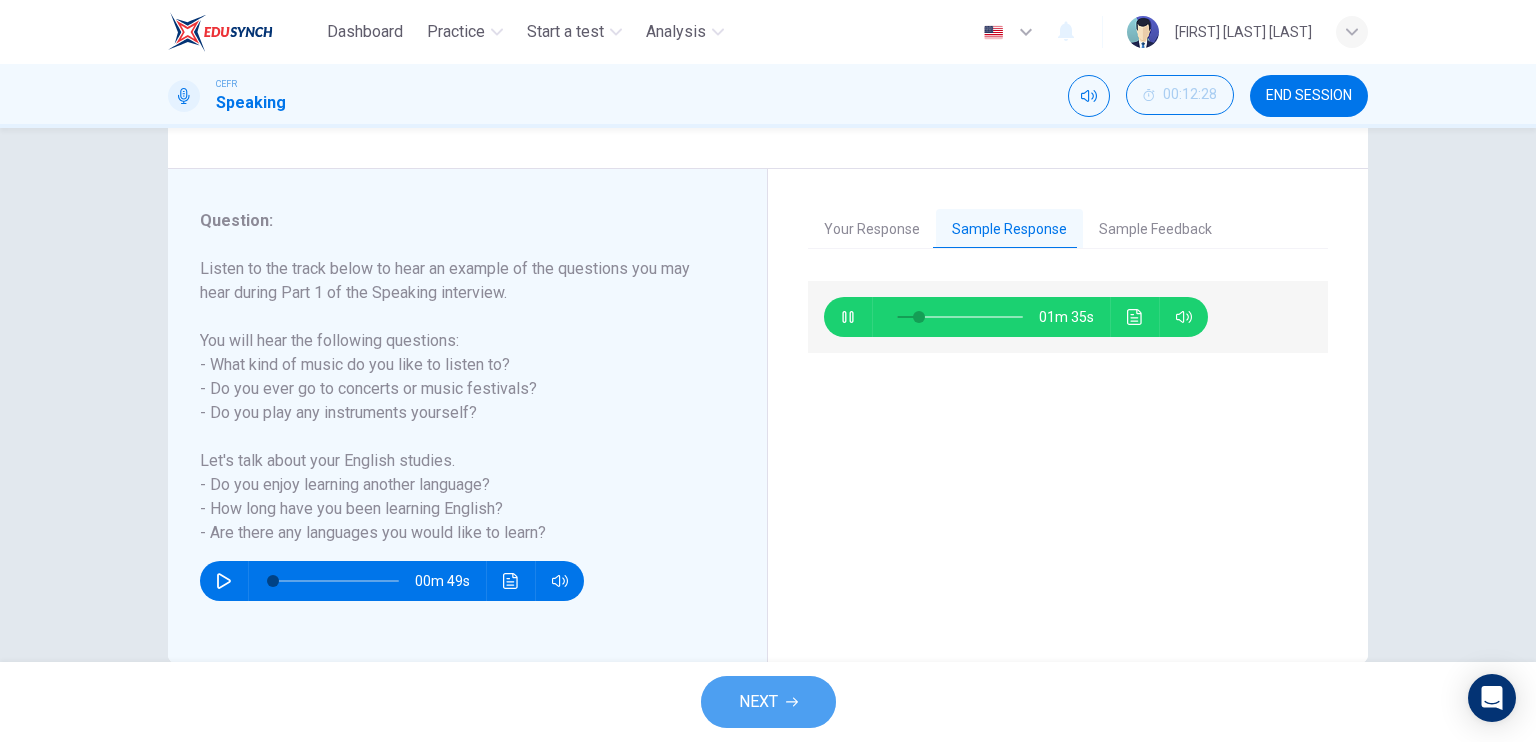 click at bounding box center [792, 702] 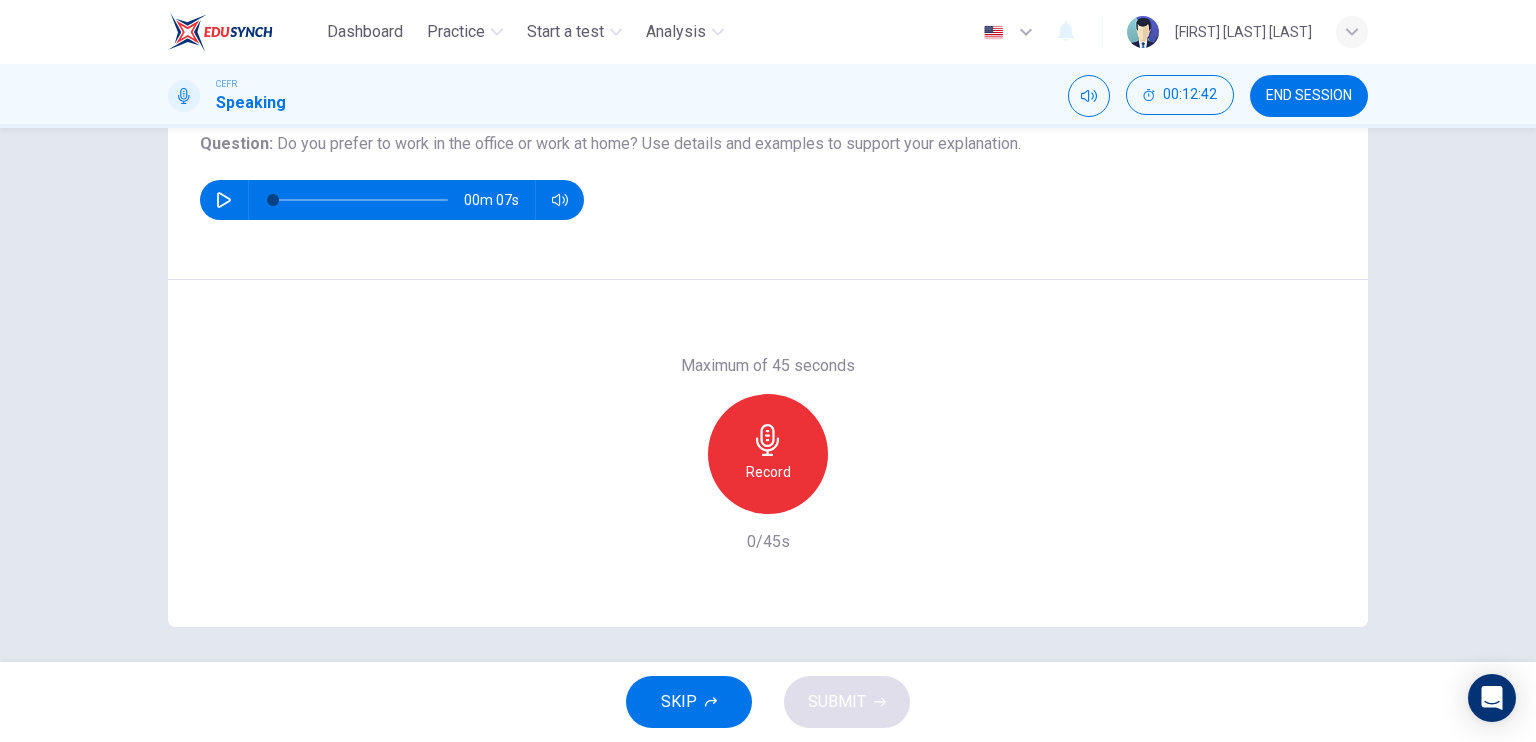 scroll, scrollTop: 240, scrollLeft: 0, axis: vertical 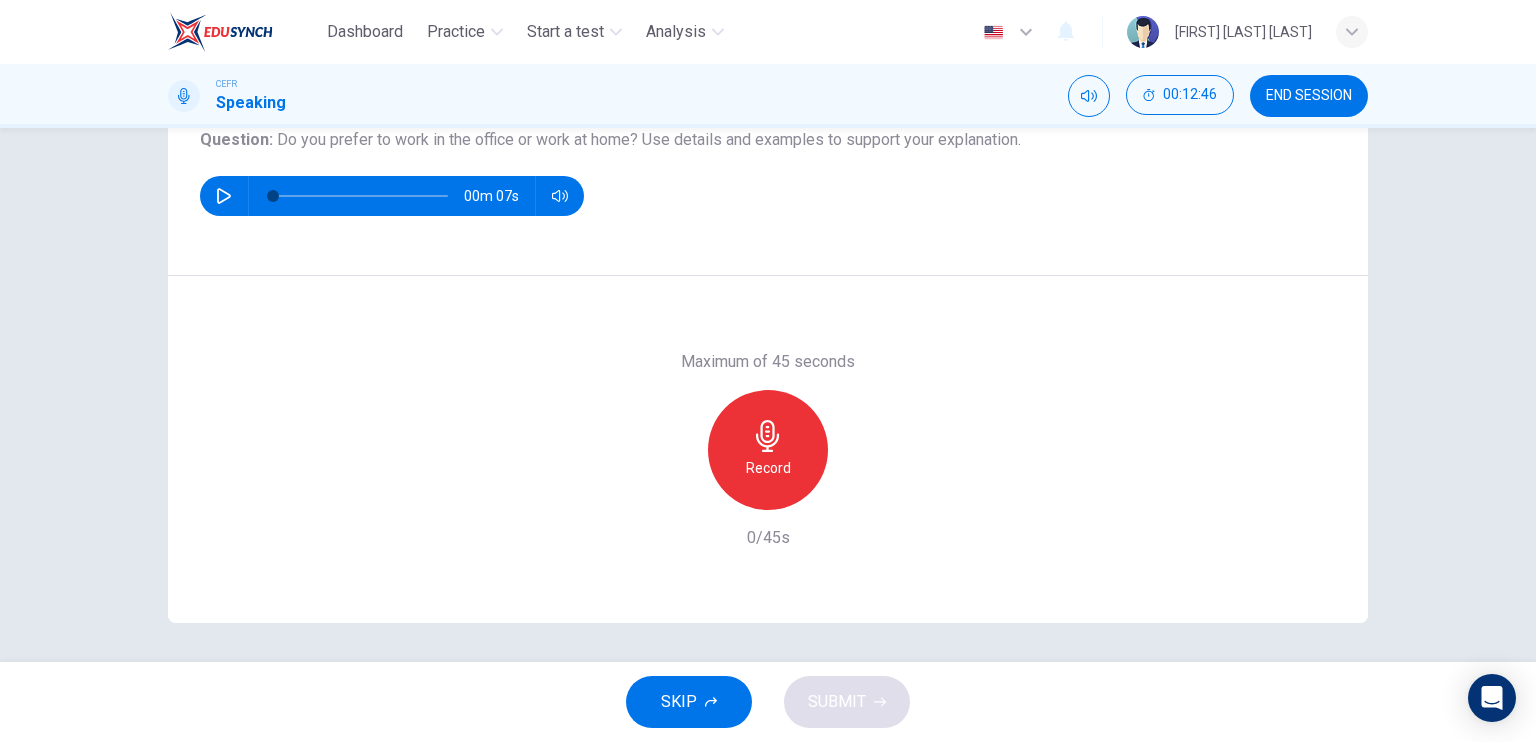click at bounding box center [768, 436] 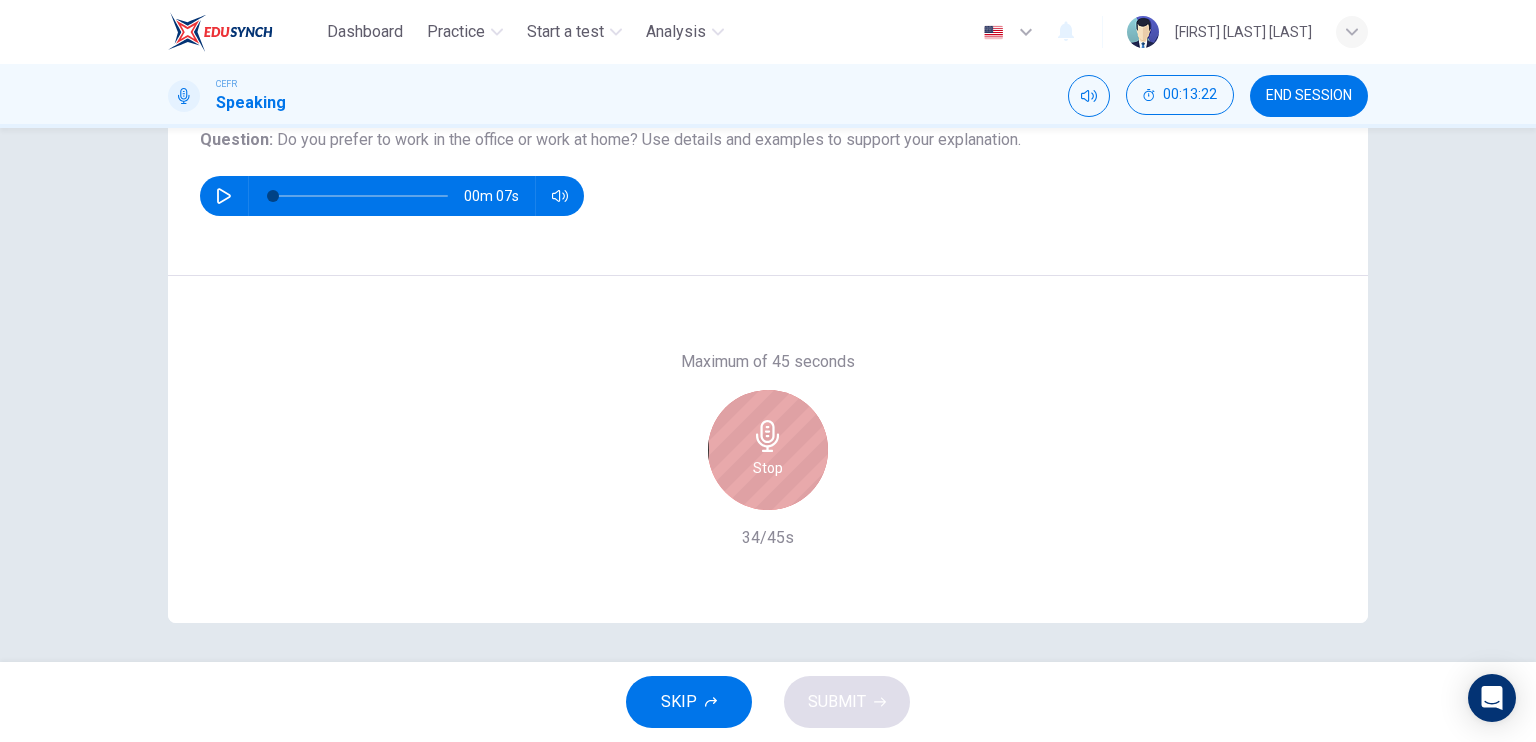 click on "Stop" at bounding box center (768, 450) 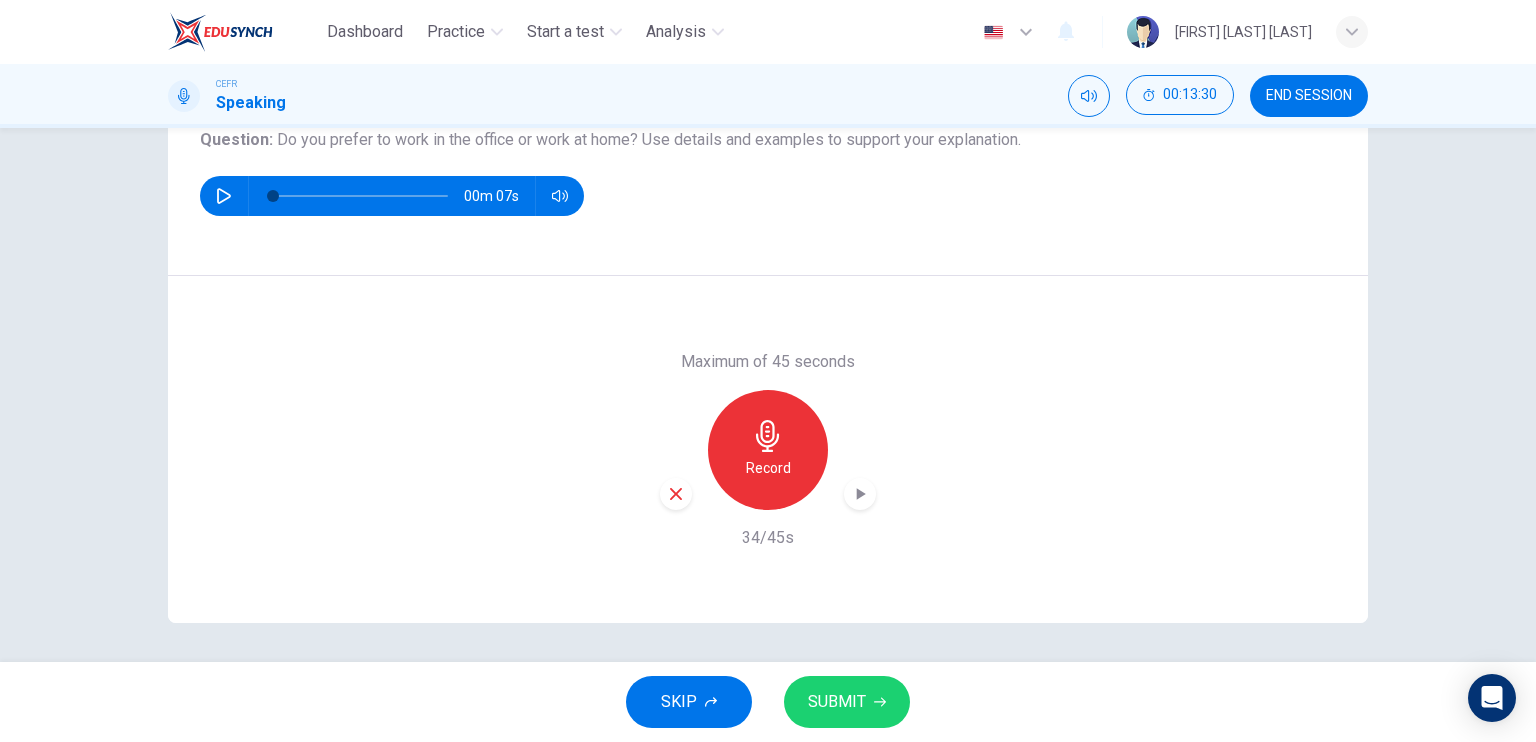 click on "Record" at bounding box center [768, 450] 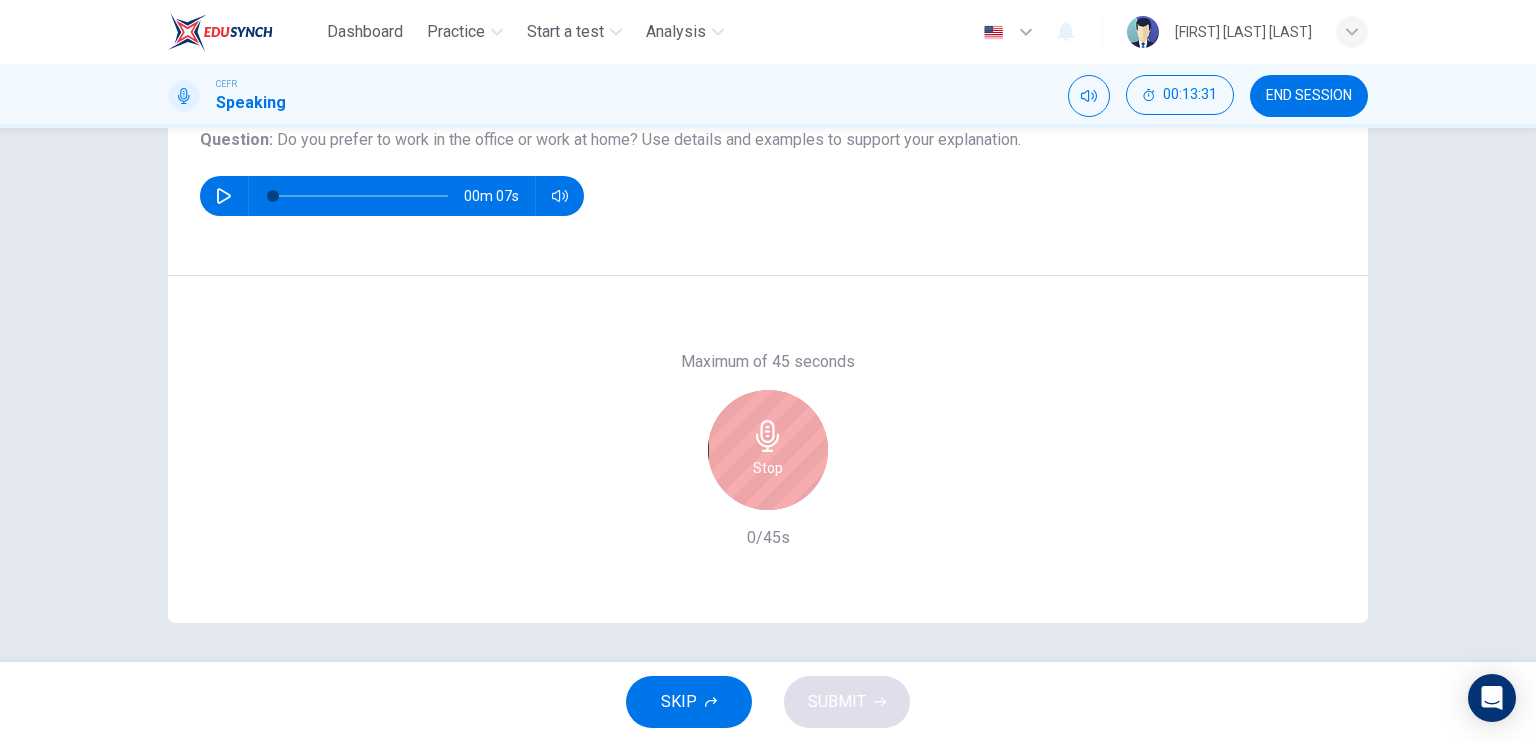 click on "Stop" at bounding box center [768, 450] 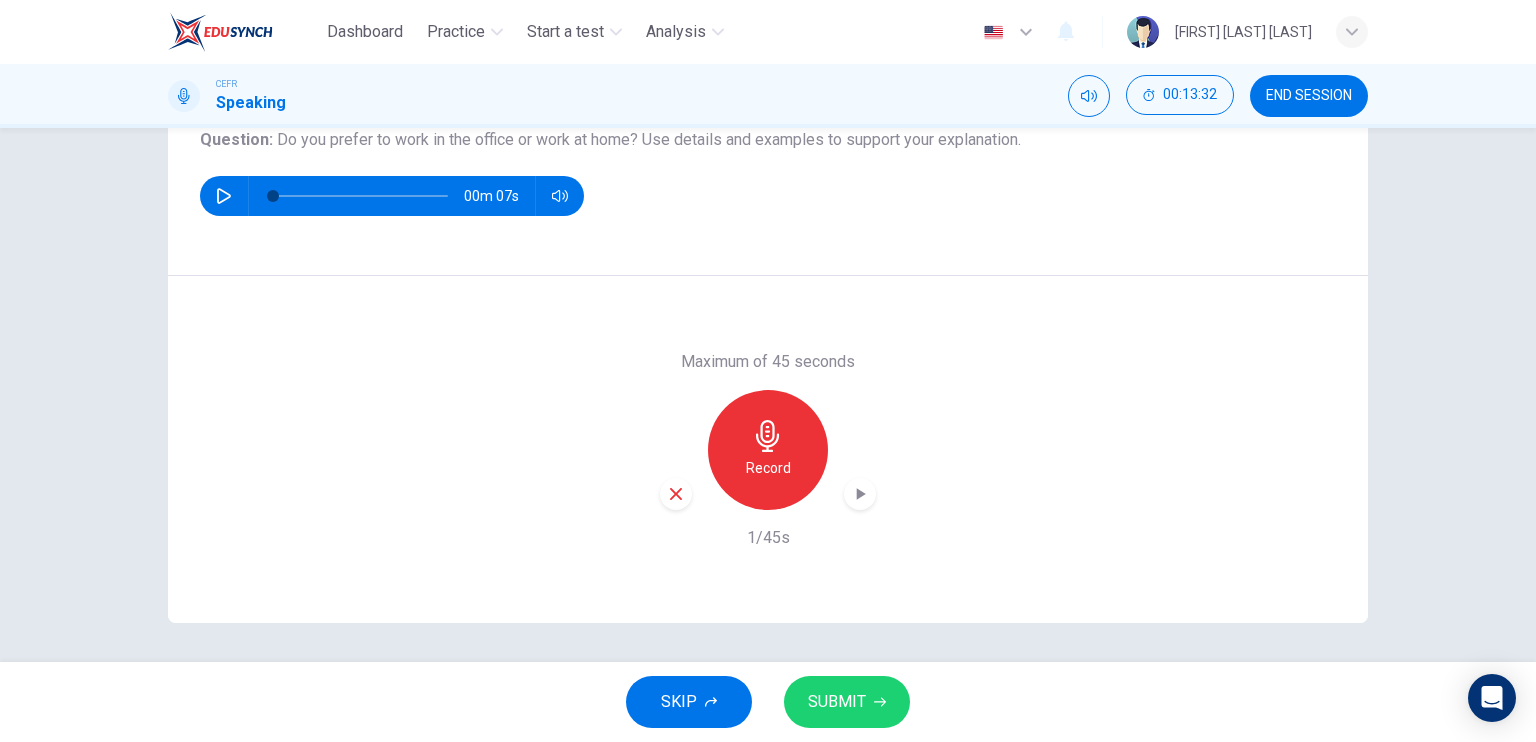 click at bounding box center [676, 494] 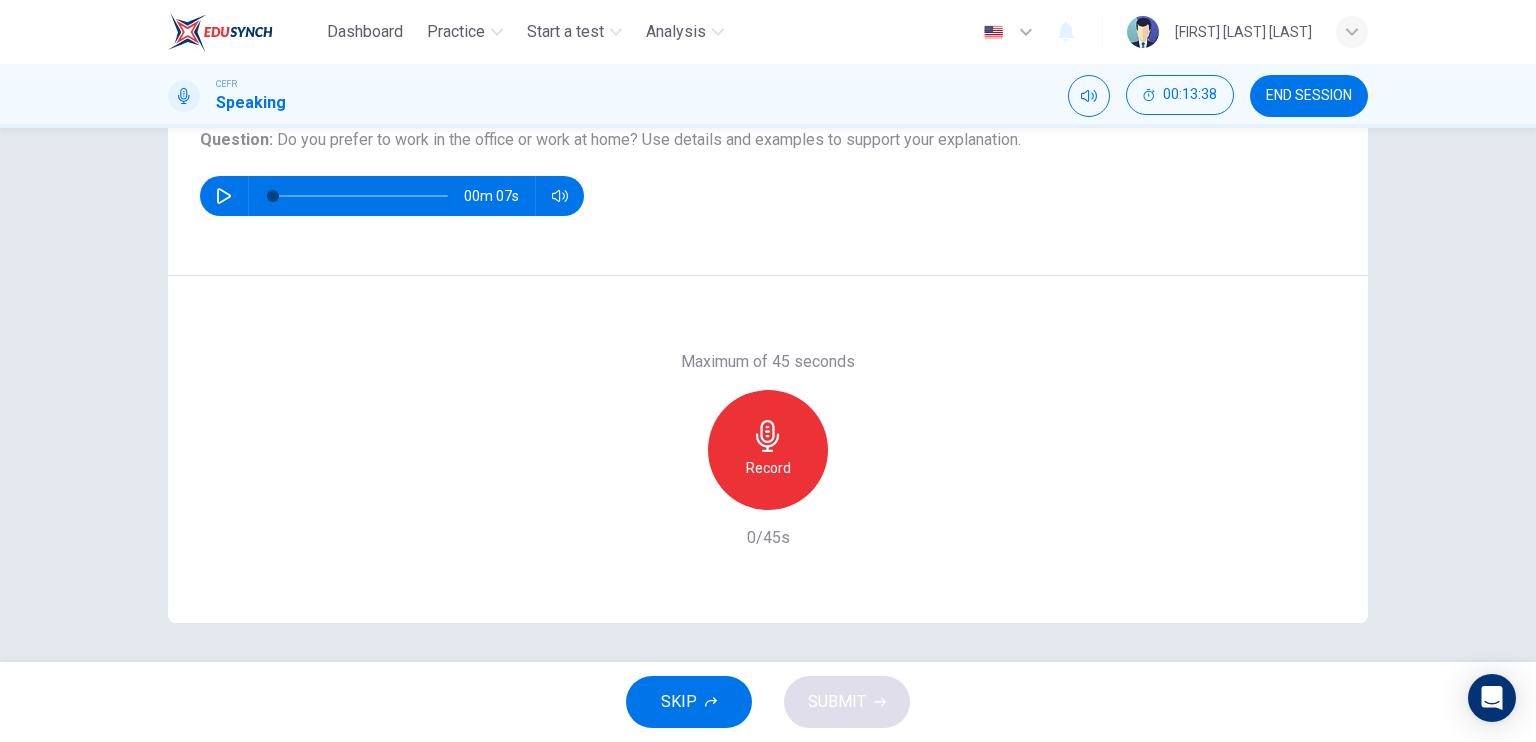 click on "Record" at bounding box center (768, 450) 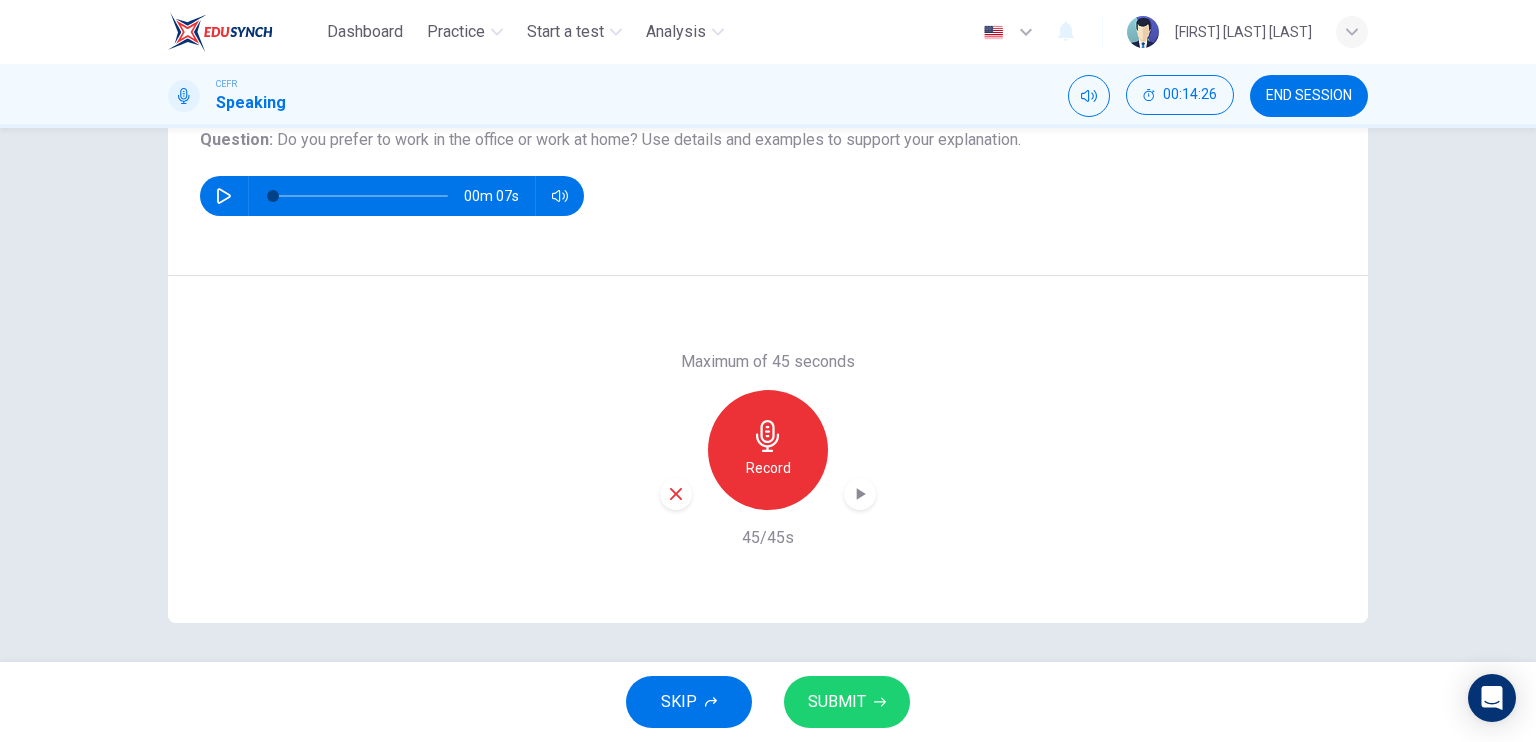 drag, startPoint x: 839, startPoint y: 699, endPoint x: 823, endPoint y: 683, distance: 22.627417 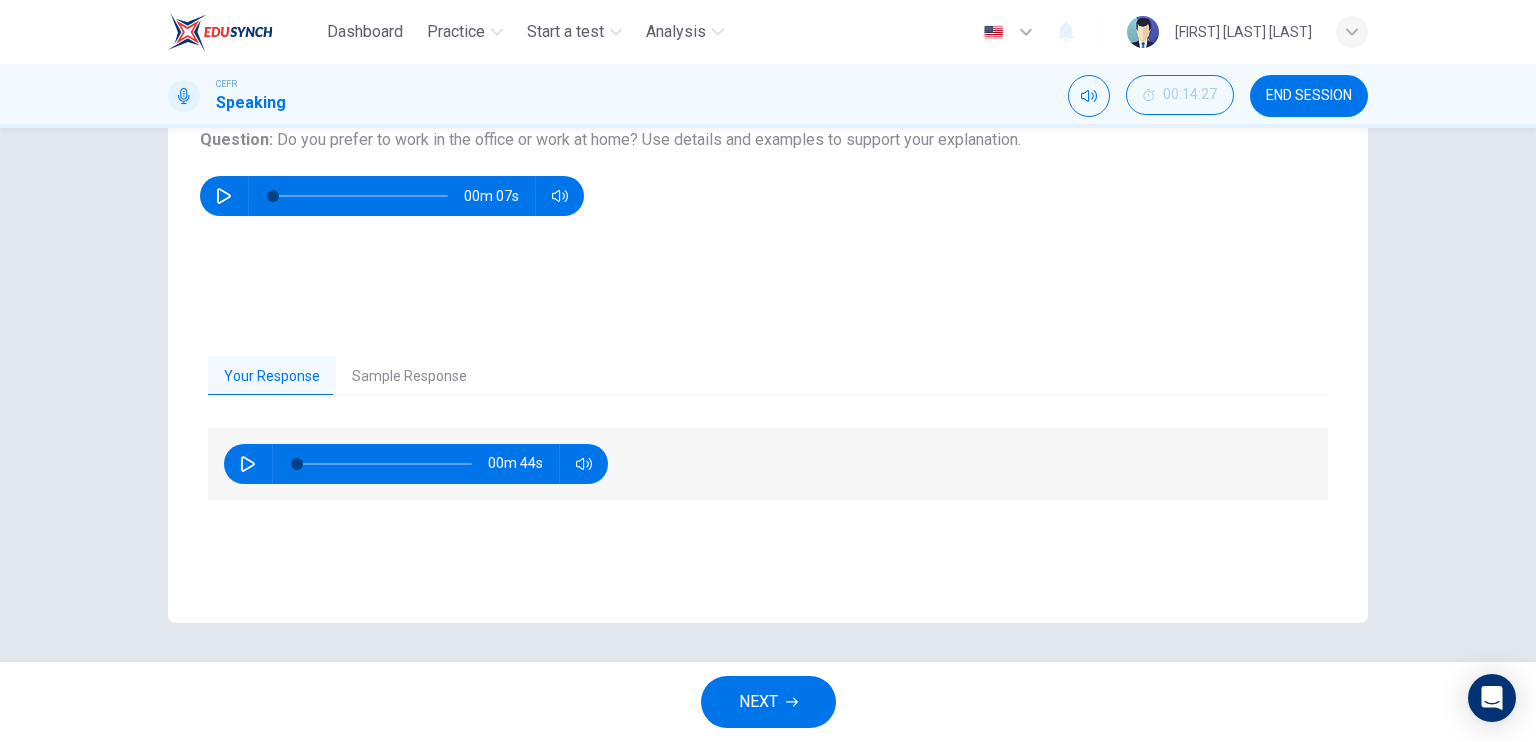 click at bounding box center (248, 464) 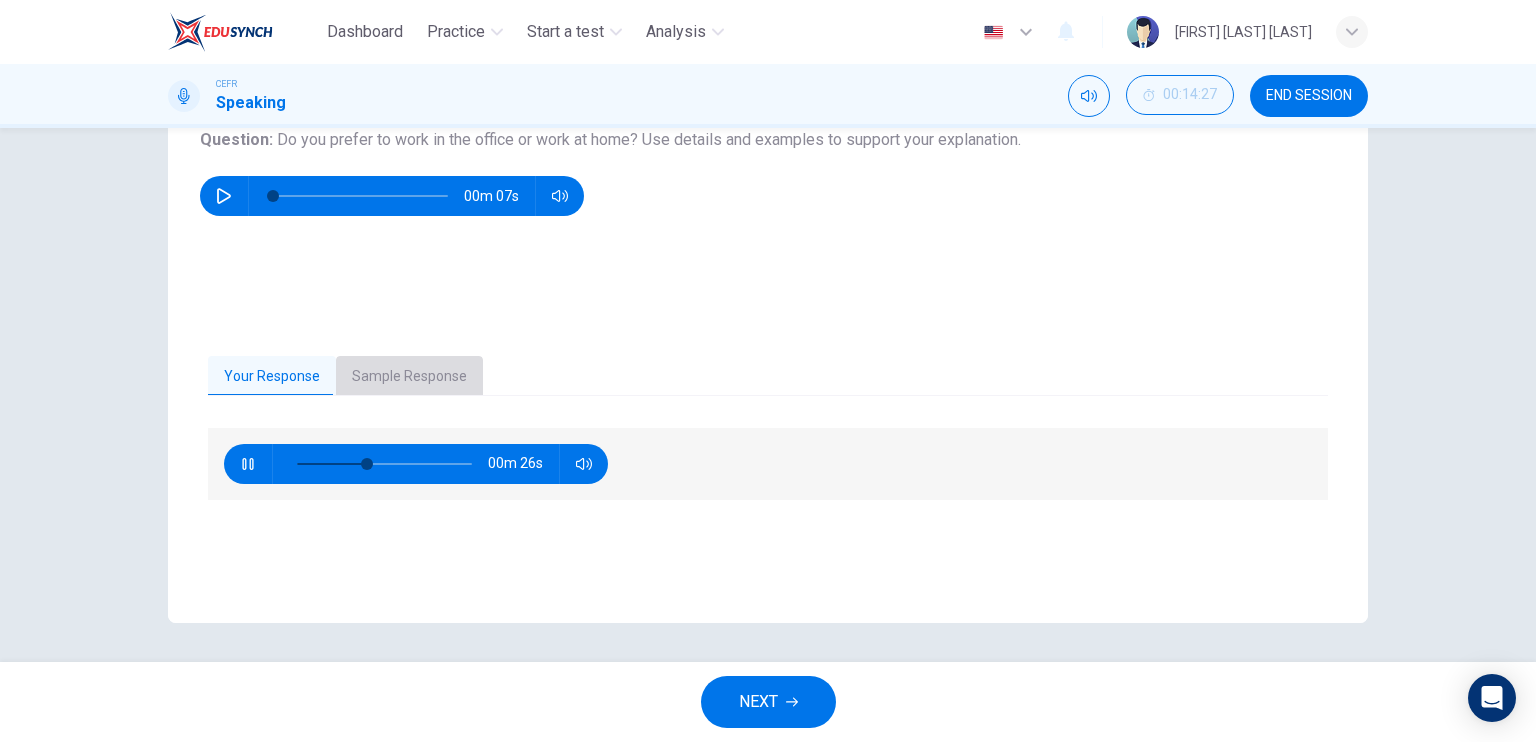 click on "Sample Response" at bounding box center [409, 377] 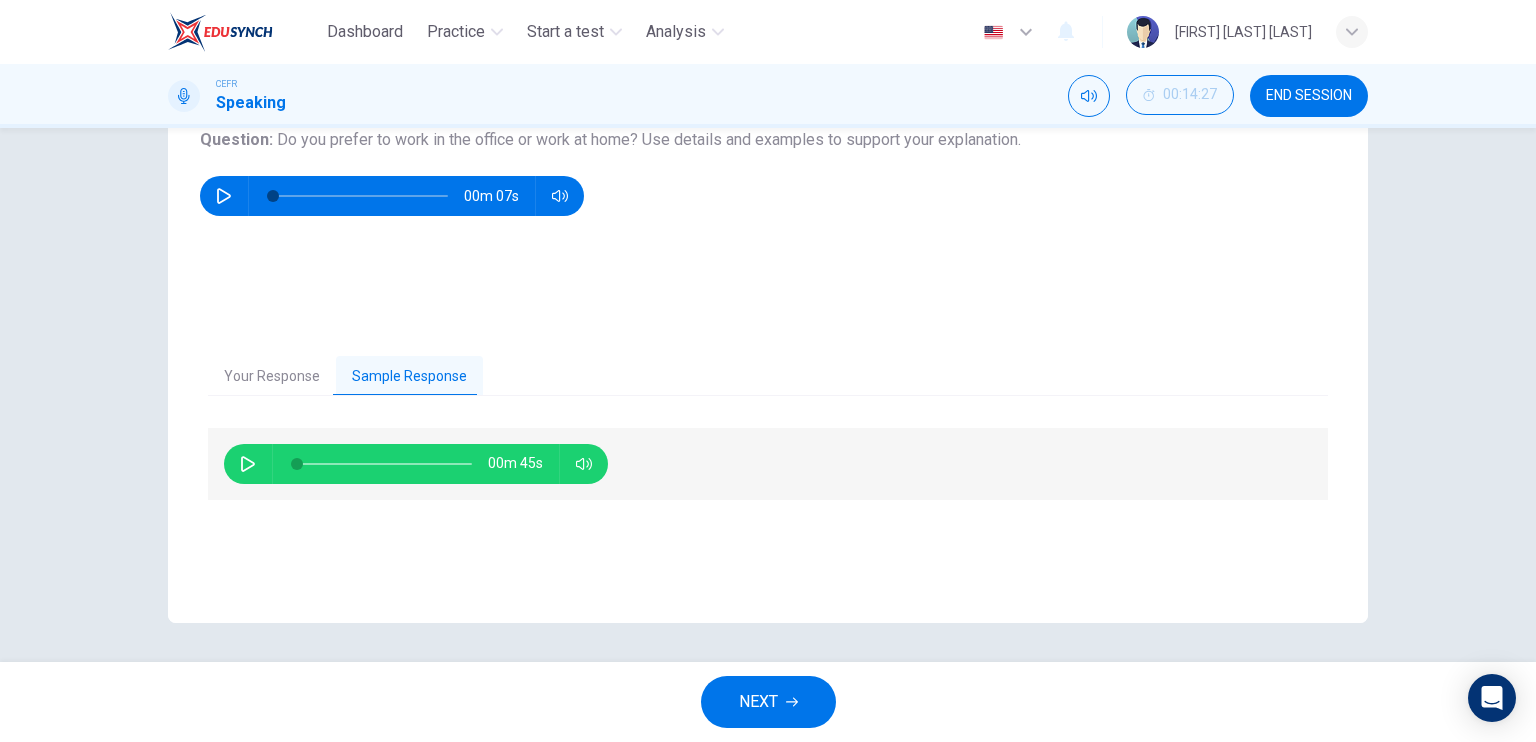 click on "Your Response" at bounding box center [272, 377] 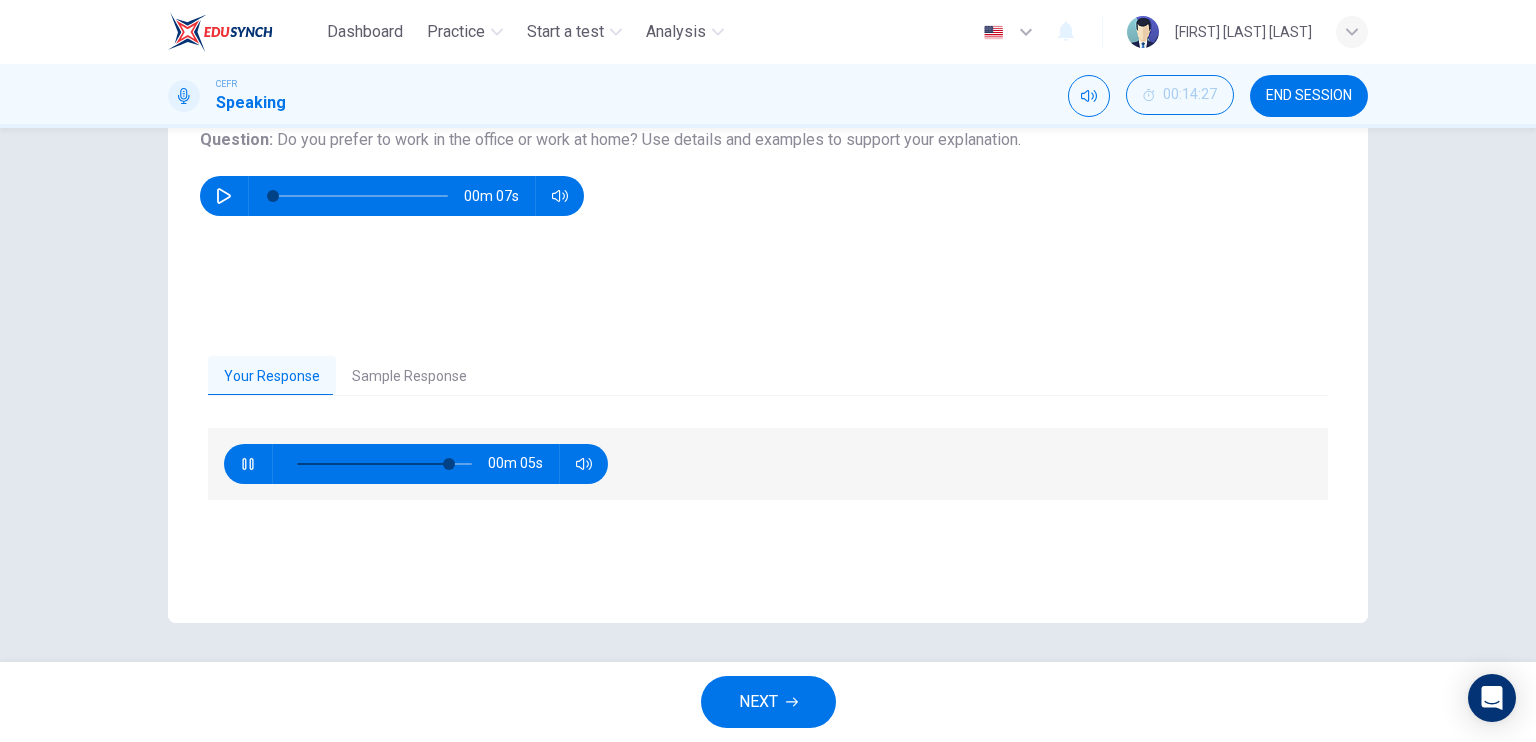 click on "Sample Response" at bounding box center [409, 377] 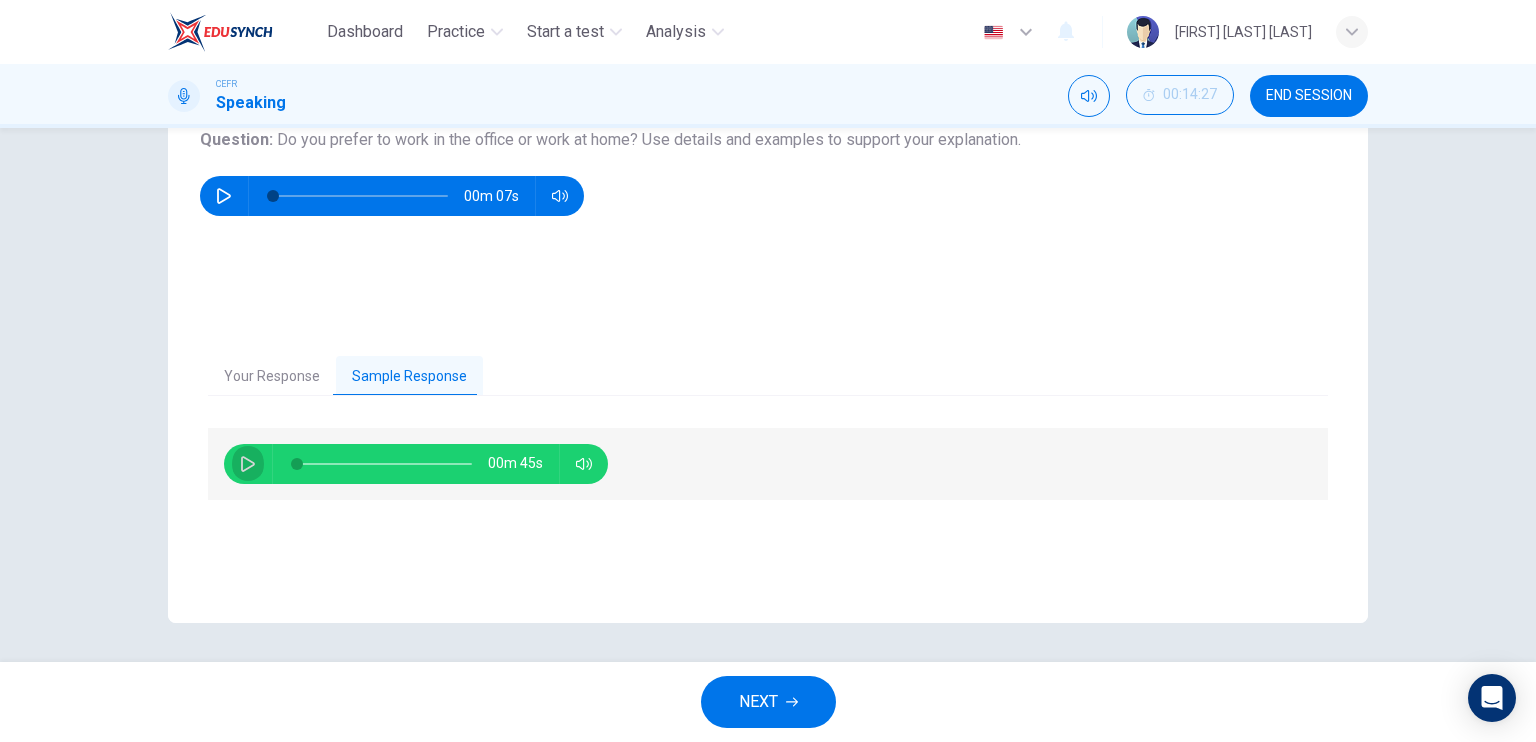 click at bounding box center [248, 464] 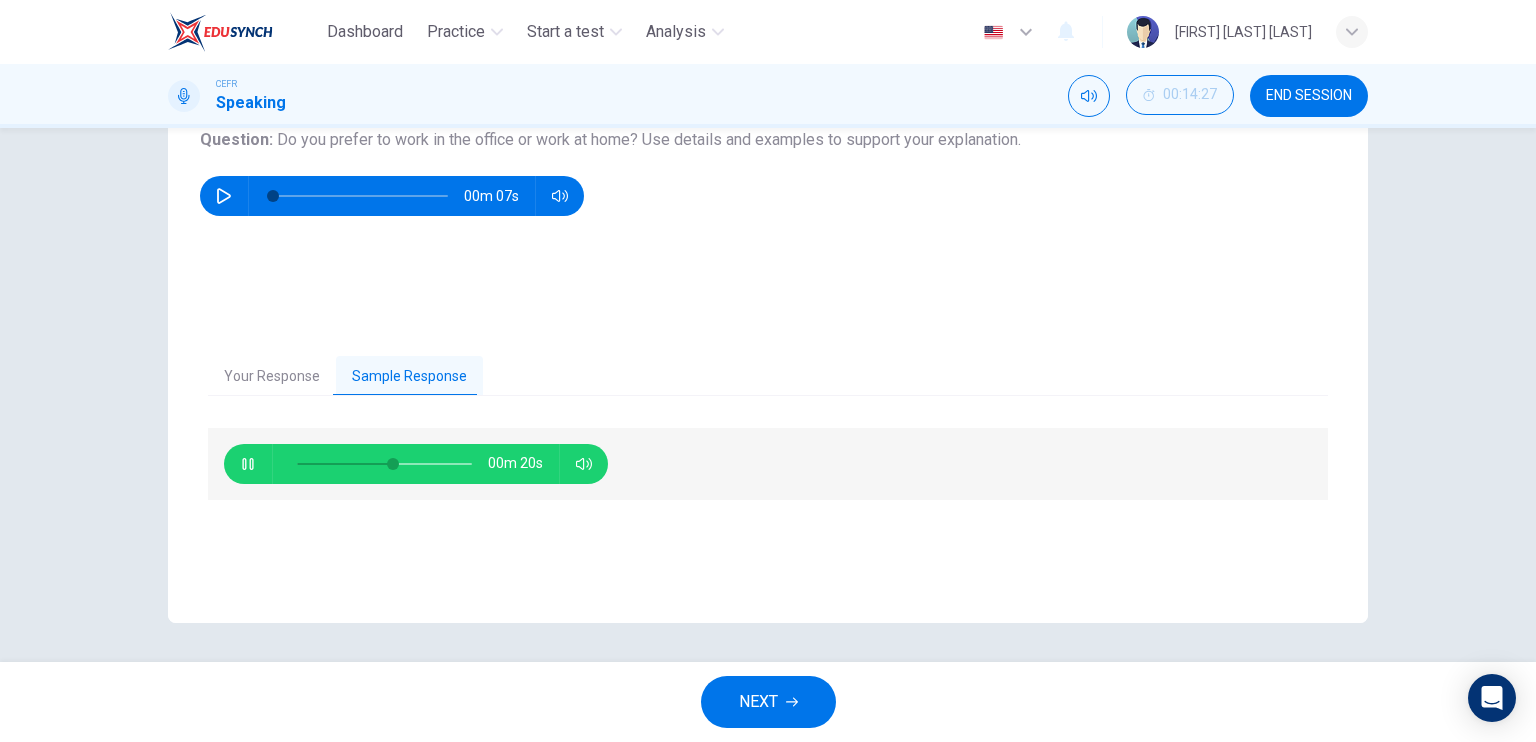 click on "NEXT" at bounding box center (768, 702) 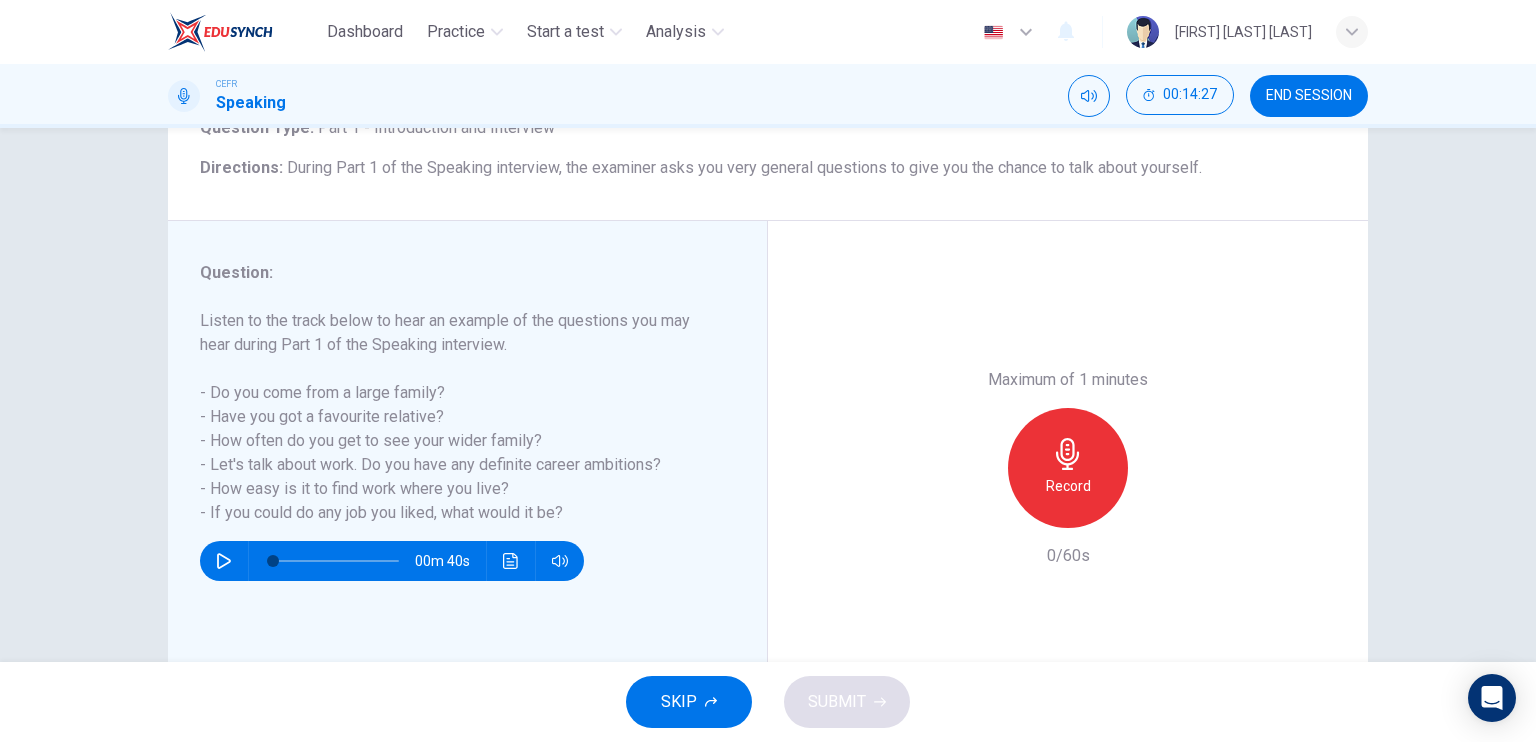 scroll, scrollTop: 100, scrollLeft: 0, axis: vertical 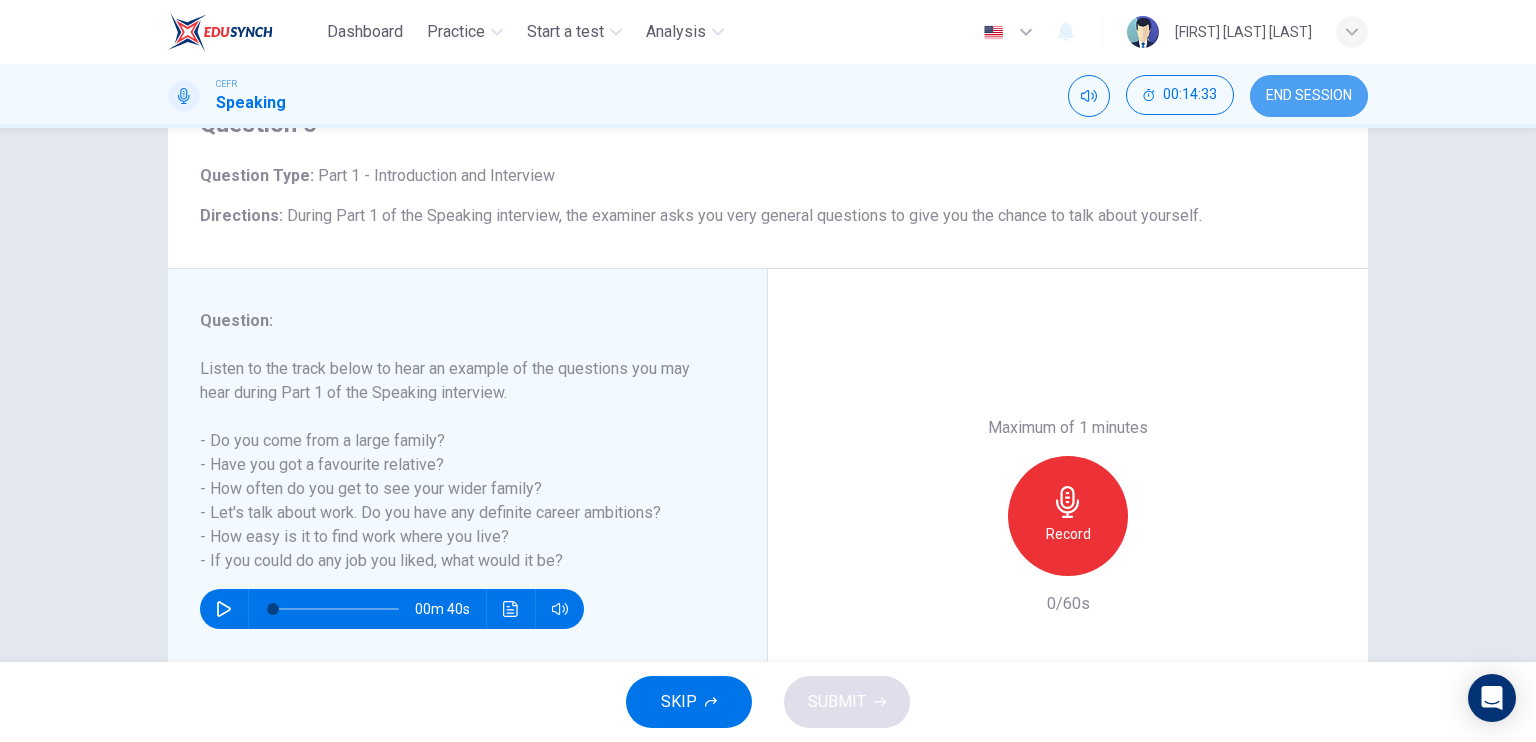 drag, startPoint x: 1346, startPoint y: 101, endPoint x: 868, endPoint y: 92, distance: 478.08472 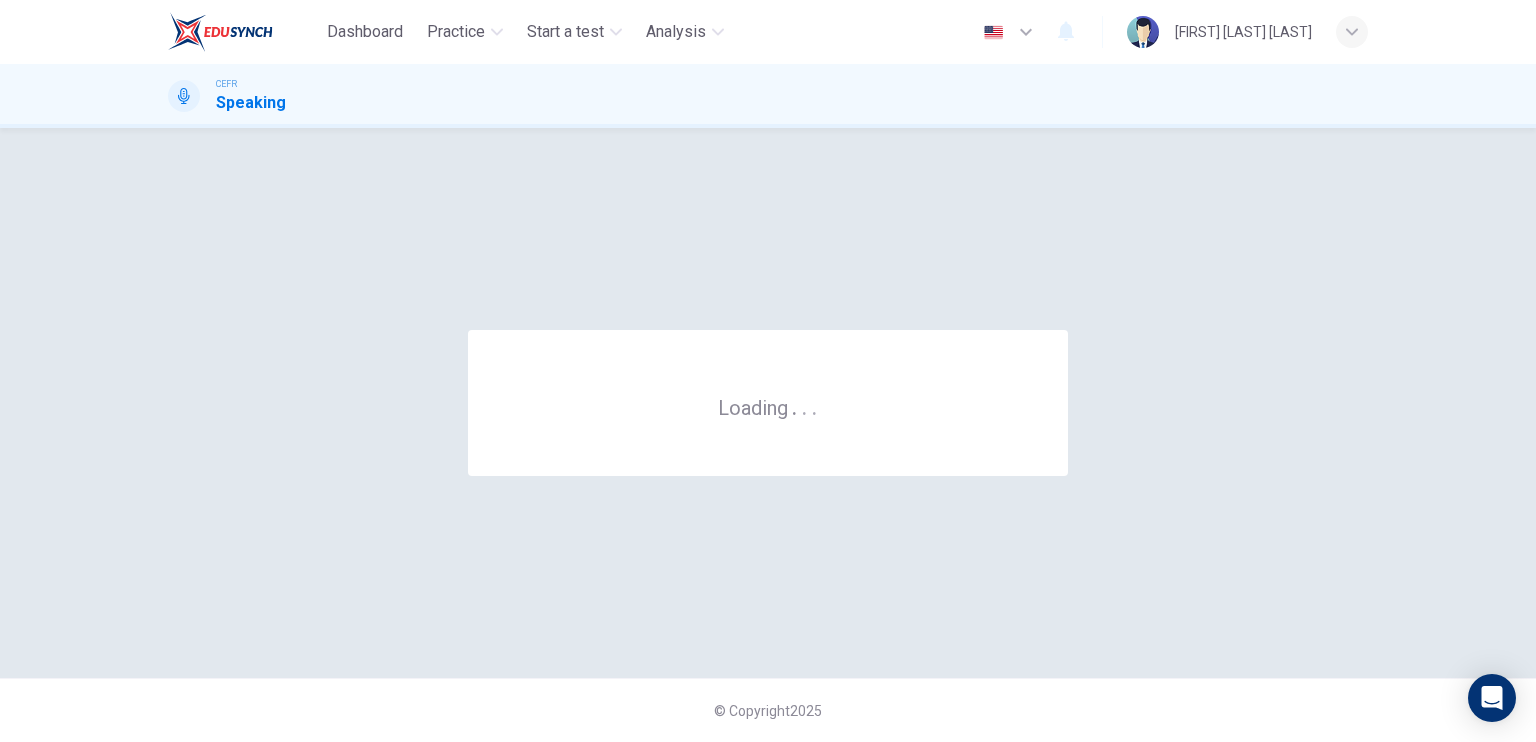 scroll, scrollTop: 0, scrollLeft: 0, axis: both 